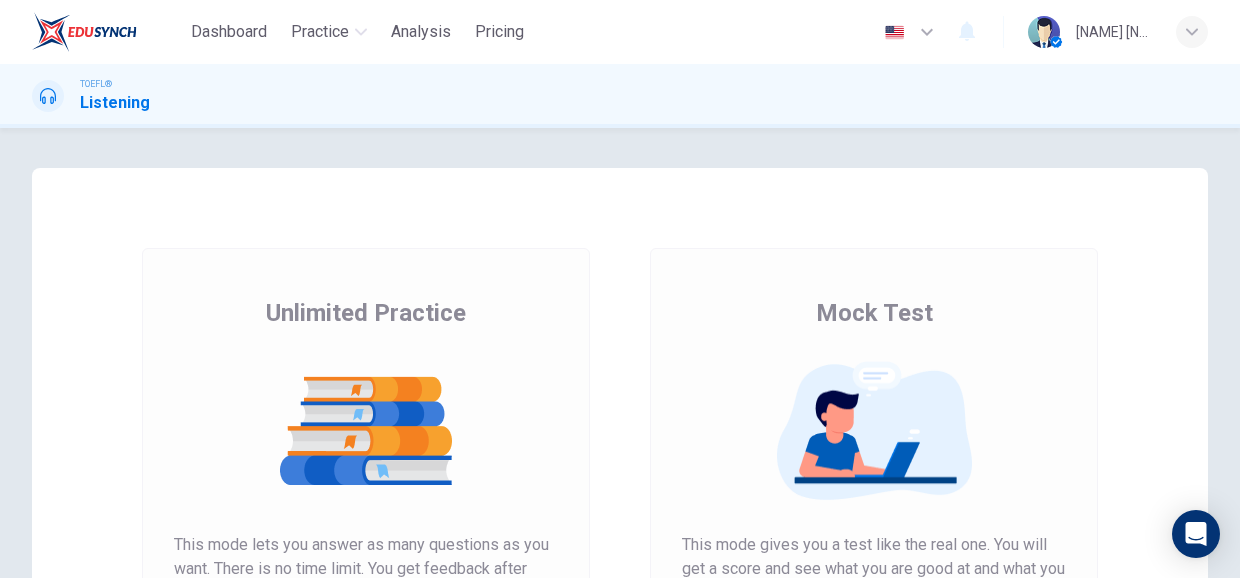 scroll, scrollTop: 0, scrollLeft: 0, axis: both 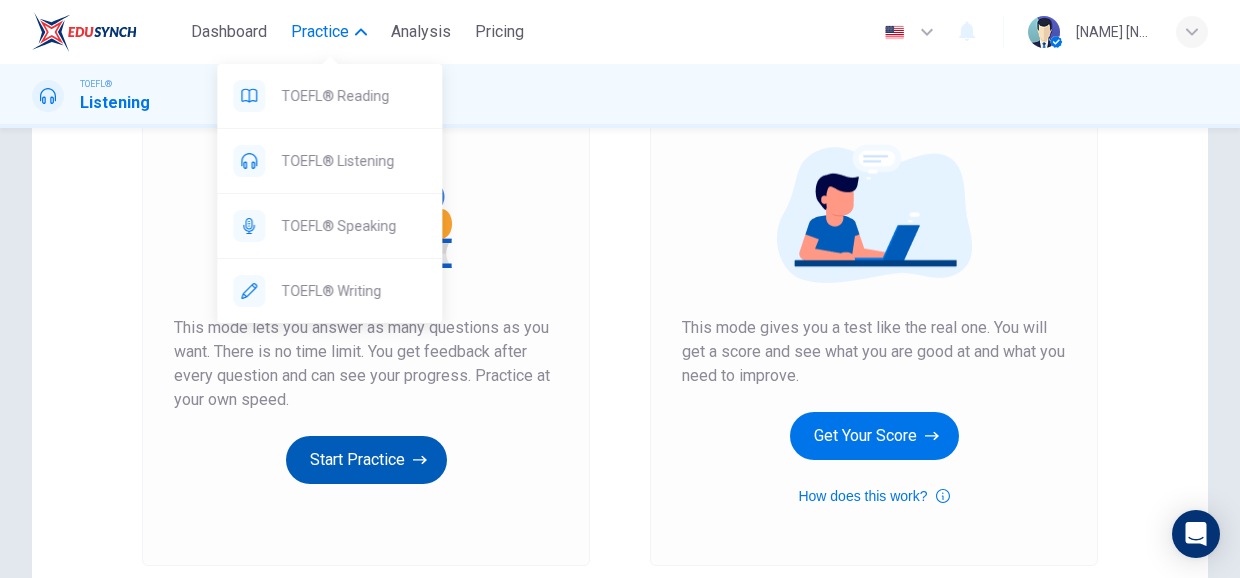 click 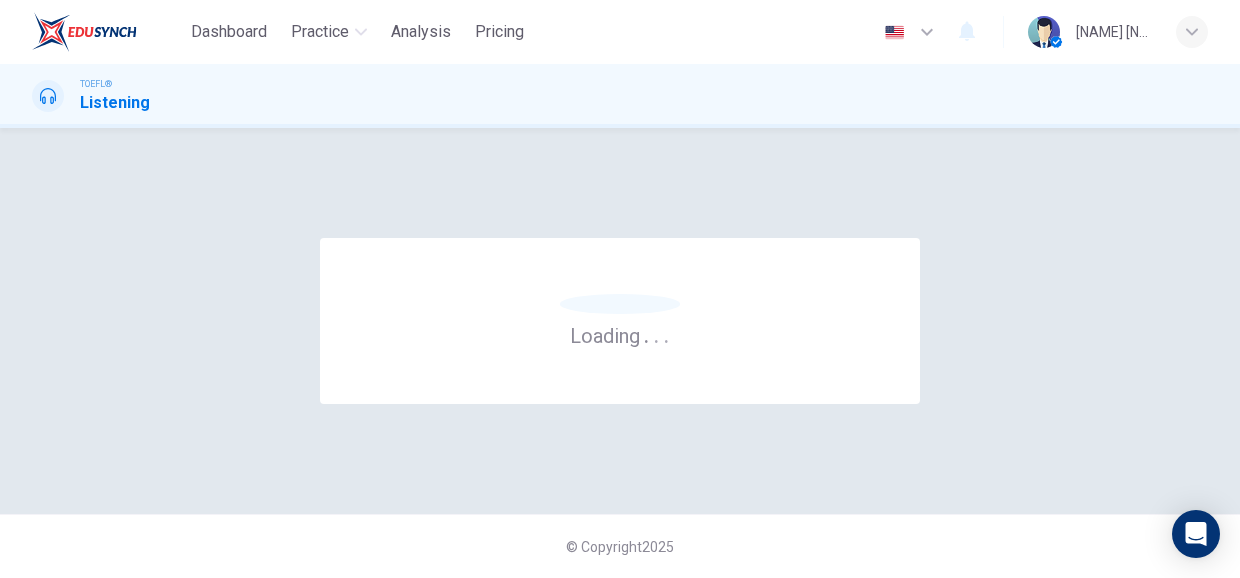 scroll, scrollTop: 0, scrollLeft: 0, axis: both 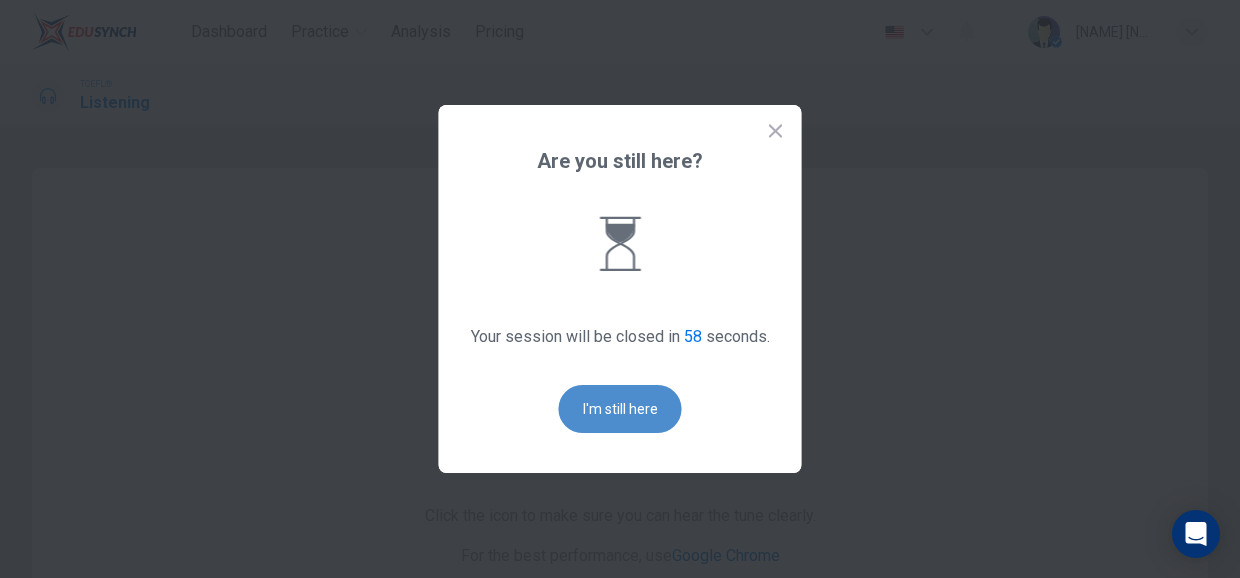 click on "I'm still here" at bounding box center (620, 409) 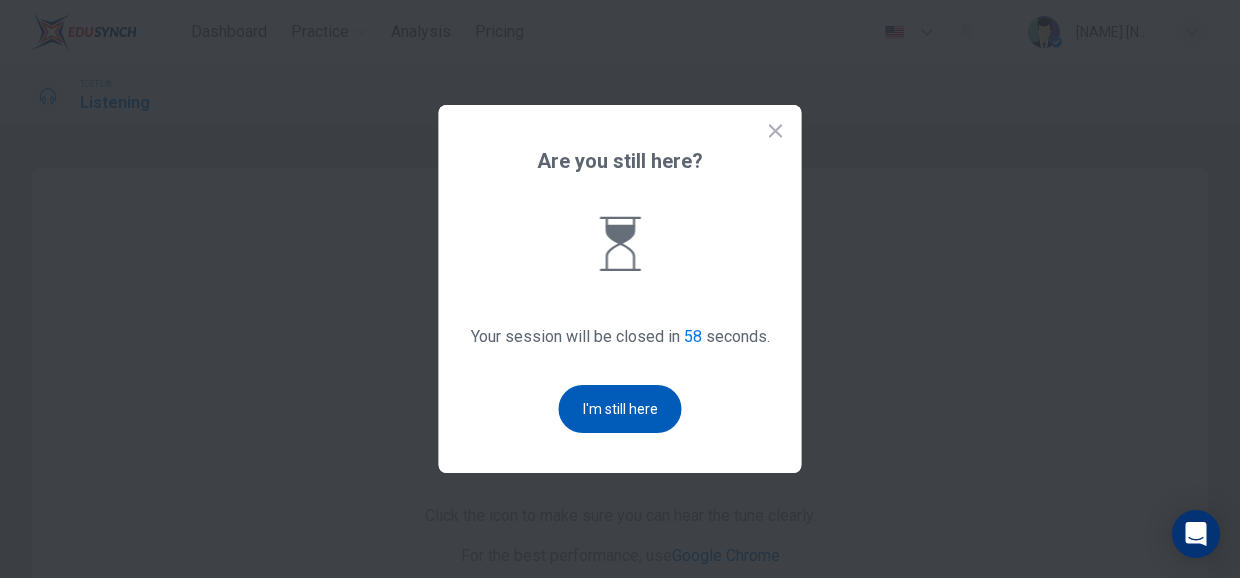 click on "I'm still here" at bounding box center (620, 409) 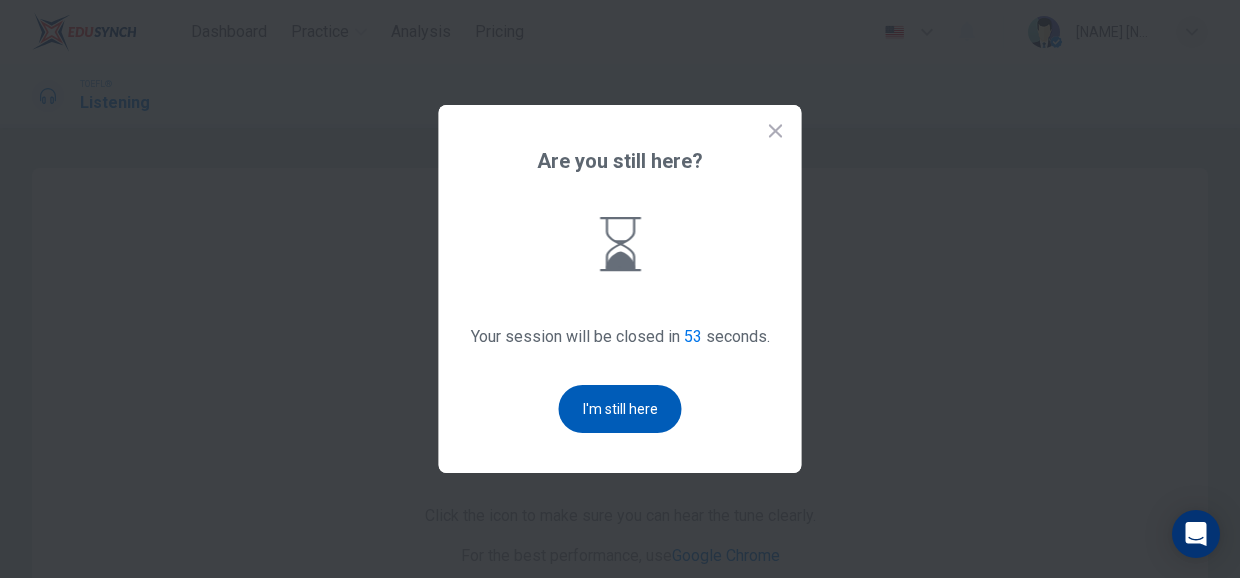 click on "I'm still here" at bounding box center [620, 409] 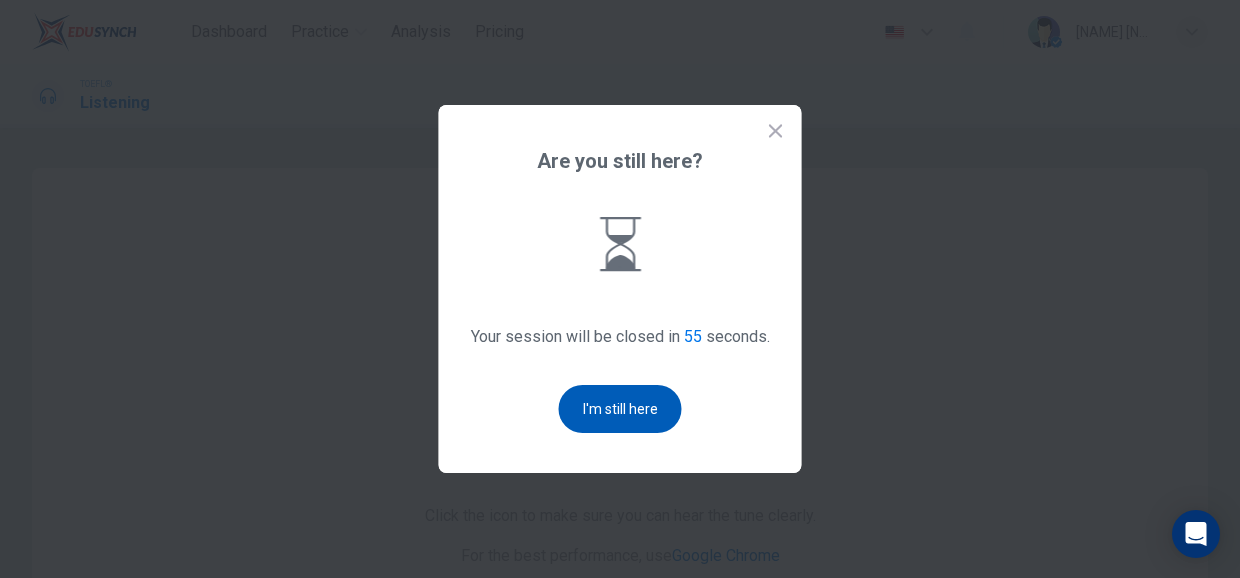 click on "I'm still here" at bounding box center (620, 409) 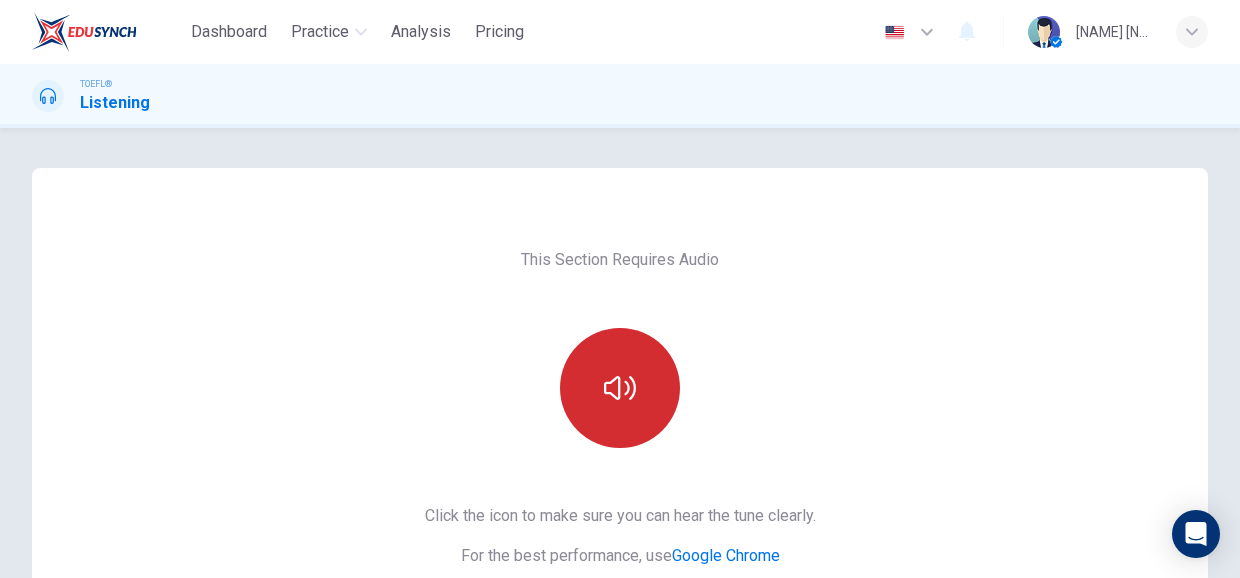 click 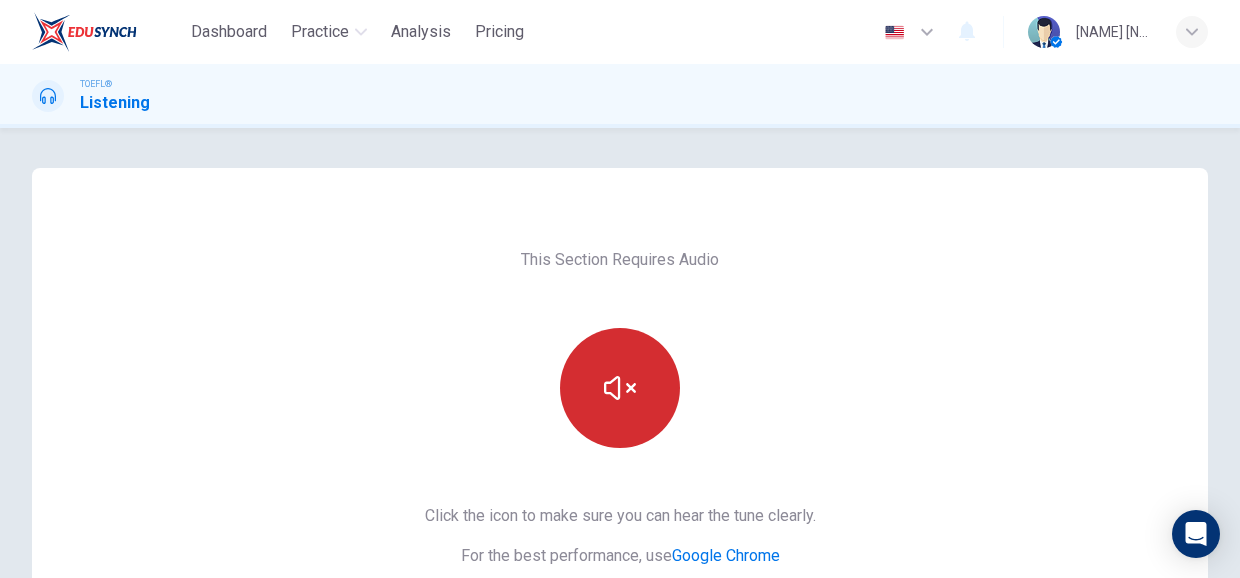 type 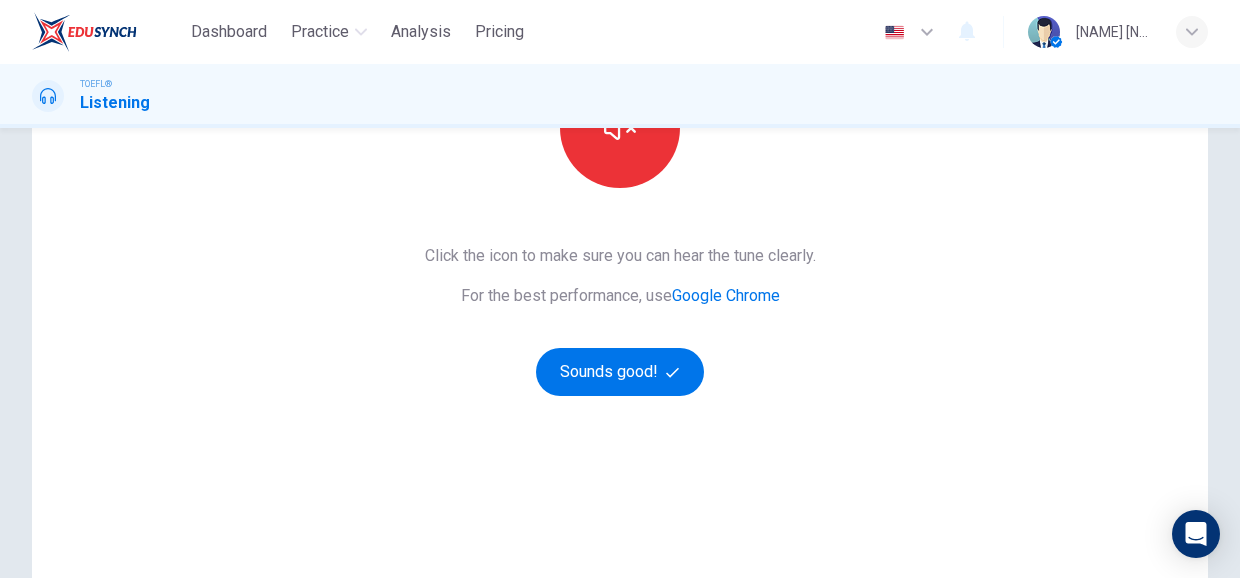 scroll, scrollTop: 267, scrollLeft: 0, axis: vertical 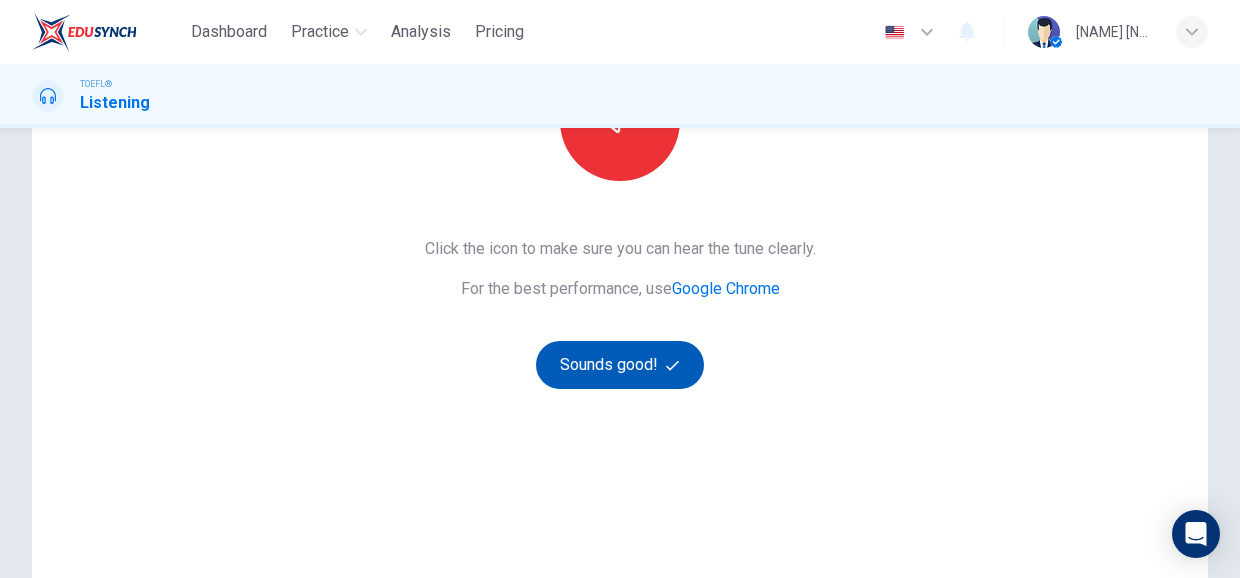 click on "Sounds good!" at bounding box center (620, 365) 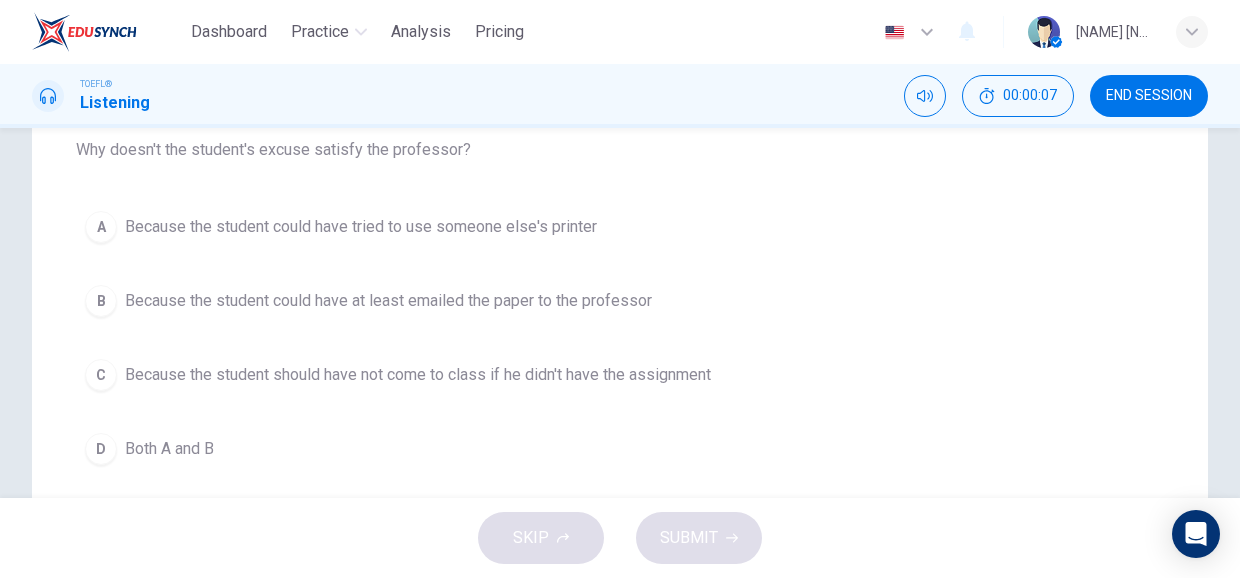 scroll, scrollTop: 0, scrollLeft: 0, axis: both 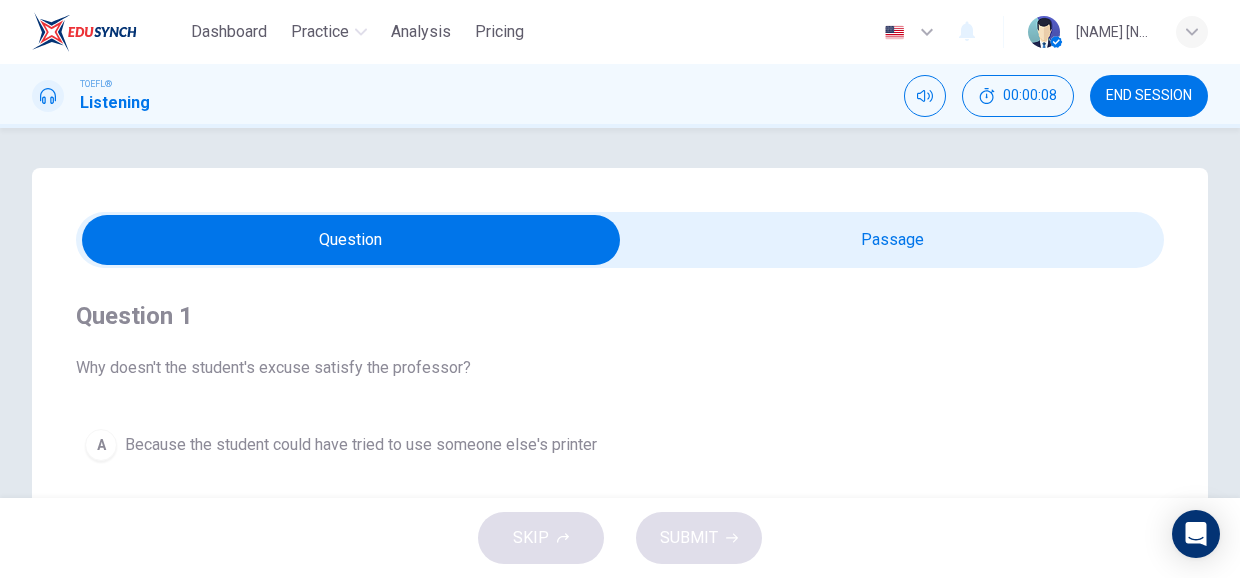 click on "Question 1" at bounding box center [620, 316] 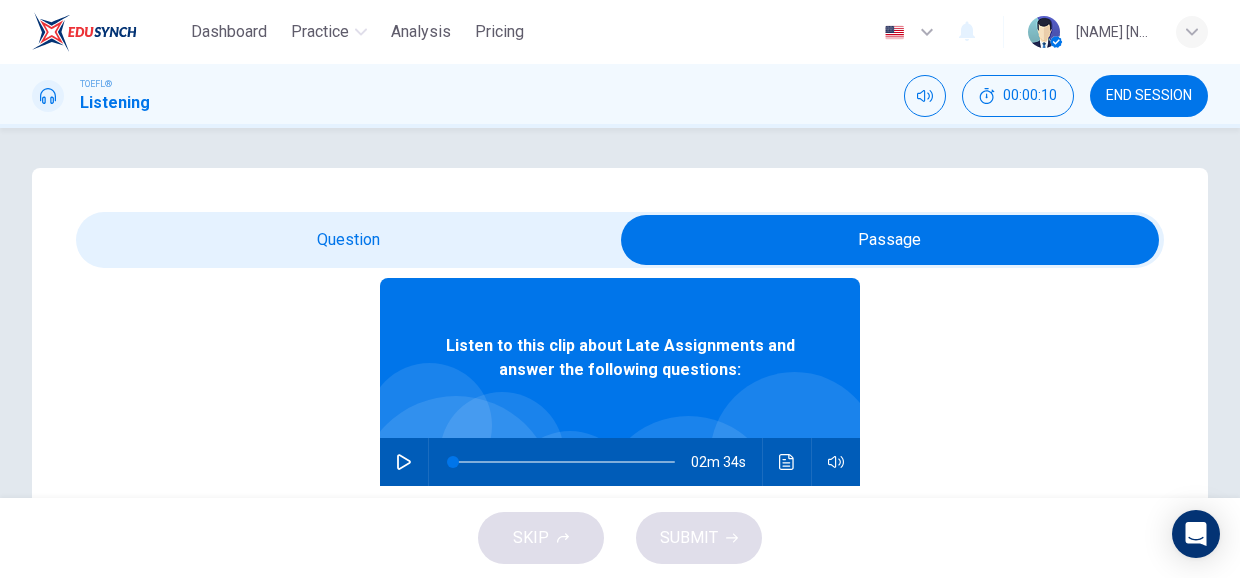 scroll, scrollTop: 112, scrollLeft: 0, axis: vertical 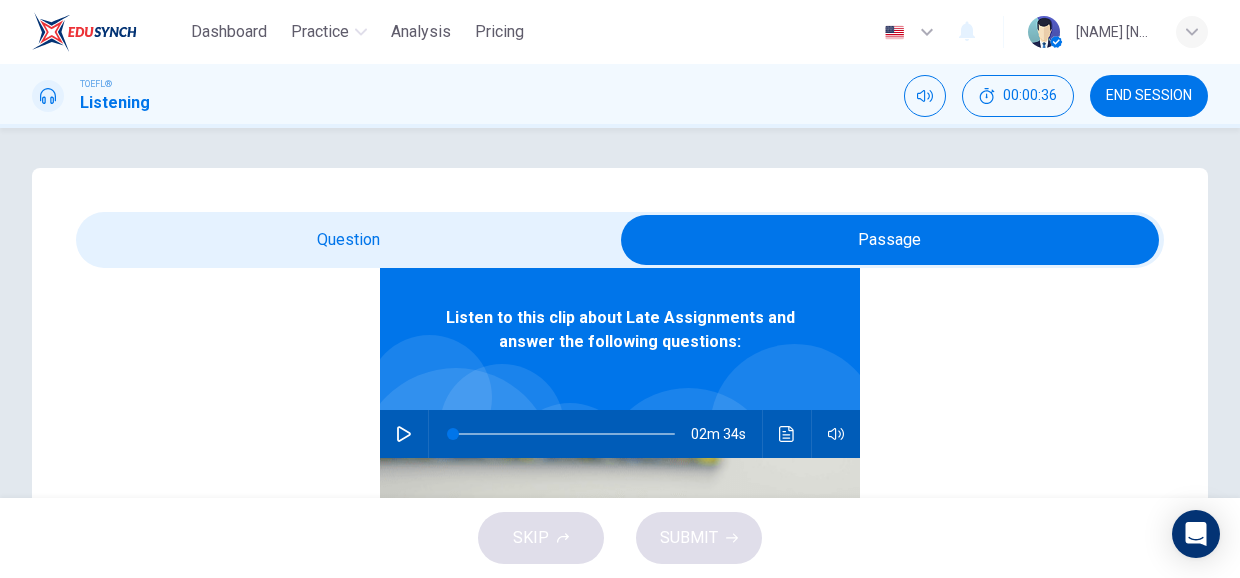 click on "02m 34s" at bounding box center (620, 434) 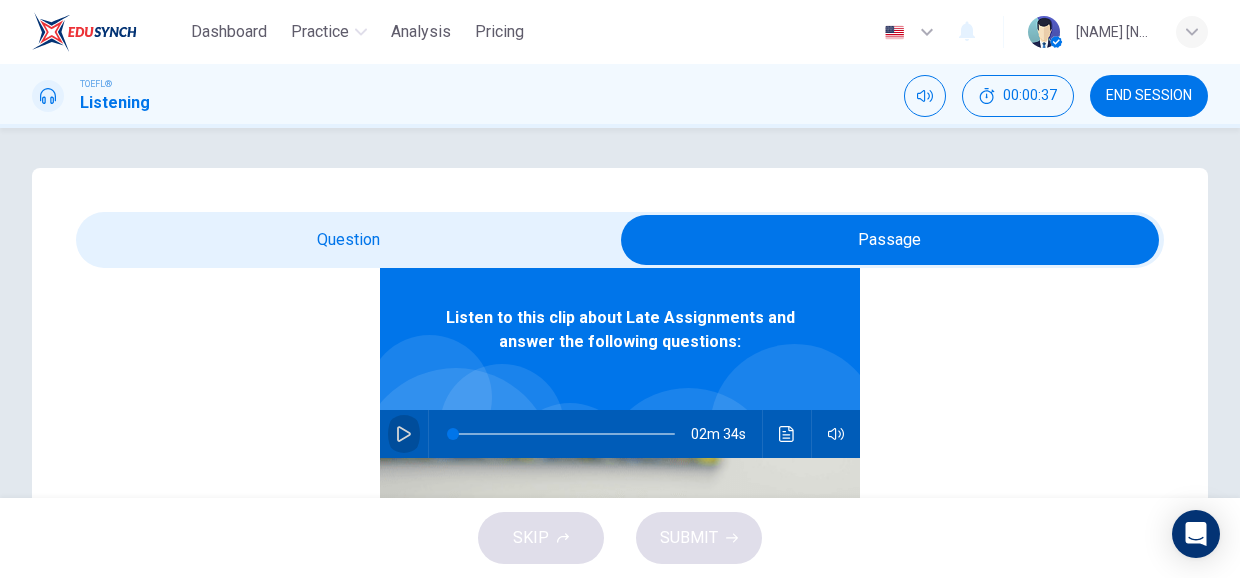click at bounding box center (404, 434) 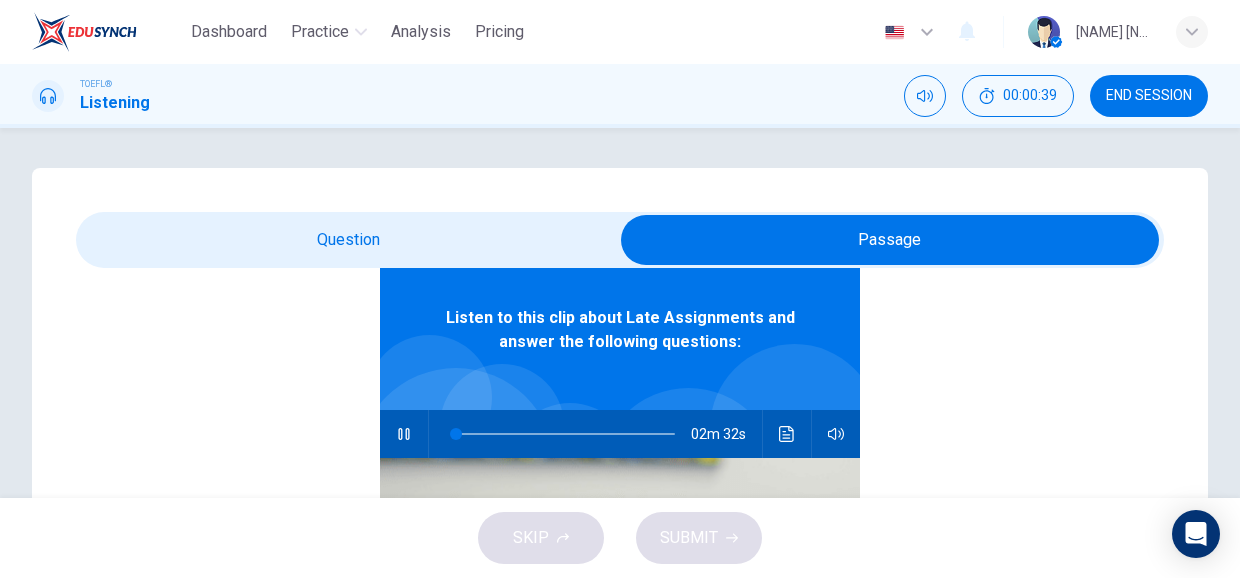type on "1" 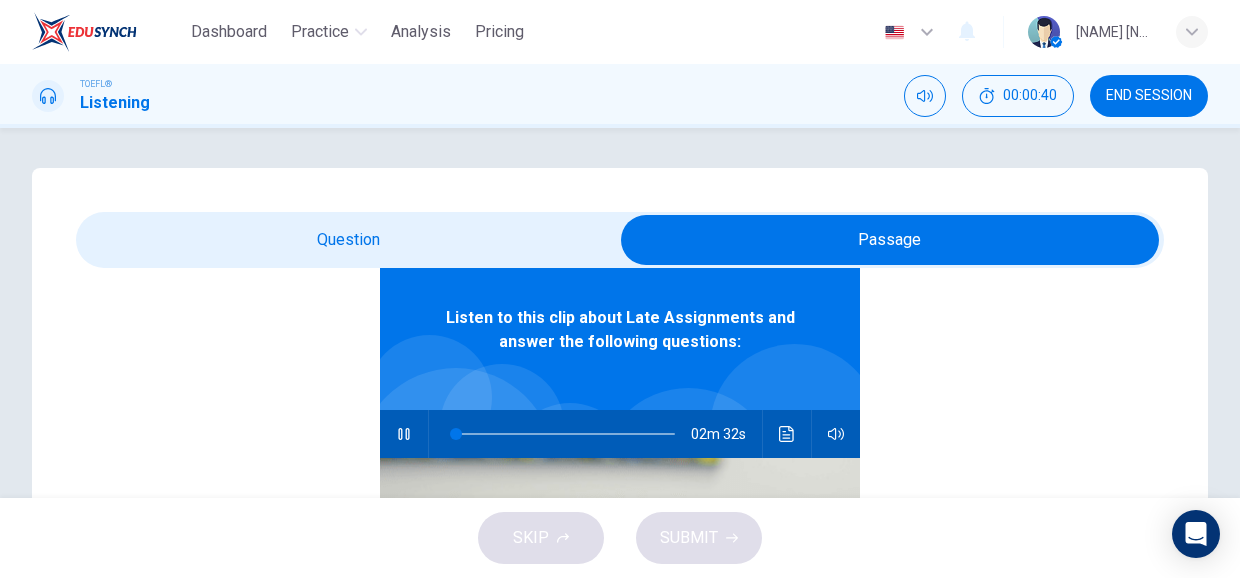 type 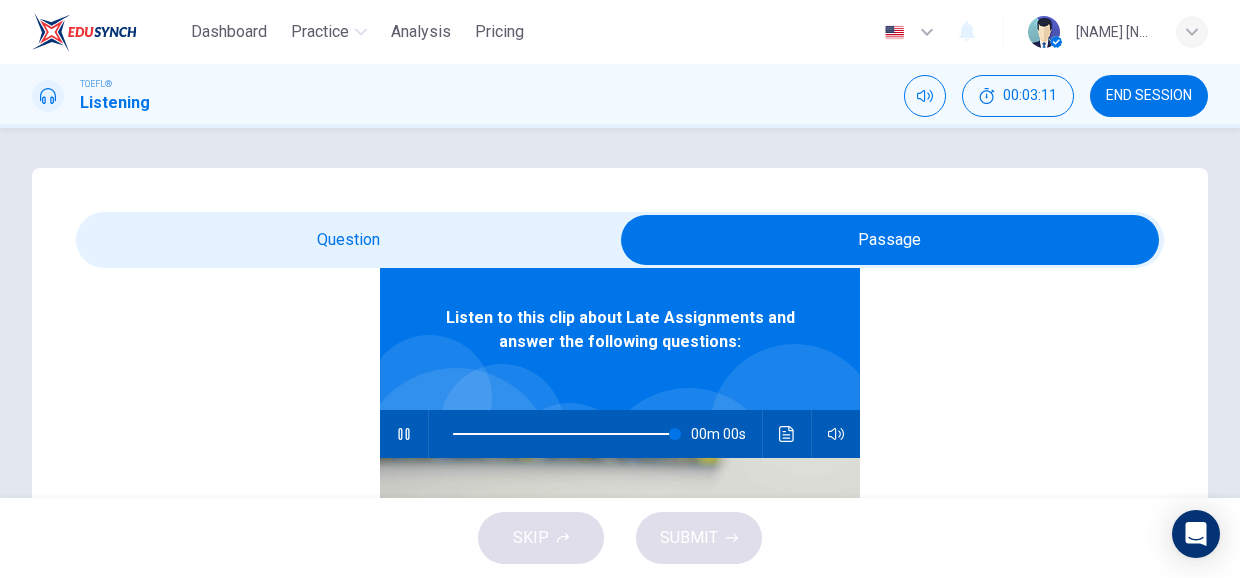 type on "0" 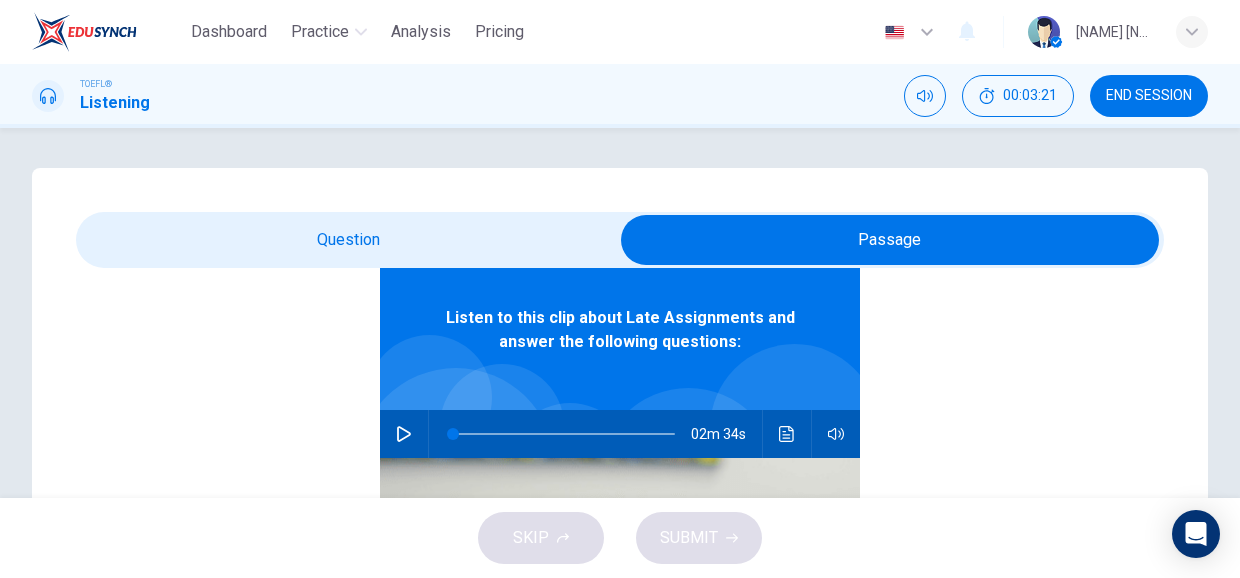 click at bounding box center (890, 240) 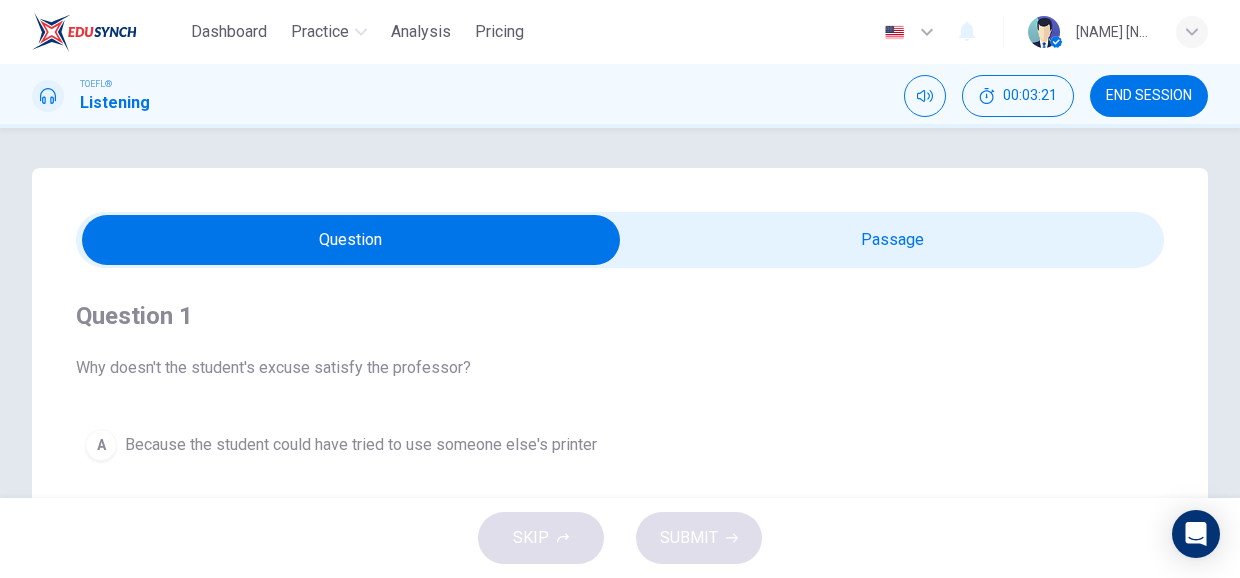 scroll, scrollTop: 0, scrollLeft: 0, axis: both 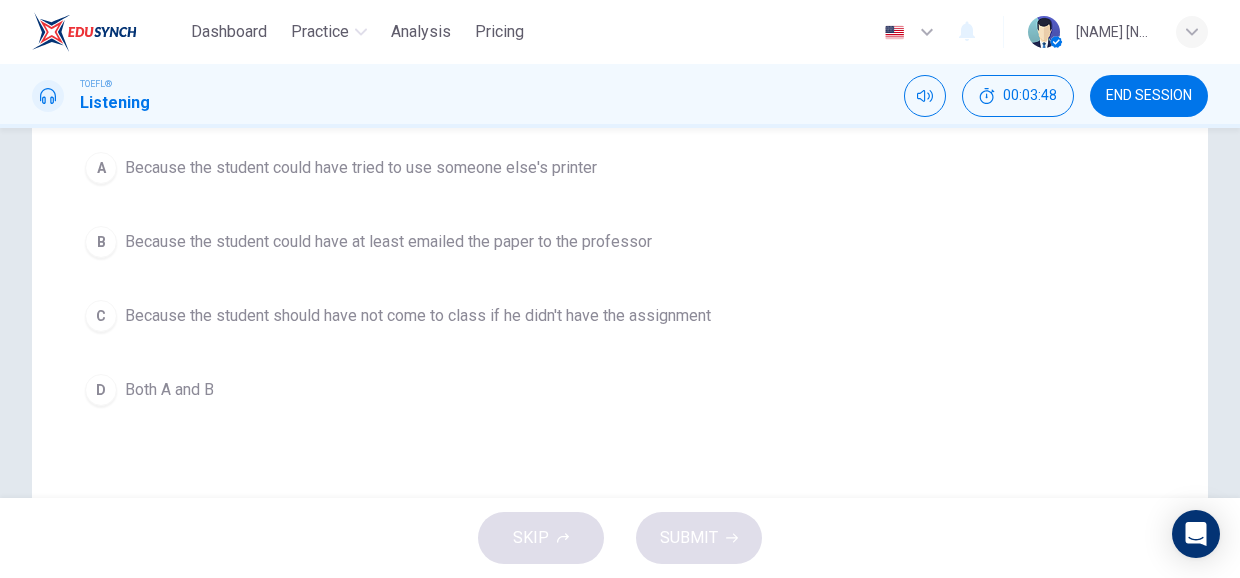 click on "Both A and B" at bounding box center (169, 390) 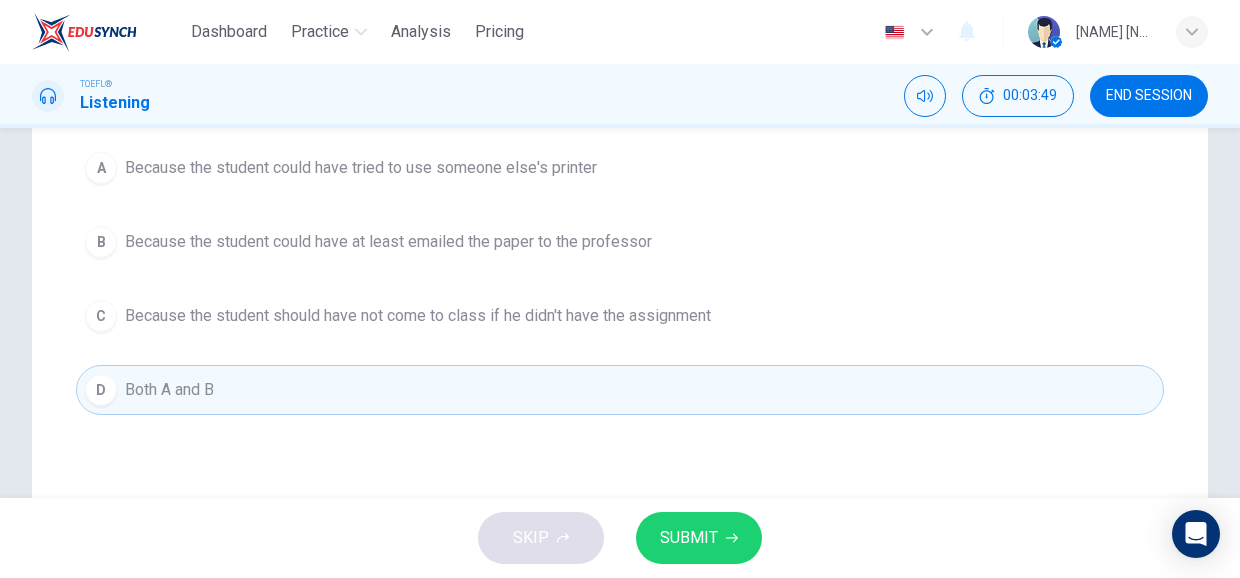 click on "SUBMIT" at bounding box center (689, 538) 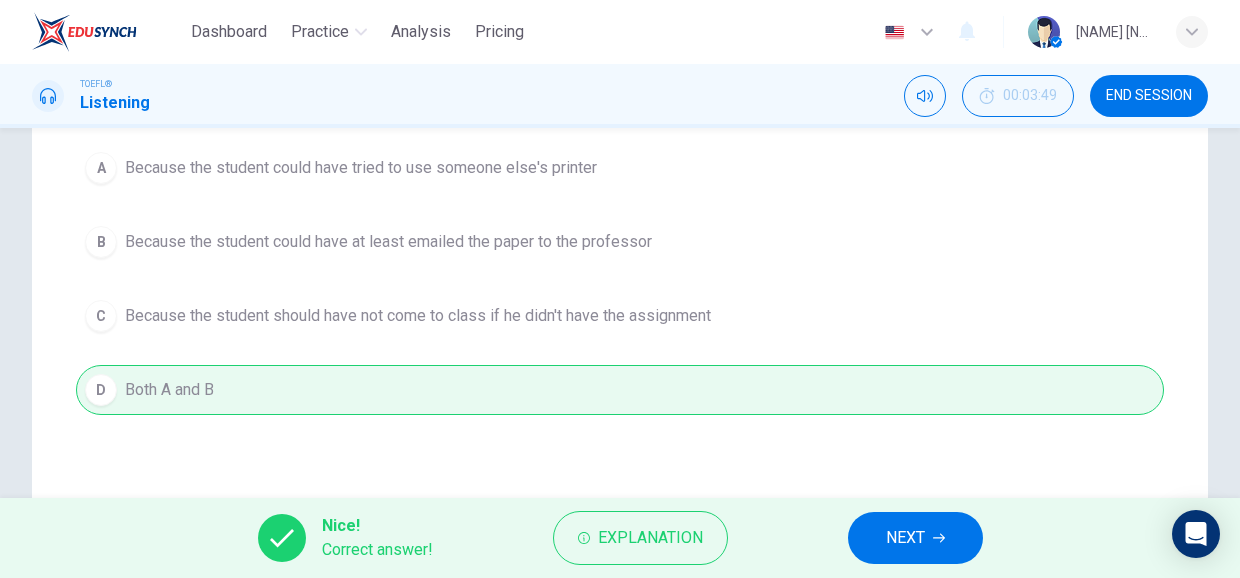 click 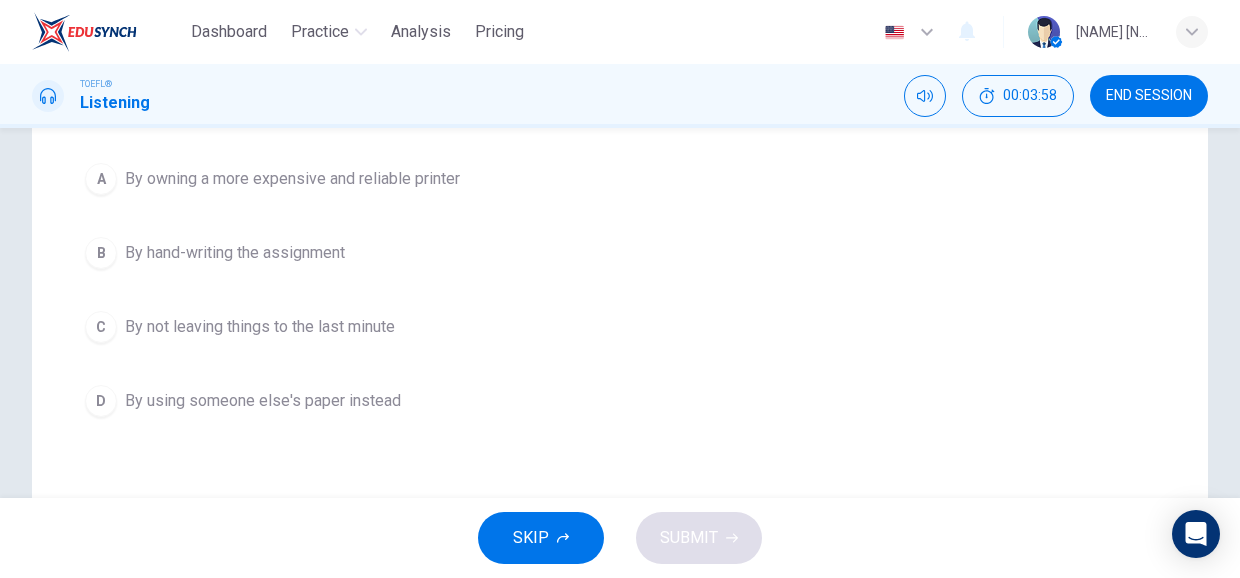 scroll, scrollTop: 268, scrollLeft: 0, axis: vertical 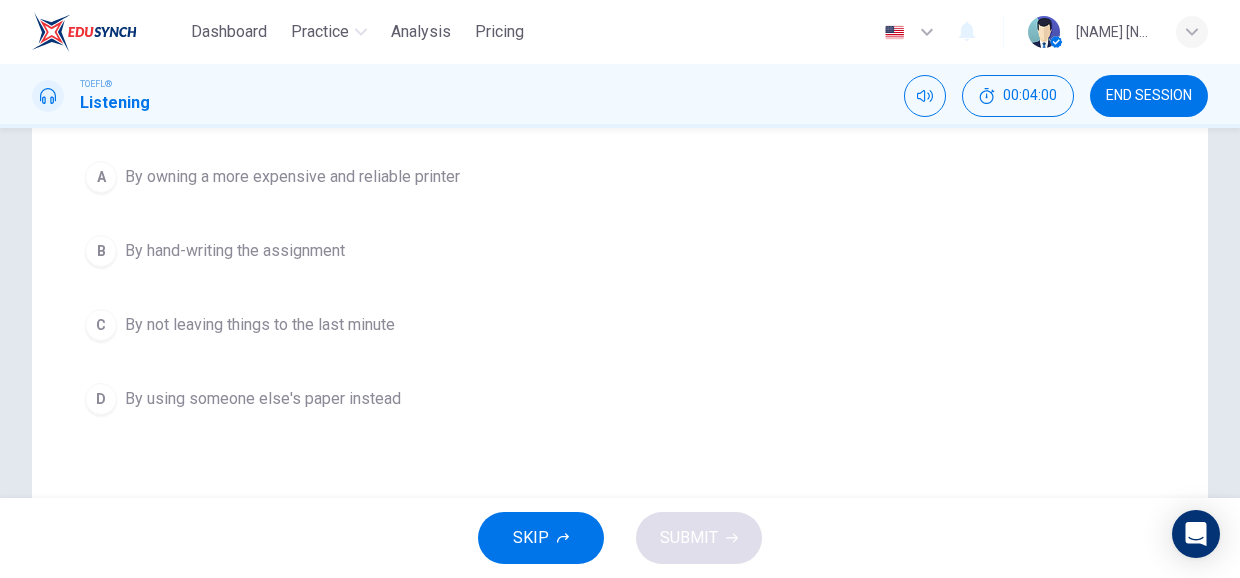 click on "By not leaving things to the last minute" at bounding box center [260, 325] 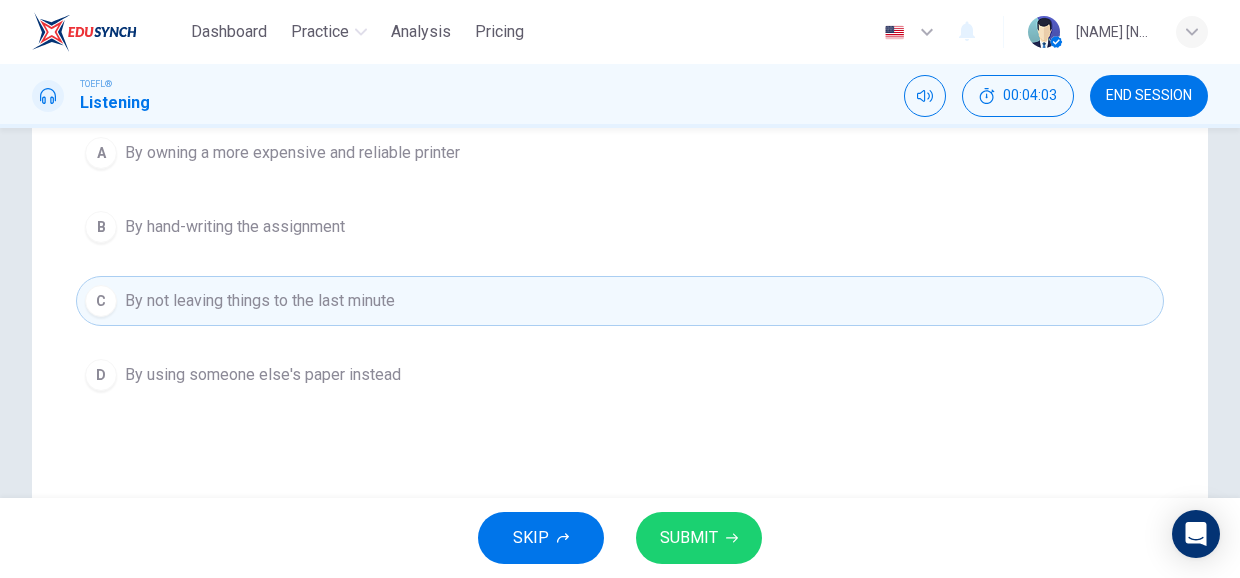 scroll, scrollTop: 292, scrollLeft: 0, axis: vertical 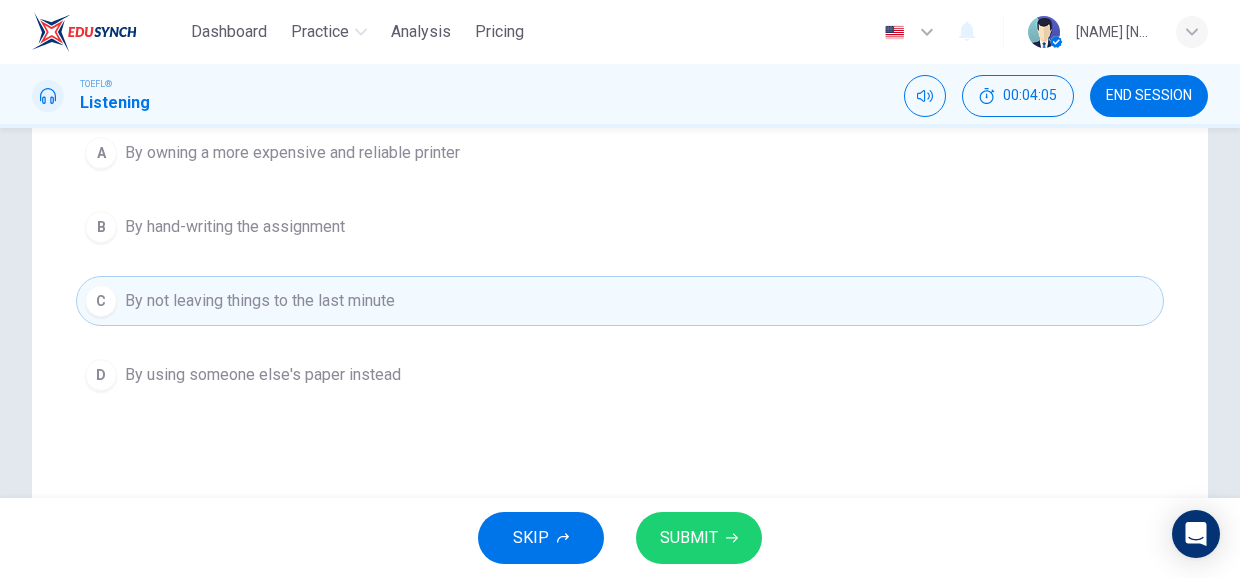 click on "SUBMIT" at bounding box center [689, 538] 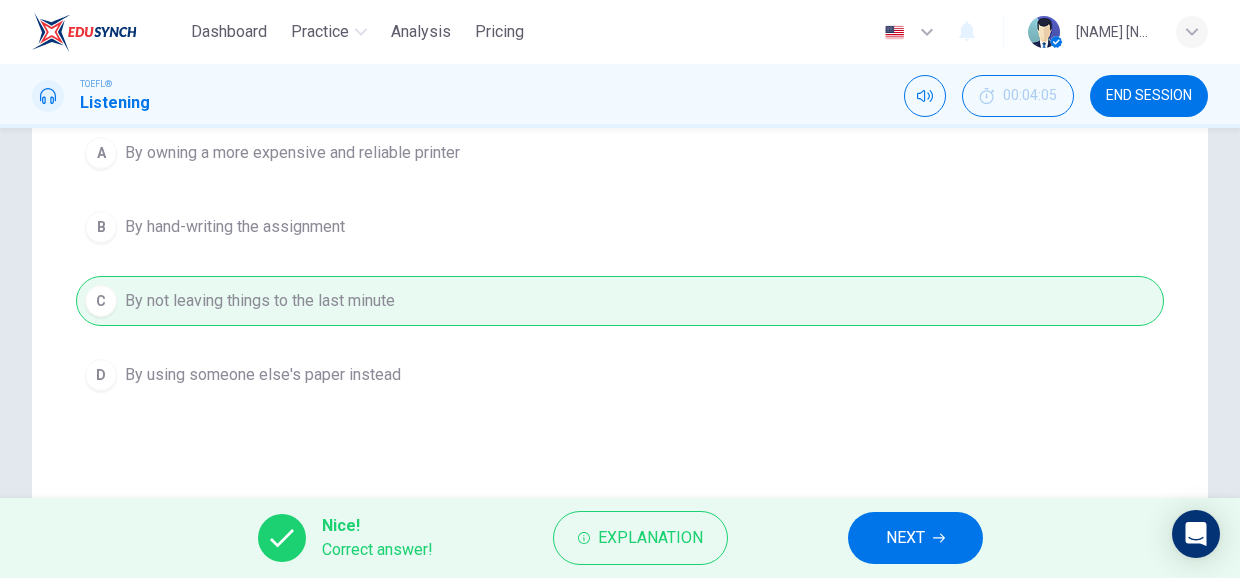 click on "NEXT" at bounding box center (905, 538) 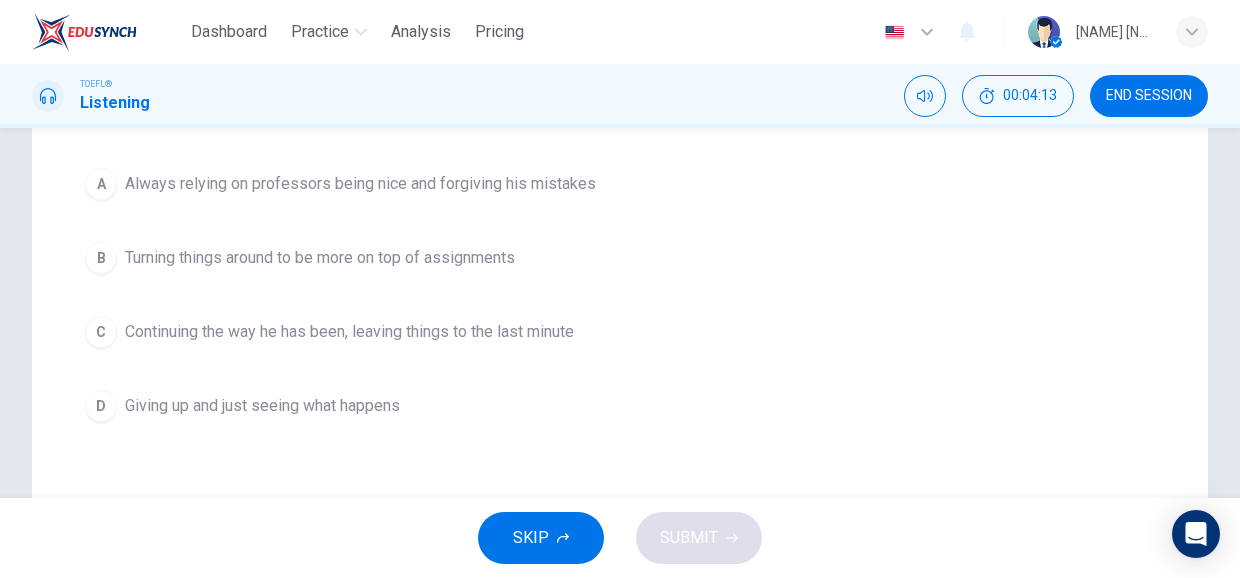 scroll, scrollTop: 262, scrollLeft: 0, axis: vertical 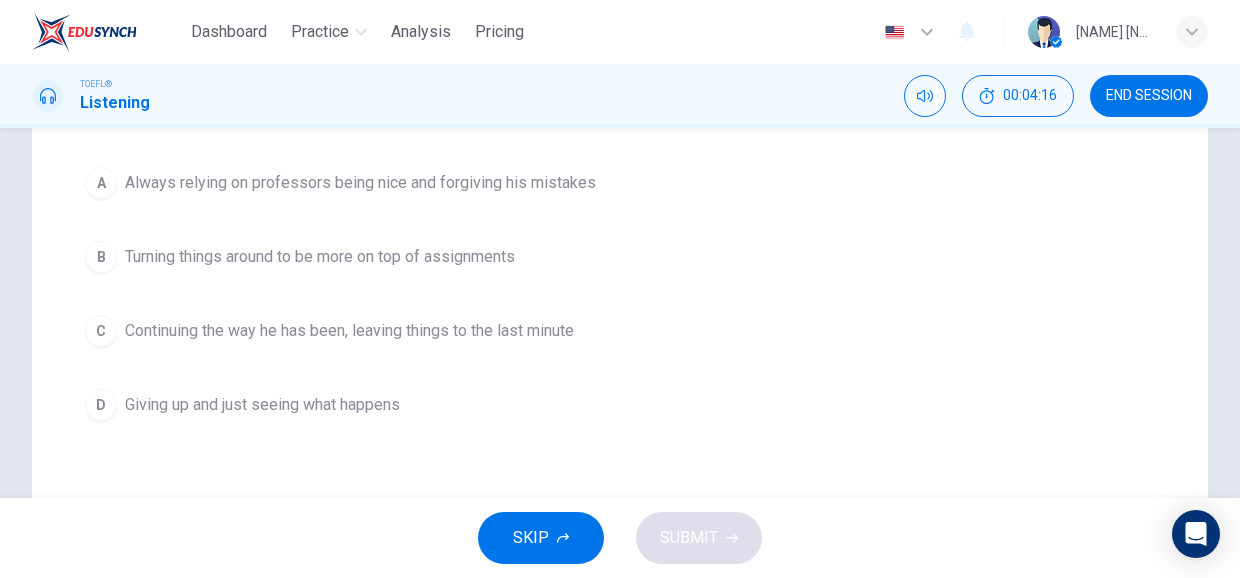 click on "Turning things around to be more on top of assignments" at bounding box center [320, 257] 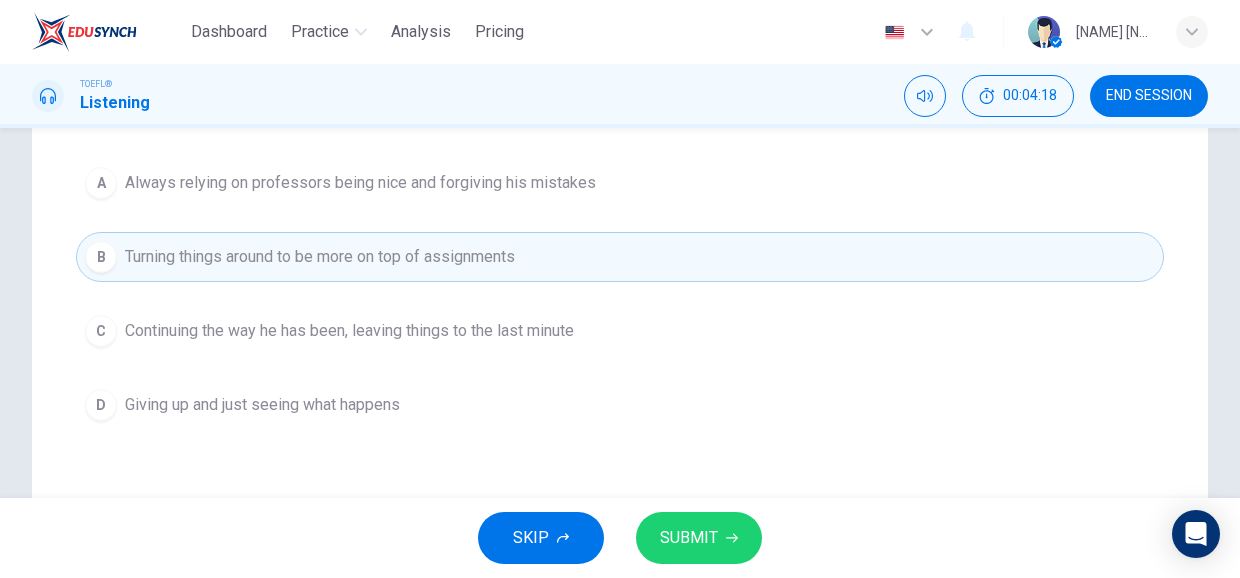 click on "SUBMIT" at bounding box center [689, 538] 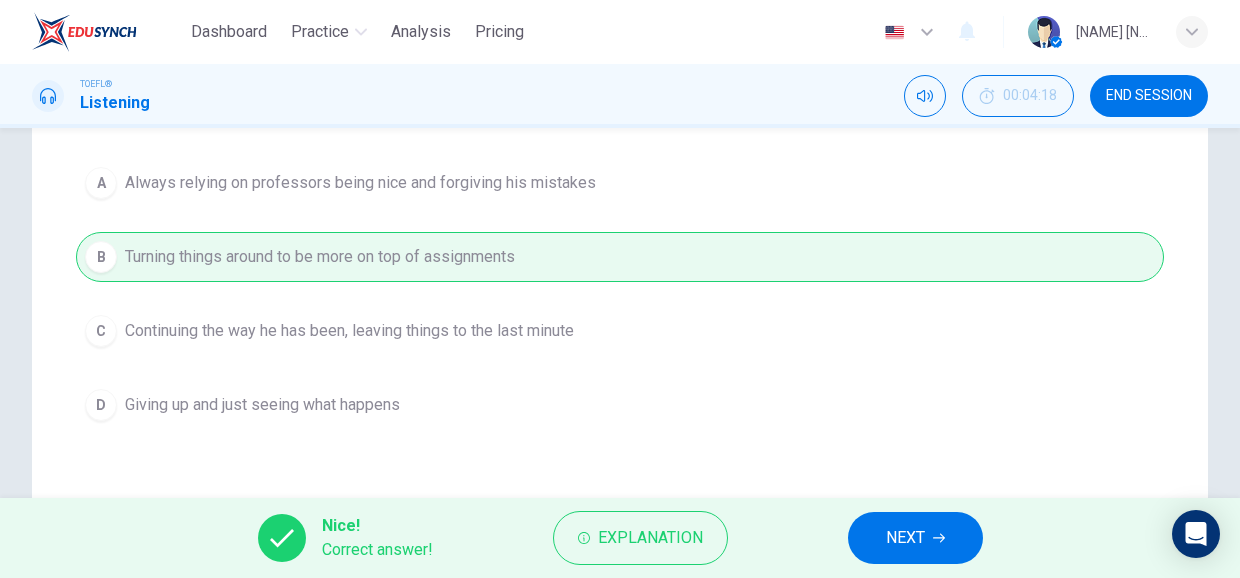 click on "NEXT" at bounding box center (905, 538) 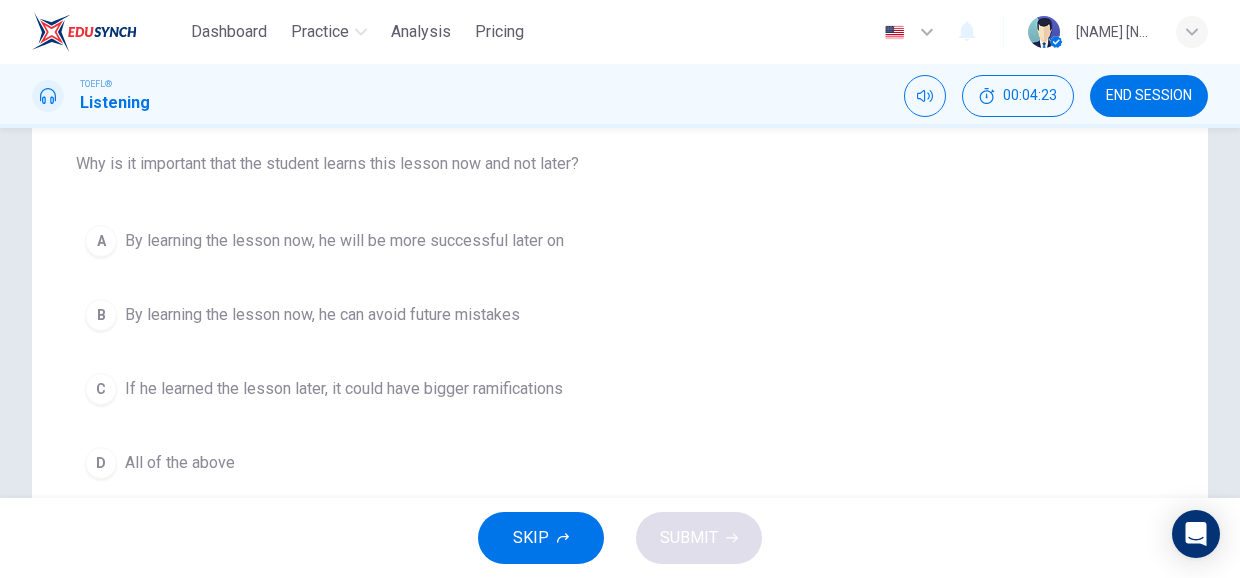 scroll, scrollTop: 218, scrollLeft: 0, axis: vertical 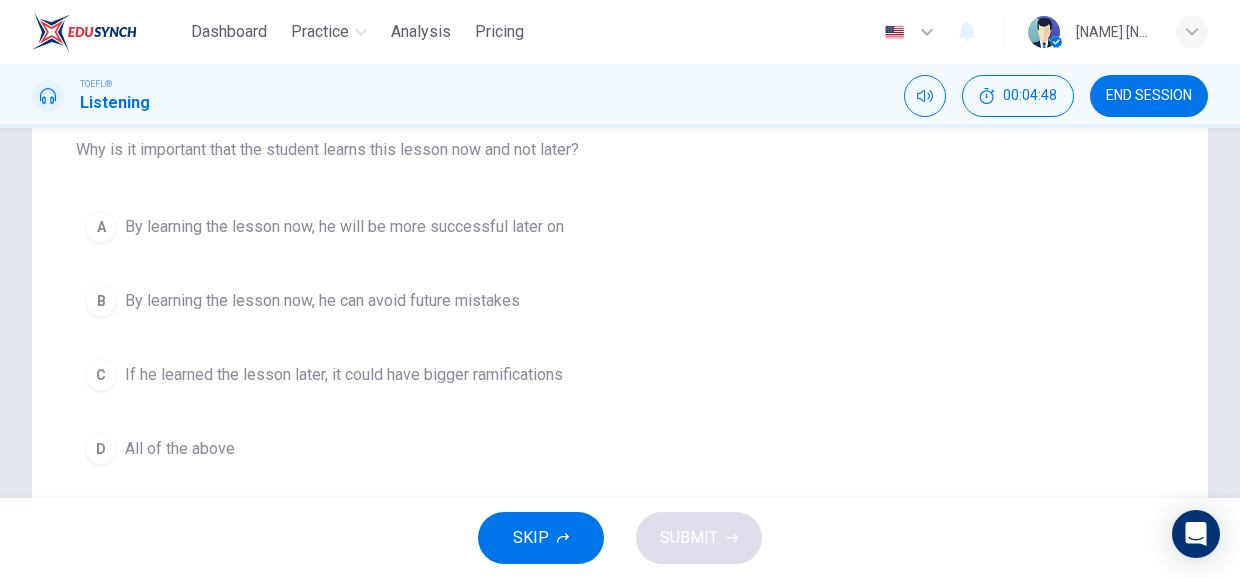 click on "D" at bounding box center [101, 449] 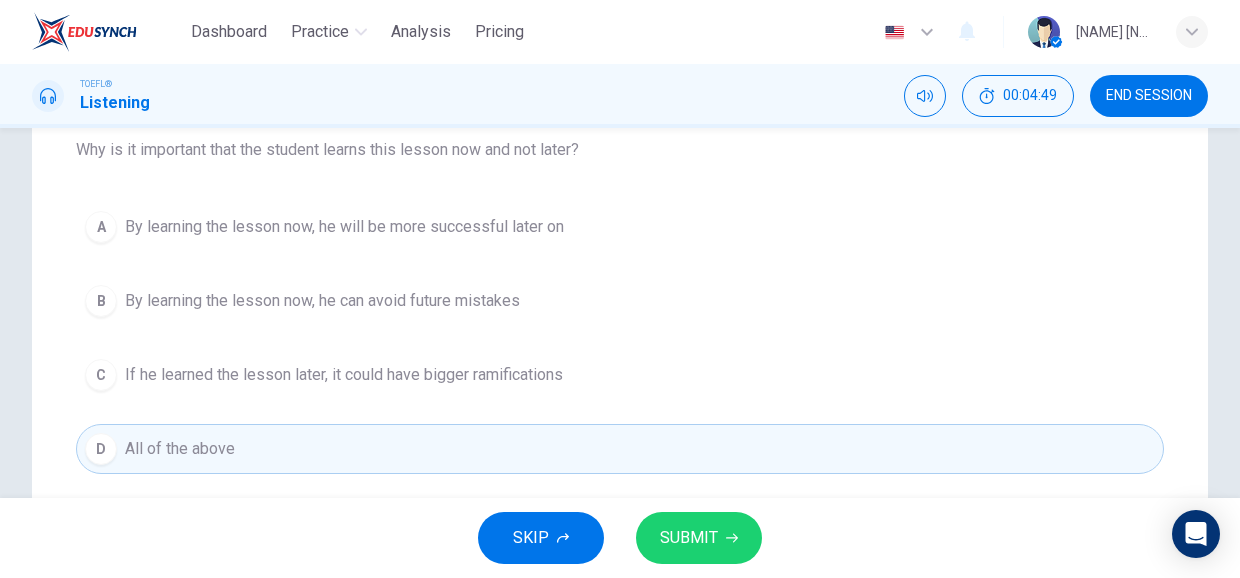 click on "SUBMIT" at bounding box center (689, 538) 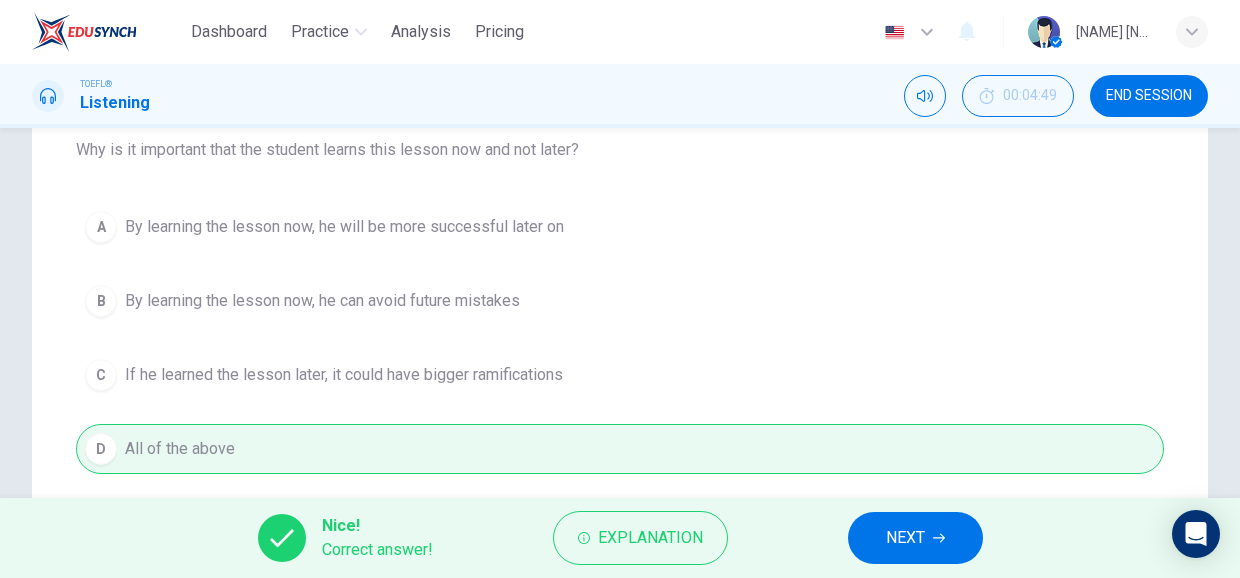 click on "NEXT" at bounding box center [905, 538] 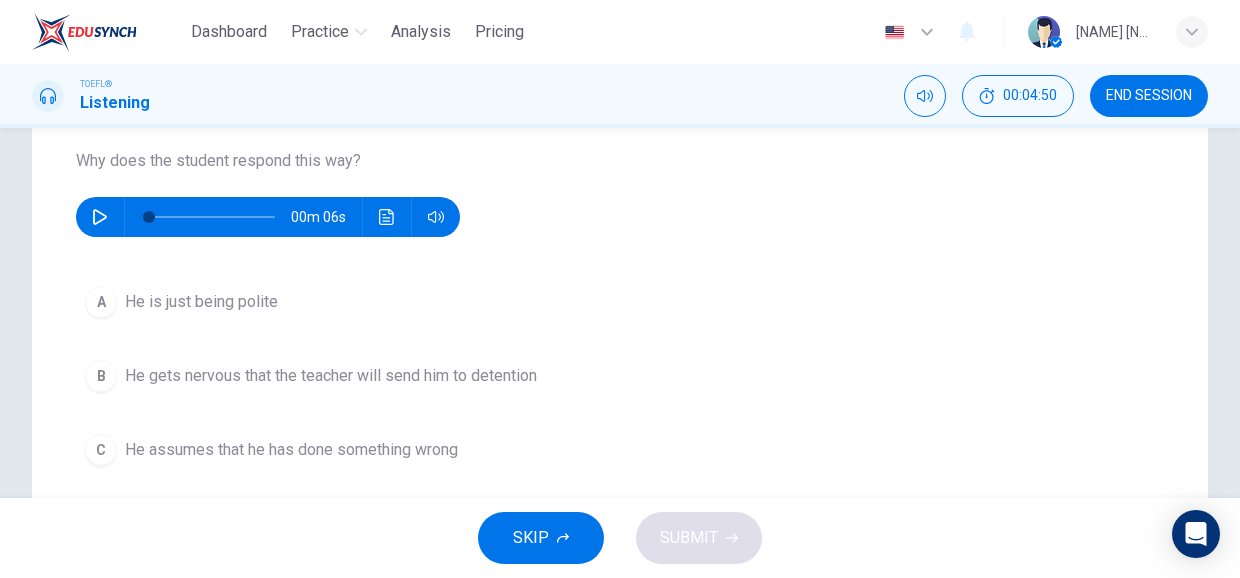scroll, scrollTop: 208, scrollLeft: 0, axis: vertical 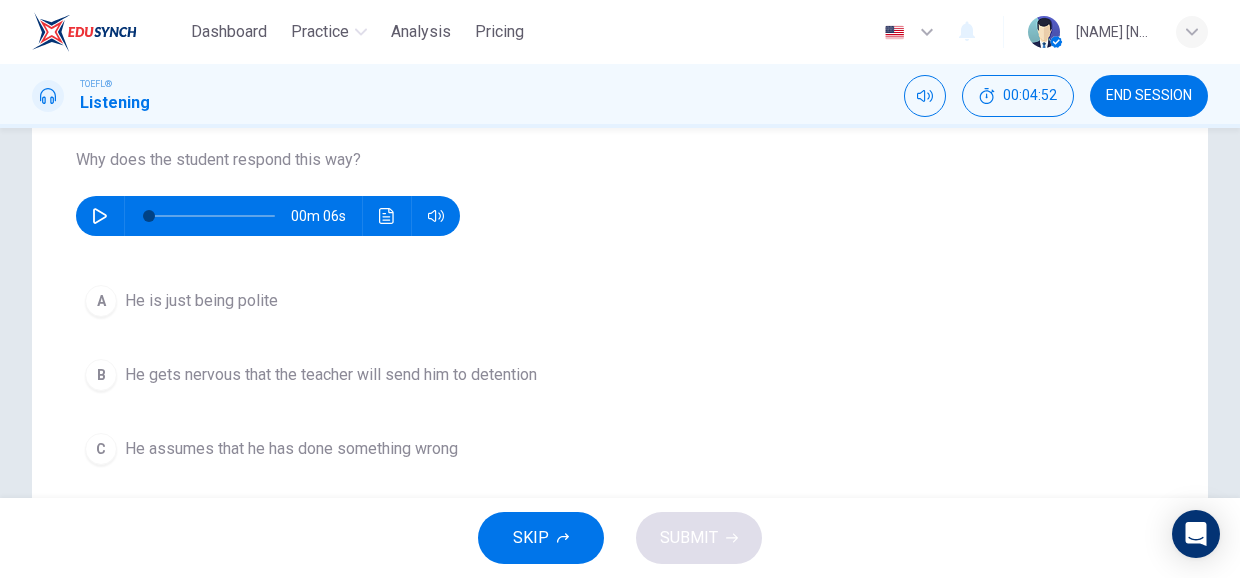 click 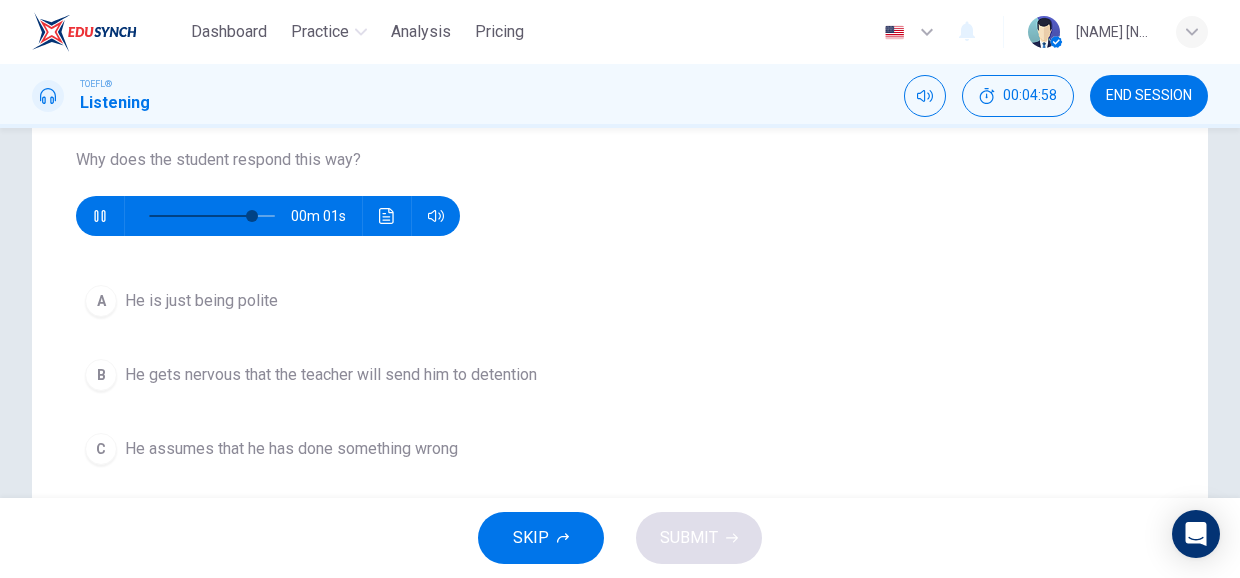 type on "0" 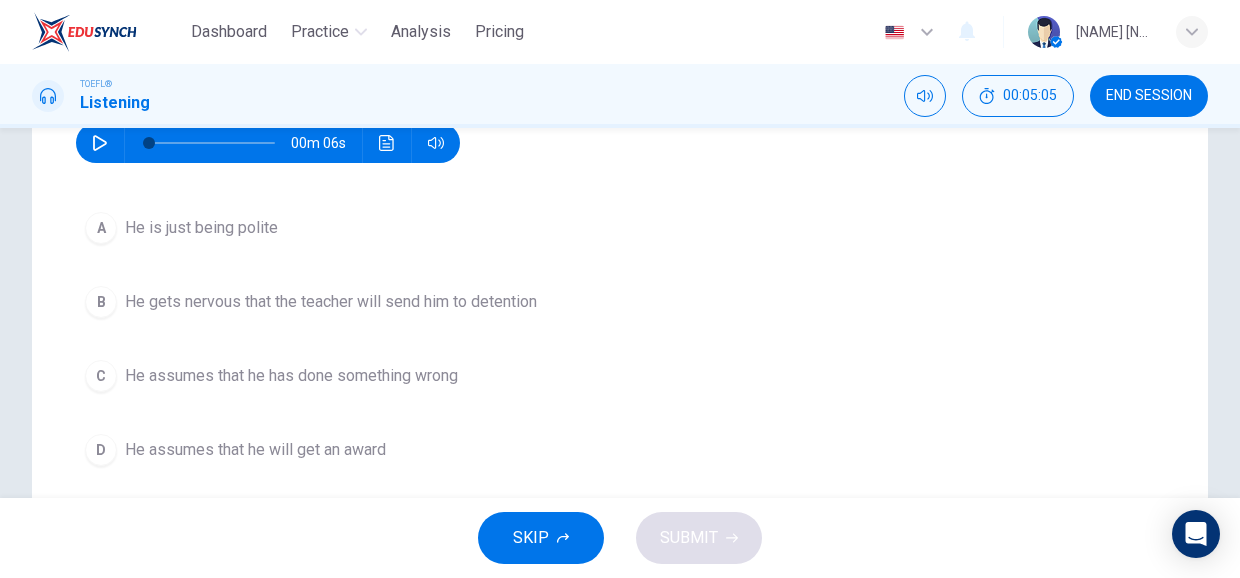 scroll, scrollTop: 271, scrollLeft: 0, axis: vertical 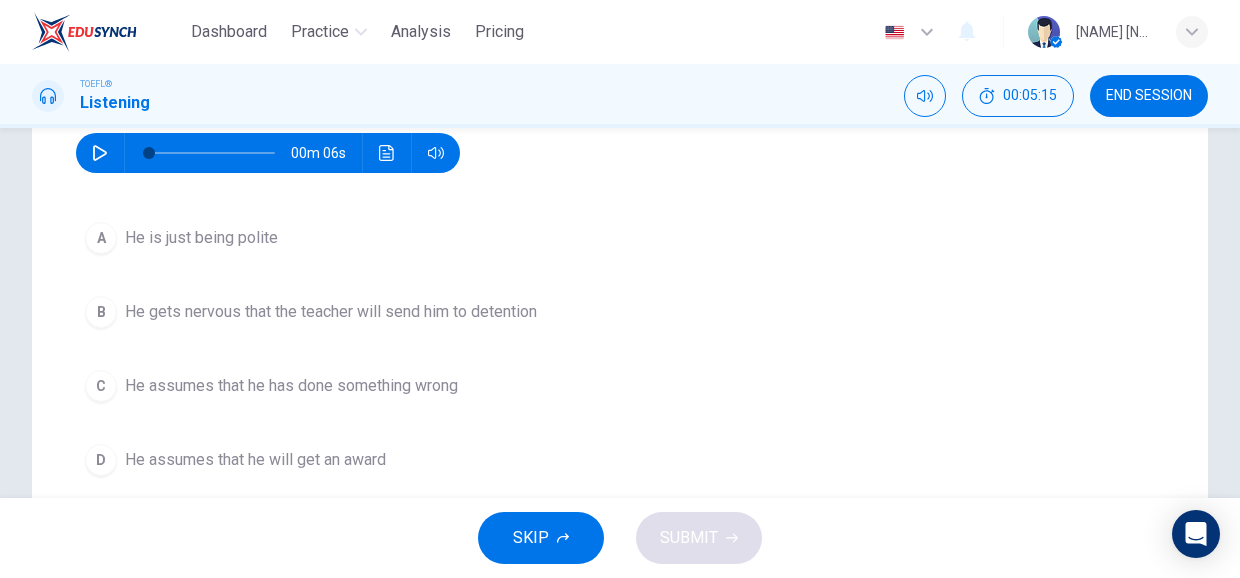 click on "He is just being polite" at bounding box center [201, 238] 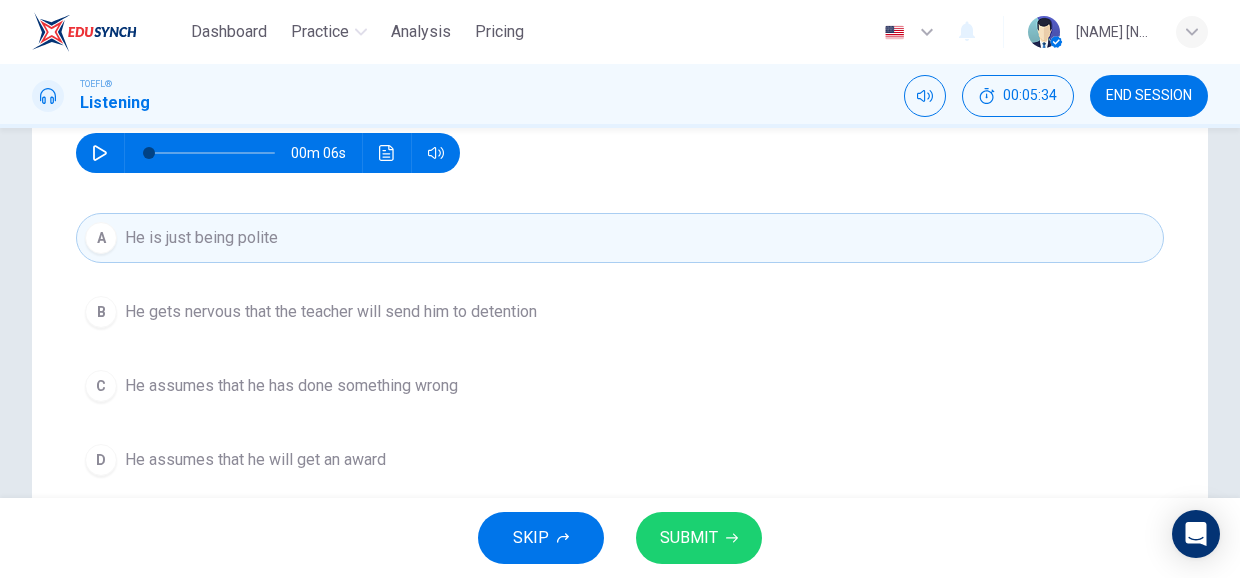 click on "SUBMIT" at bounding box center (689, 538) 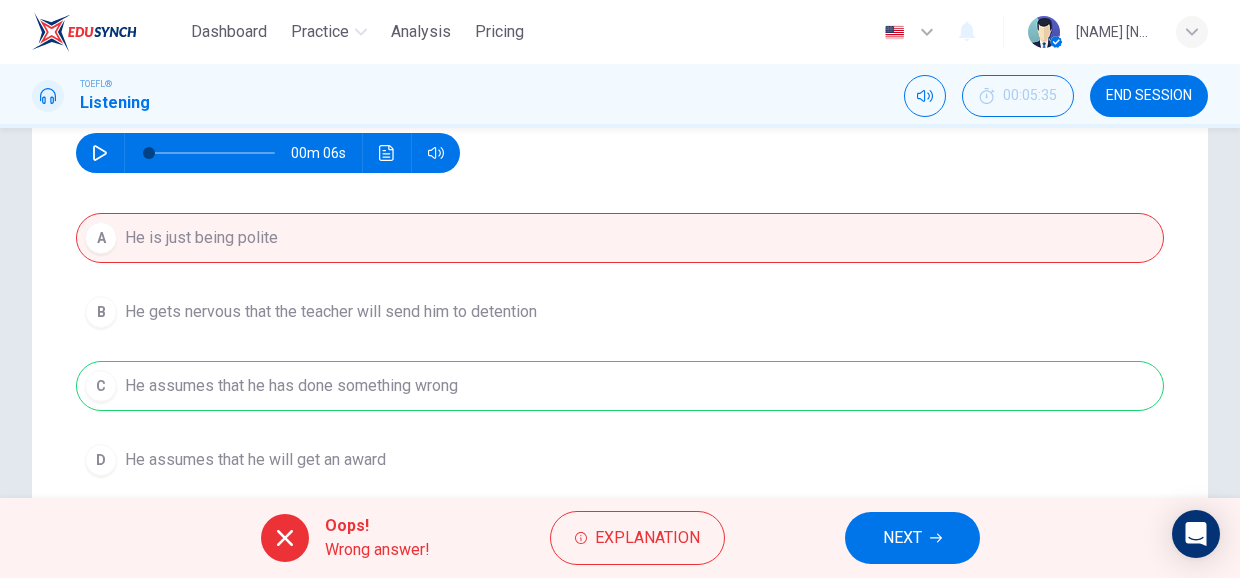 click on "NEXT" at bounding box center (902, 538) 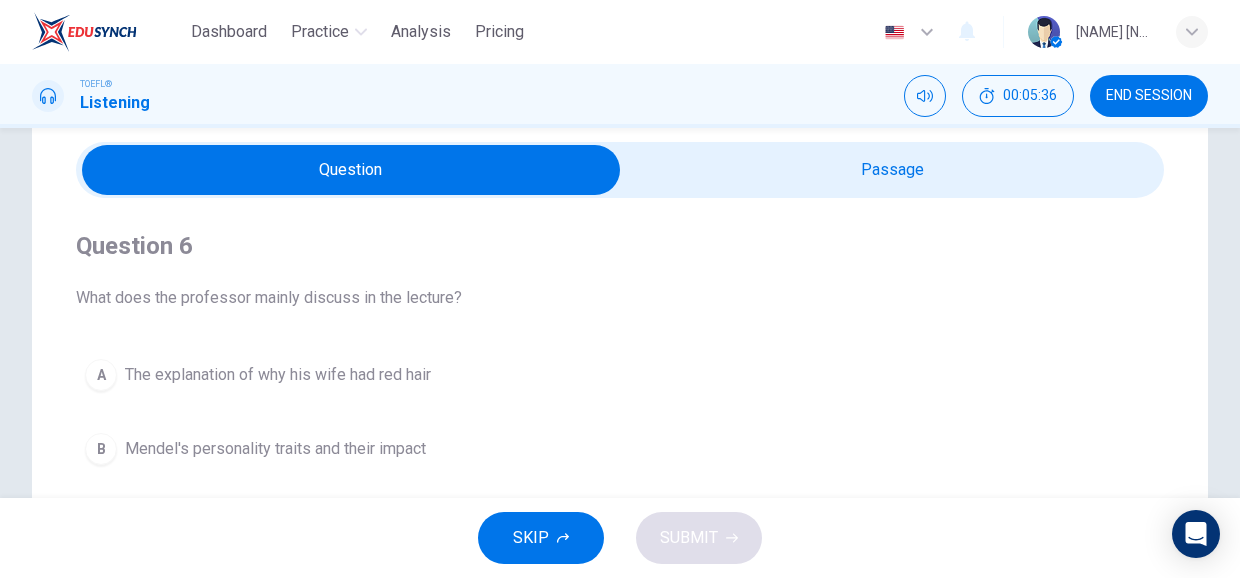 scroll, scrollTop: 0, scrollLeft: 0, axis: both 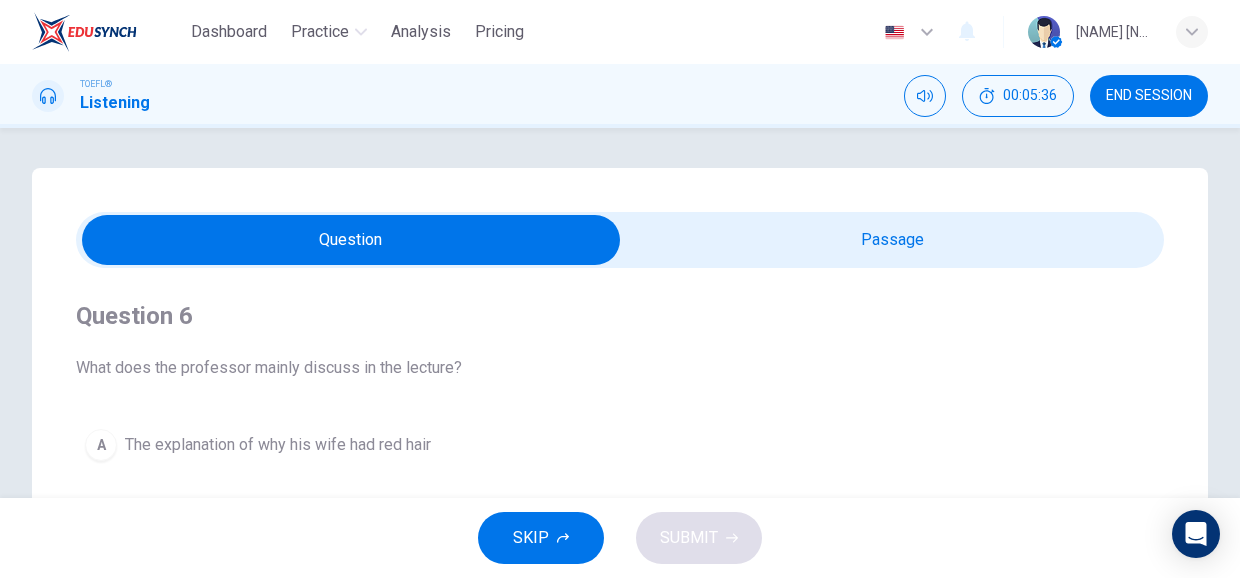 click at bounding box center (351, 240) 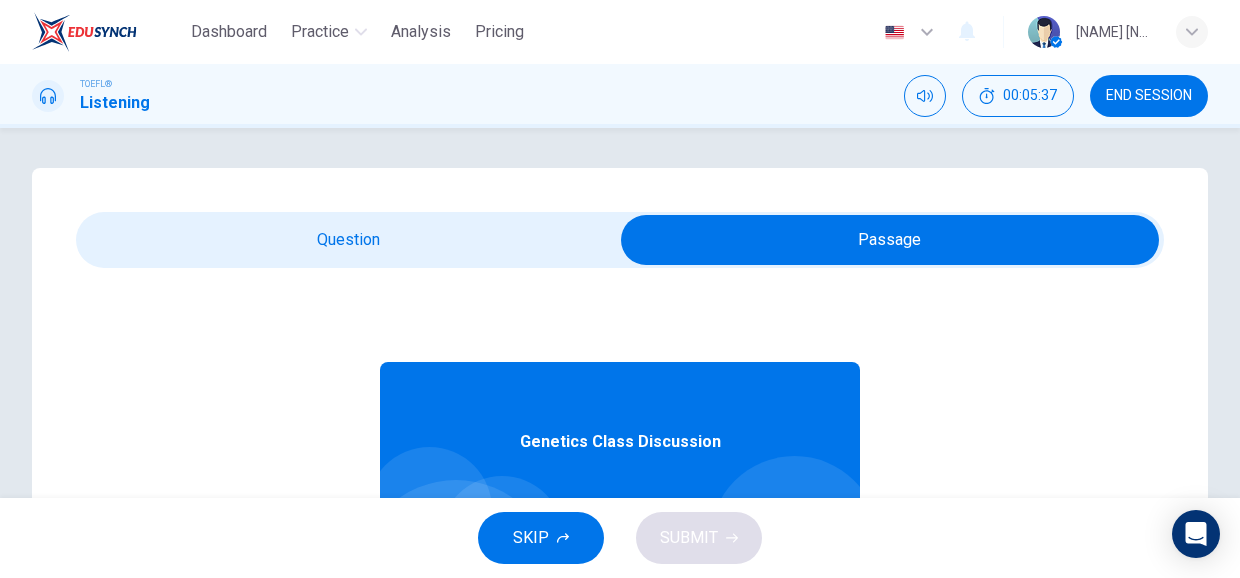 scroll, scrollTop: 112, scrollLeft: 0, axis: vertical 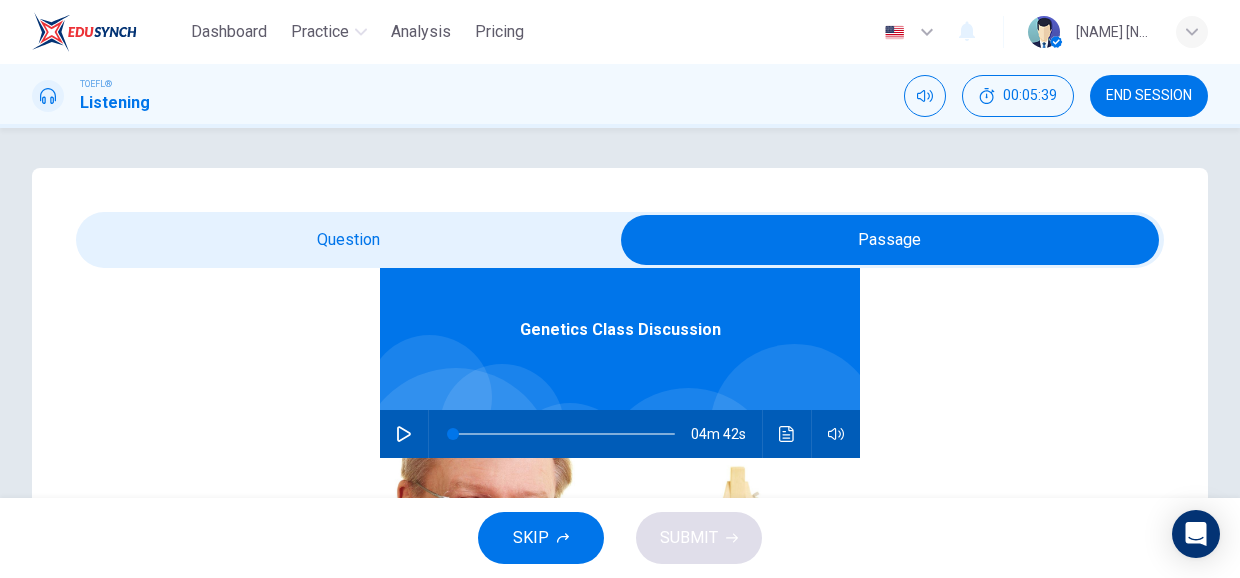 click 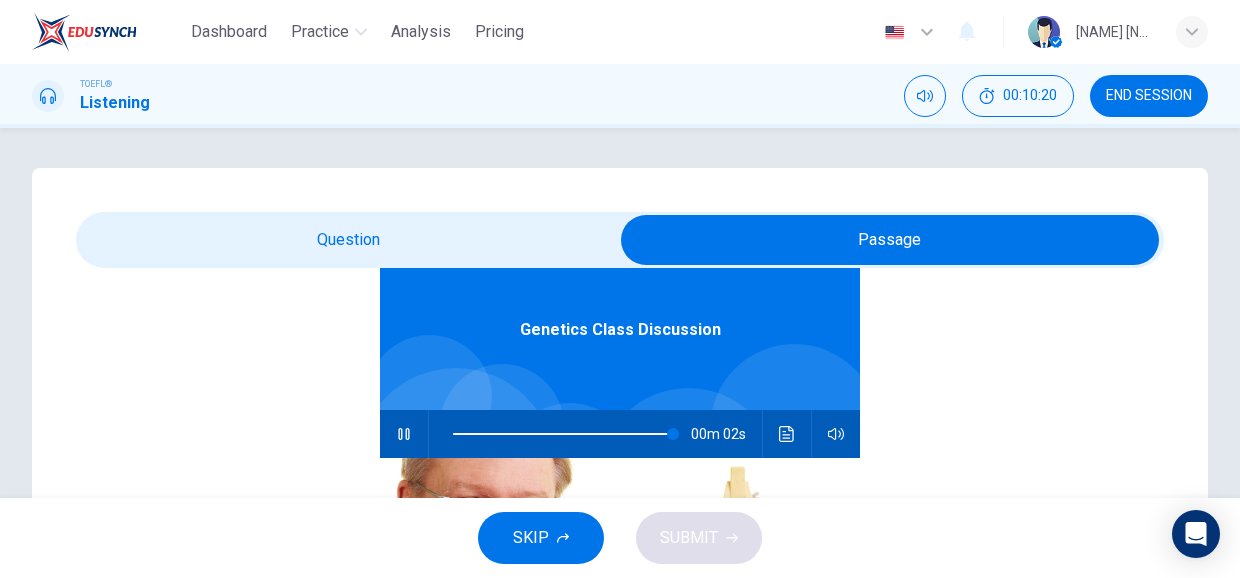 type on "100" 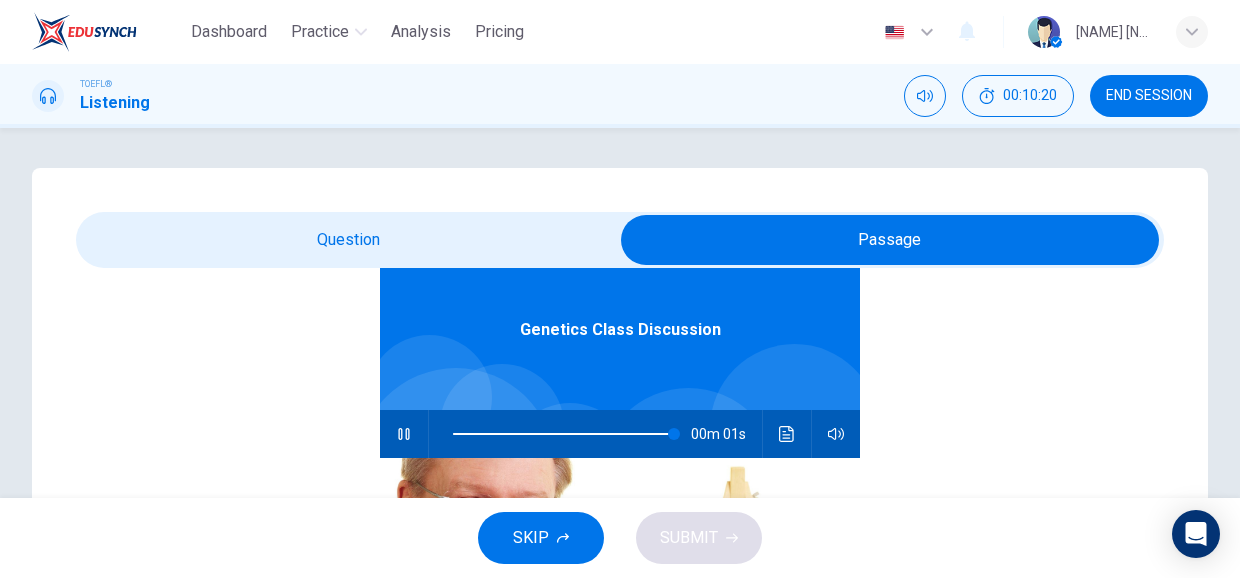 click at bounding box center (890, 240) 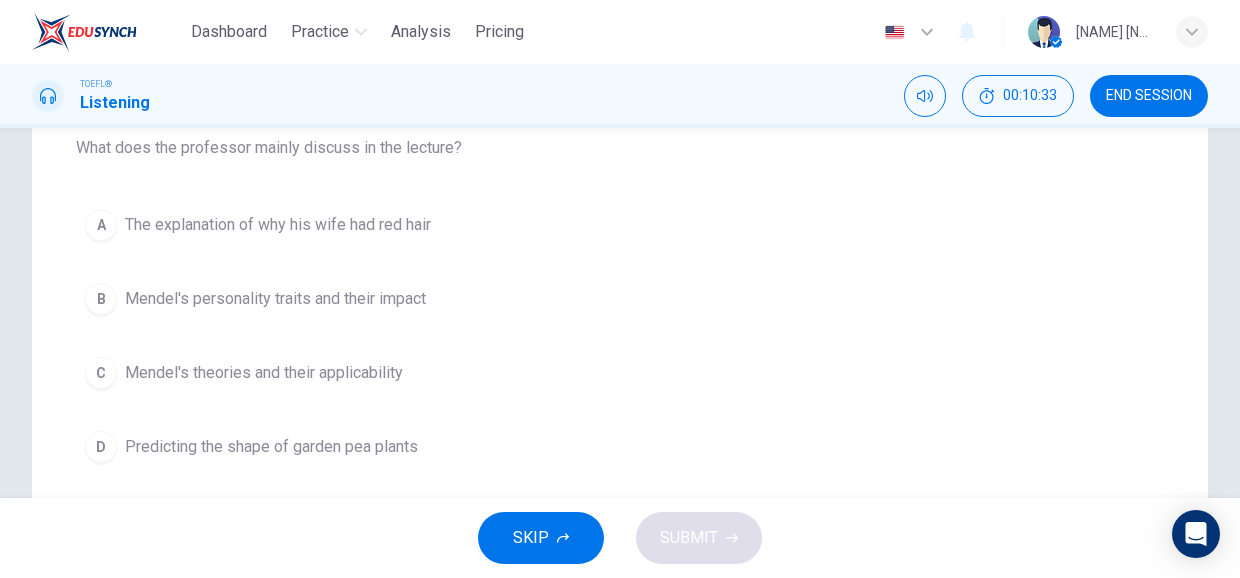 scroll, scrollTop: 219, scrollLeft: 0, axis: vertical 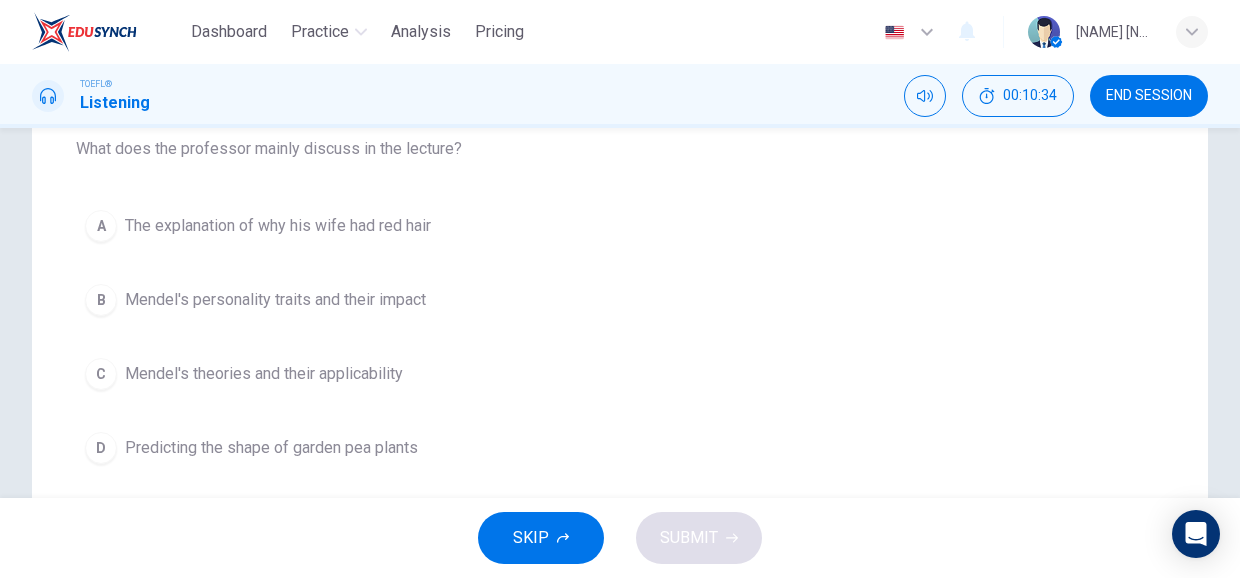 click on "Mendel's theories and their applicability" at bounding box center (264, 374) 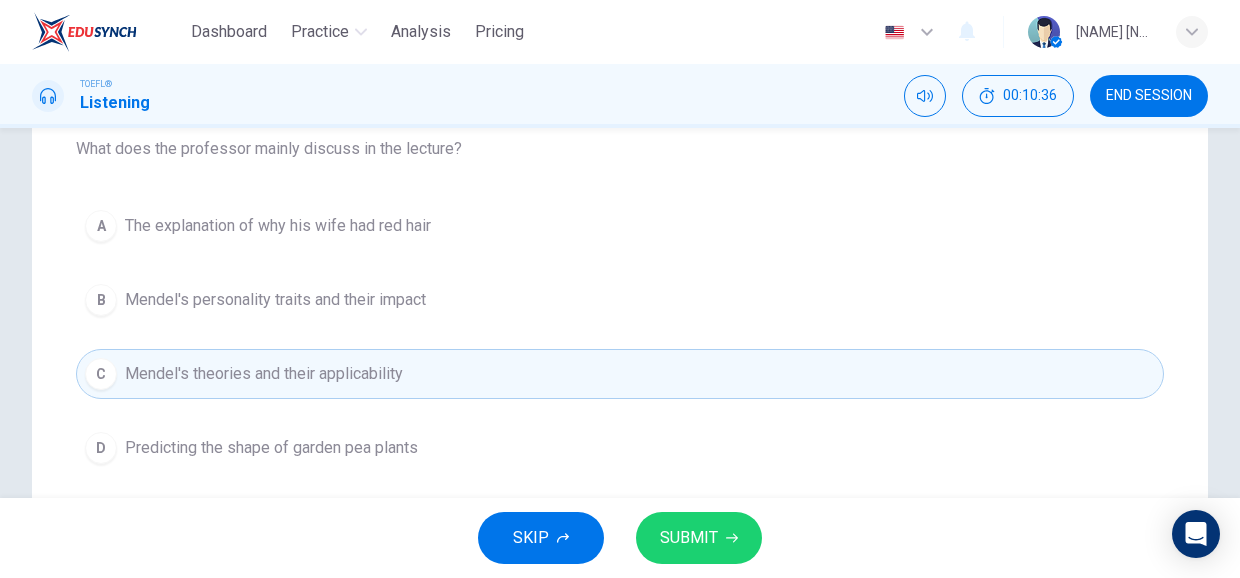 click on "SUBMIT" at bounding box center (689, 538) 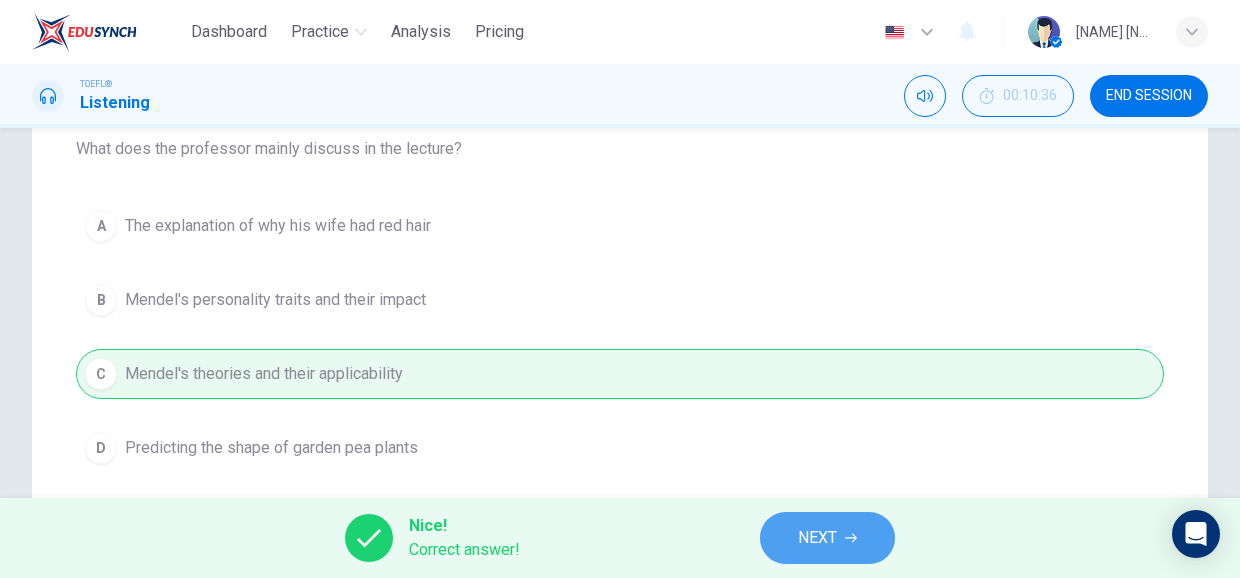 click on "NEXT" at bounding box center [817, 538] 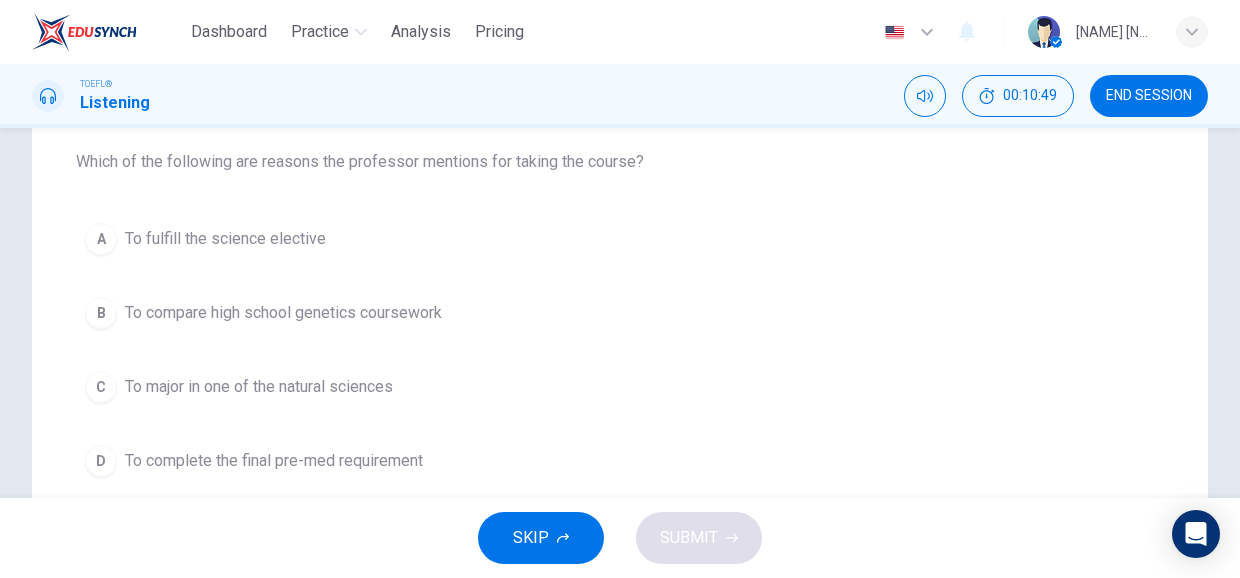 scroll, scrollTop: 204, scrollLeft: 0, axis: vertical 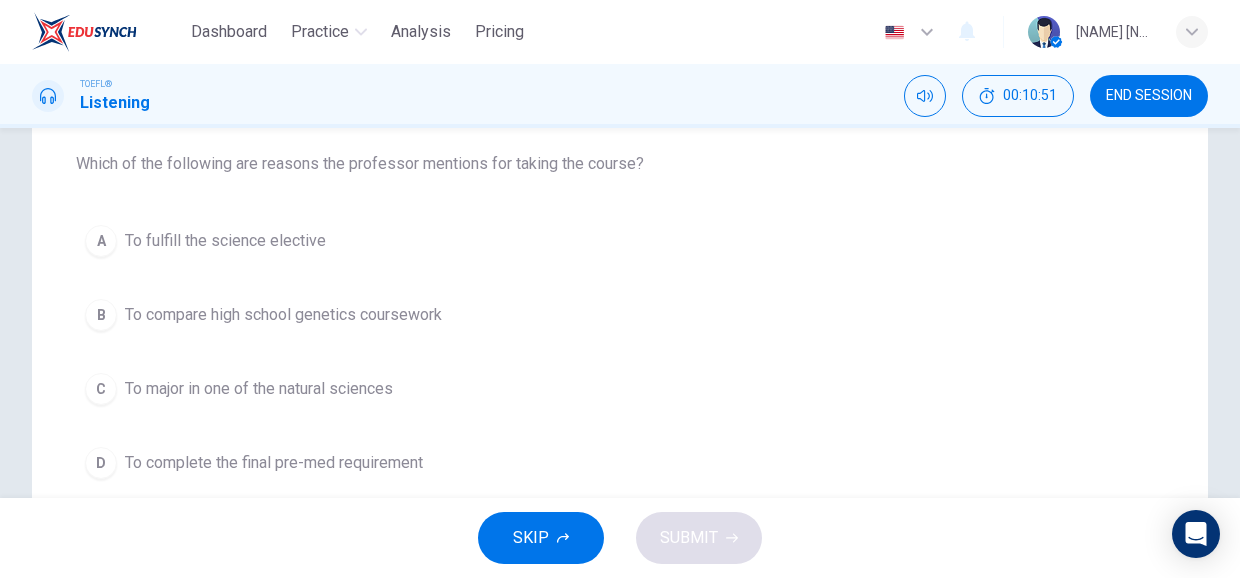 click on "C To major in one of the natural sciences" at bounding box center [620, 389] 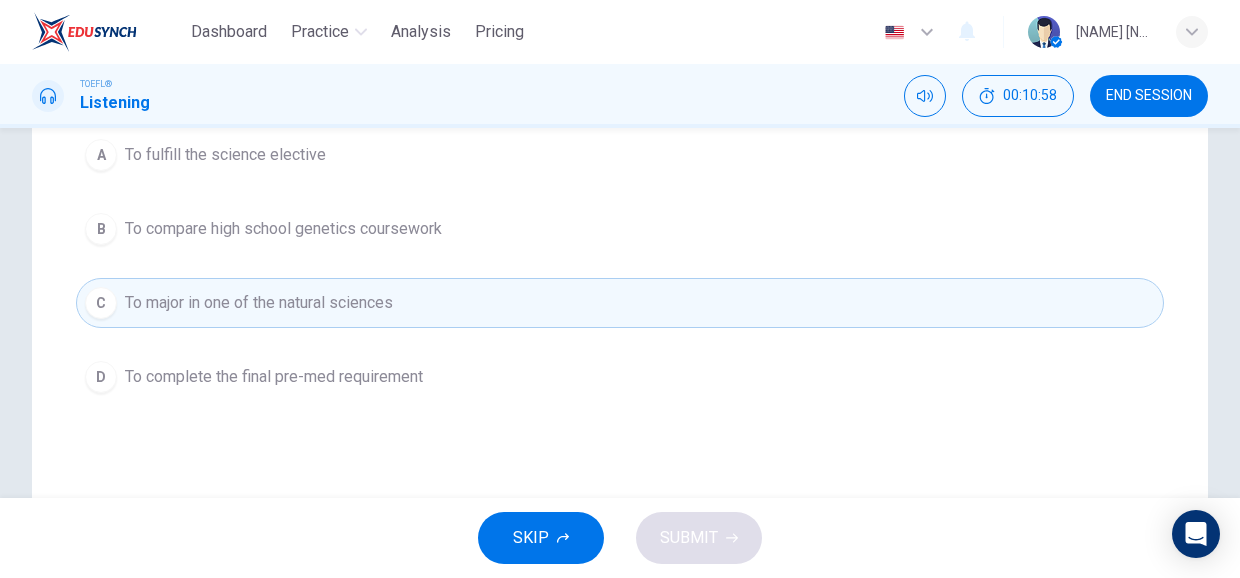scroll, scrollTop: 288, scrollLeft: 0, axis: vertical 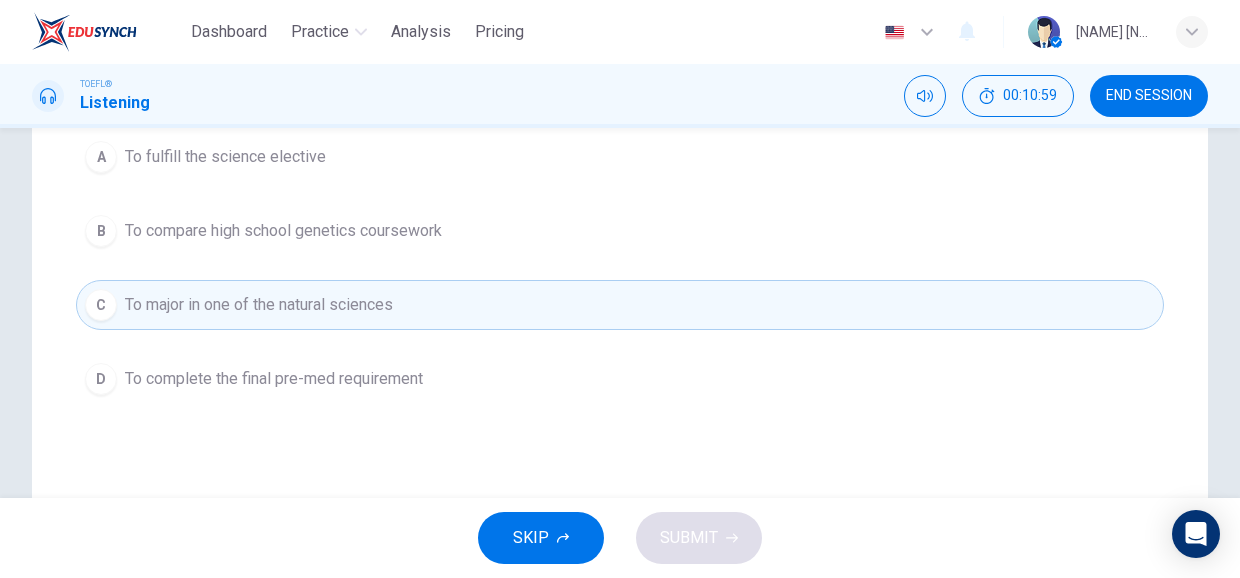 click on "D To complete the final pre-med requirement" at bounding box center [620, 379] 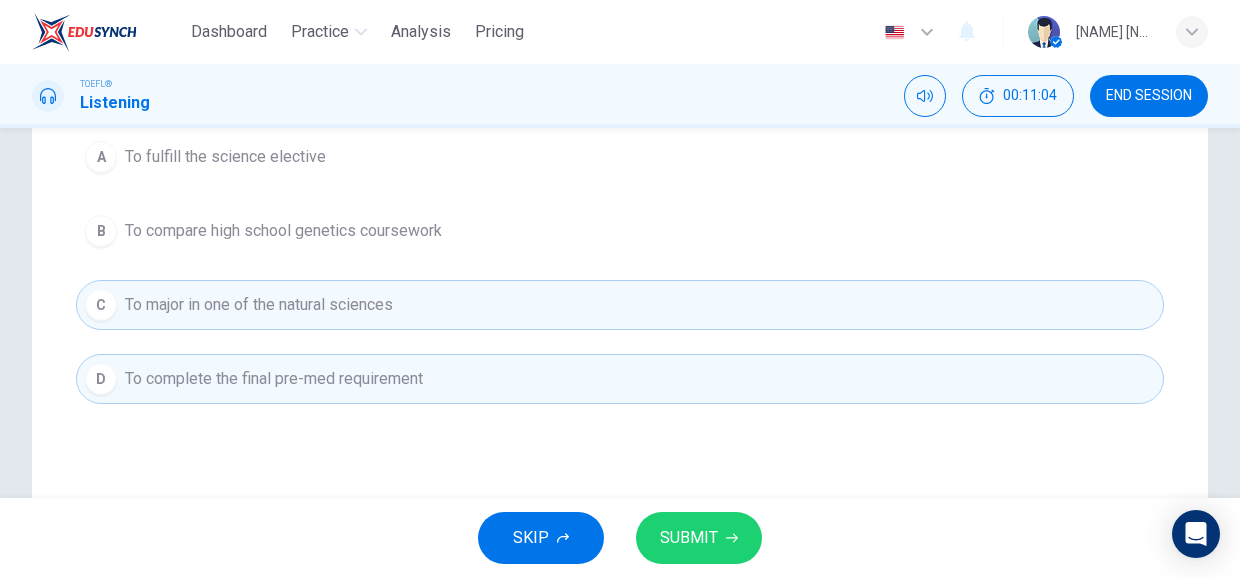 click 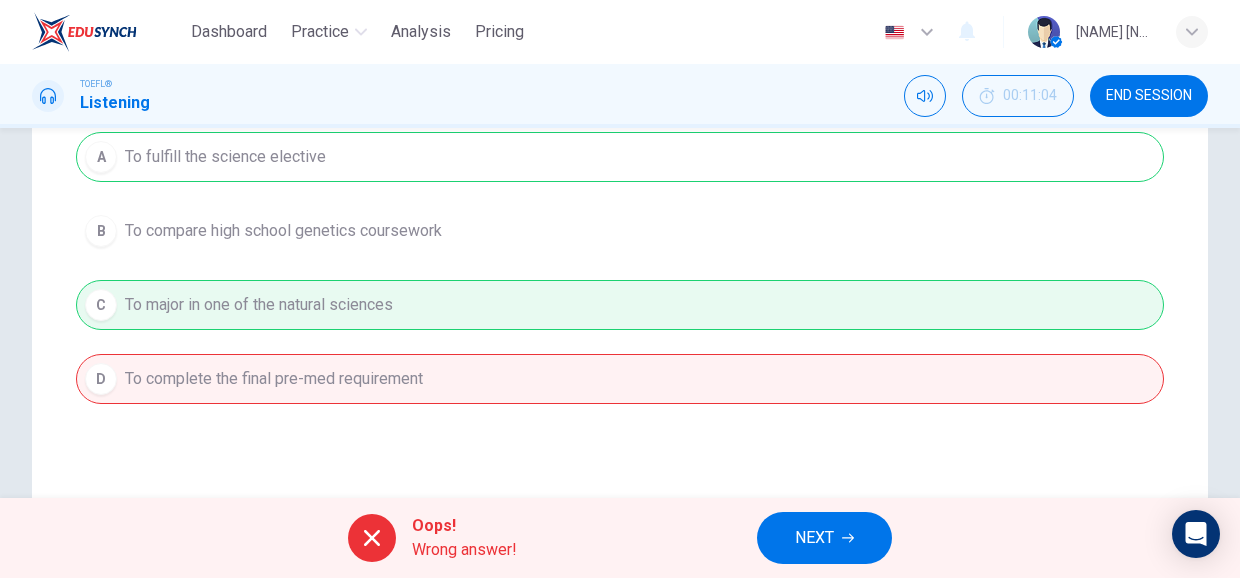 click on "Oops! Wrong answer! NEXT" at bounding box center (620, 538) 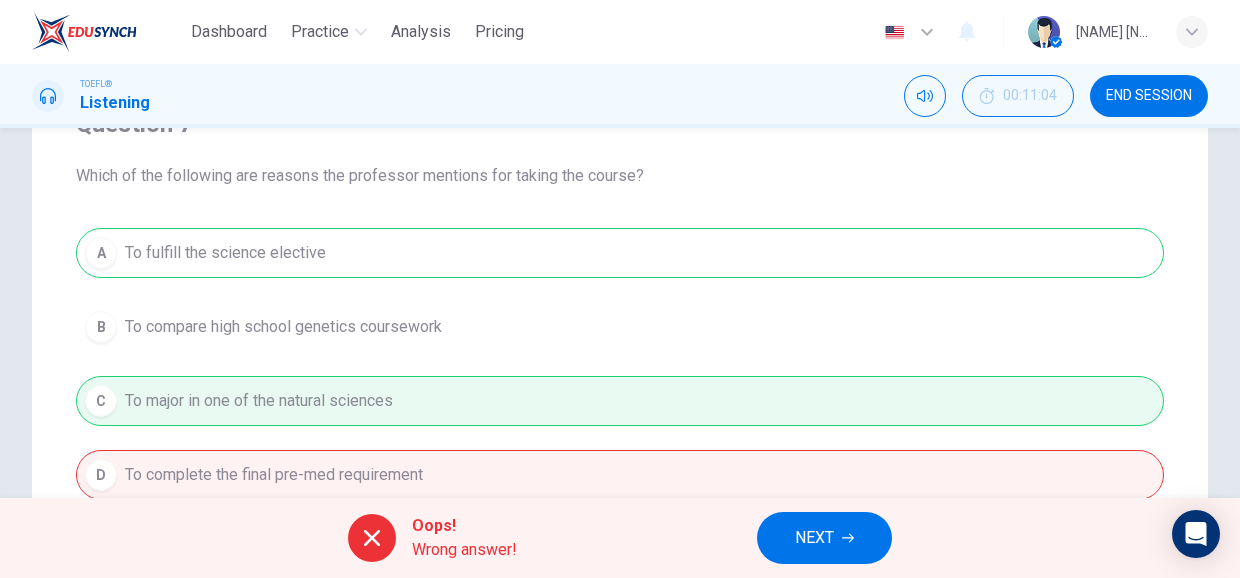 scroll, scrollTop: 208, scrollLeft: 0, axis: vertical 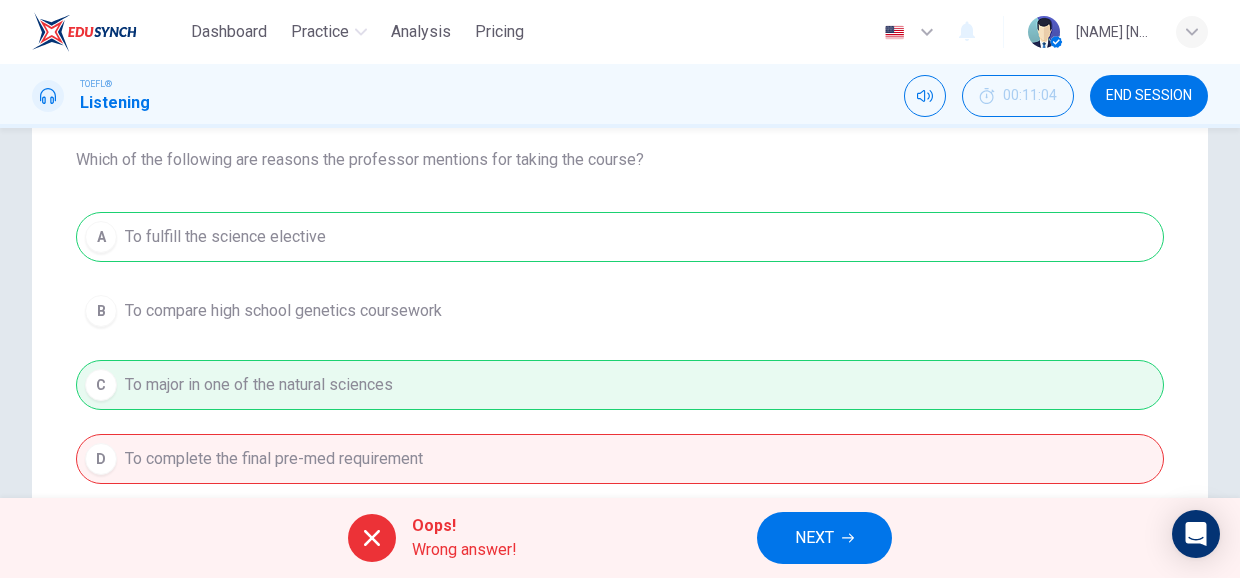 click on "NEXT" at bounding box center (814, 538) 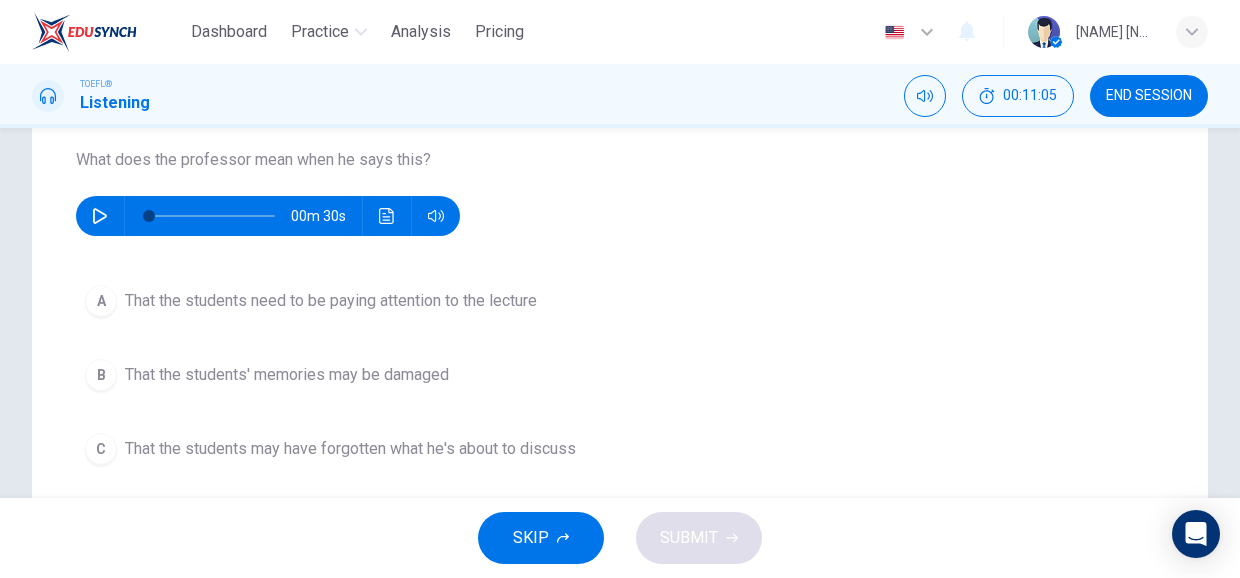 click 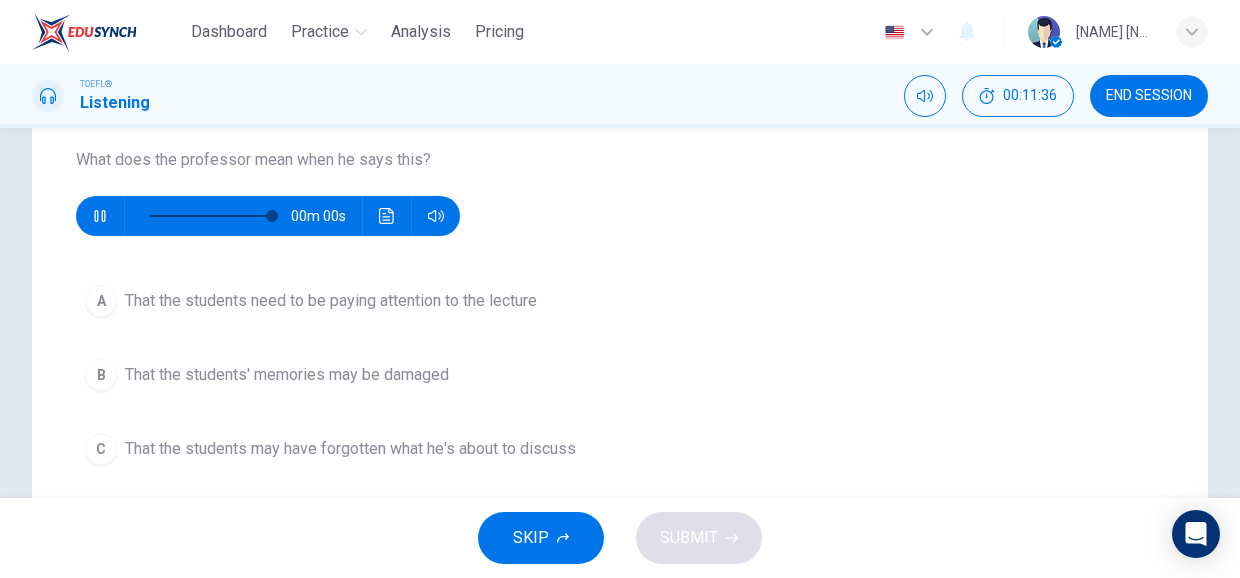 type on "0" 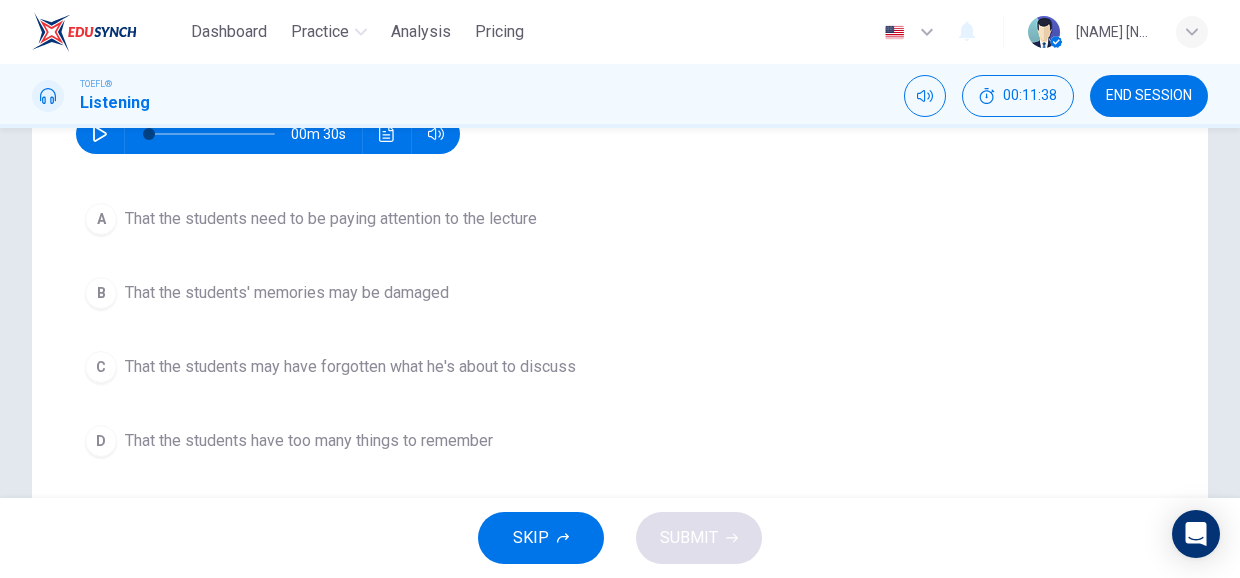 scroll, scrollTop: 295, scrollLeft: 0, axis: vertical 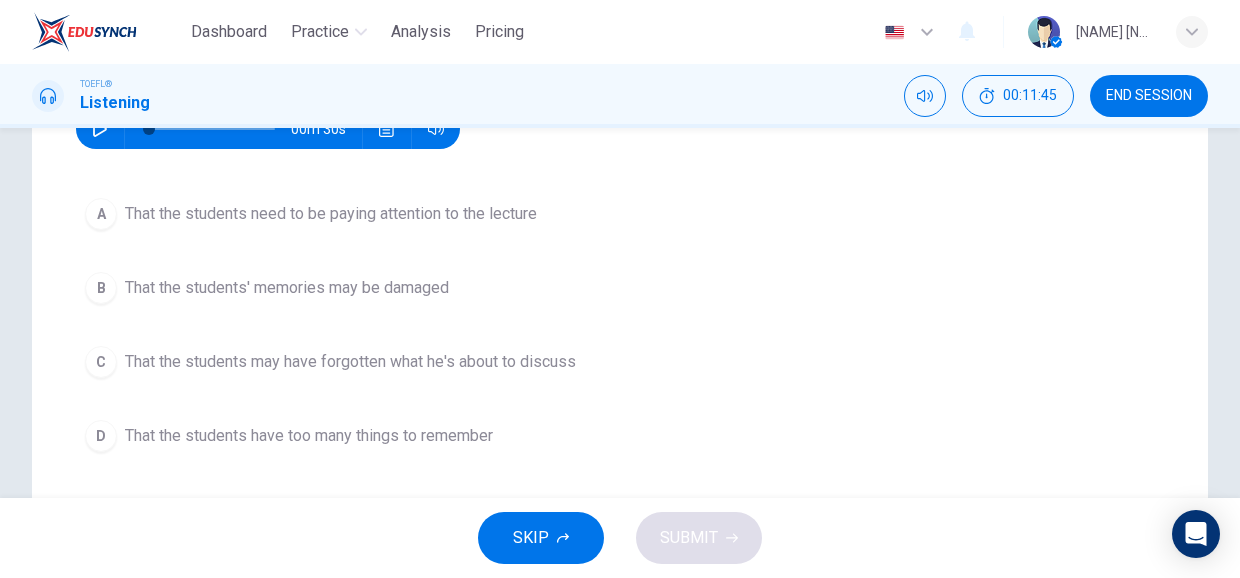 click on "That the students may have forgotten what he's about to discuss" at bounding box center [350, 362] 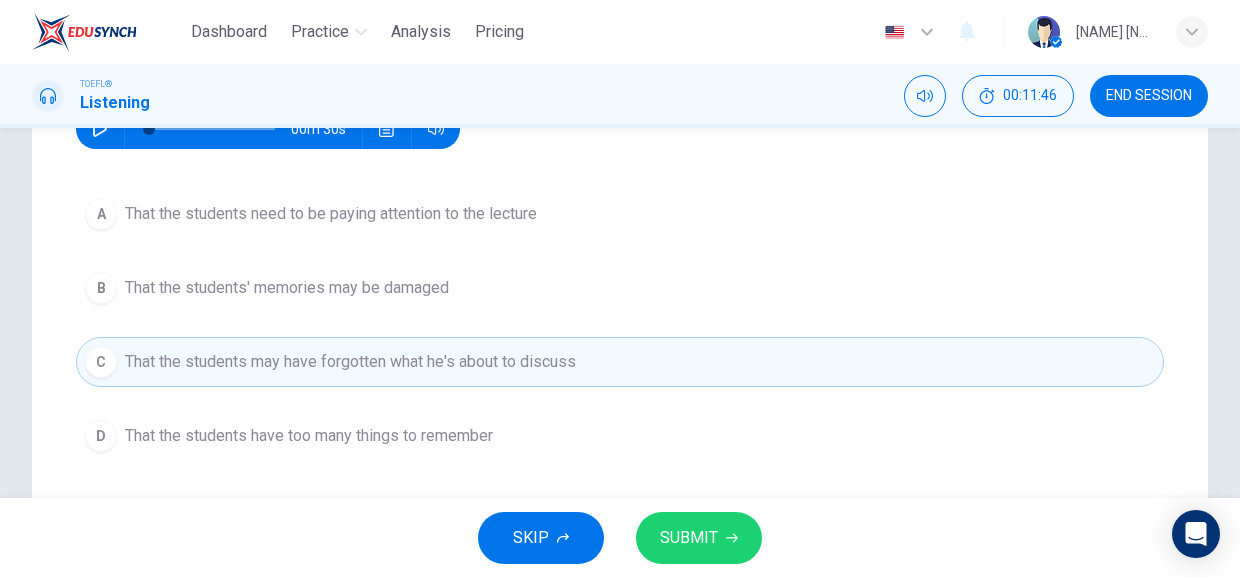 click on "SUBMIT" at bounding box center [689, 538] 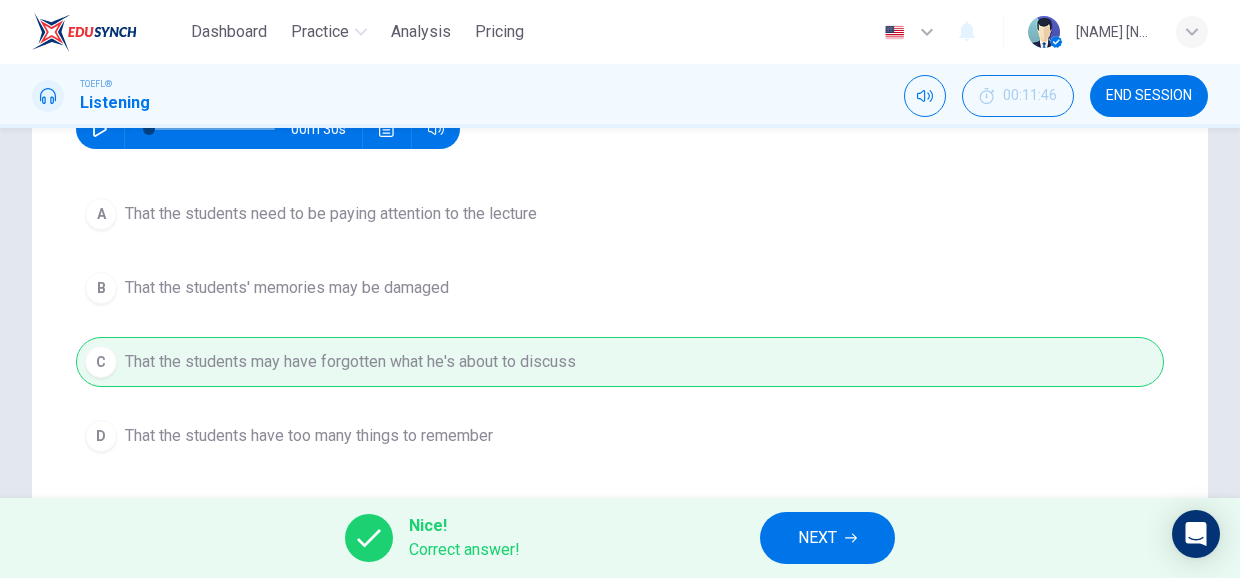 click on "NEXT" at bounding box center (817, 538) 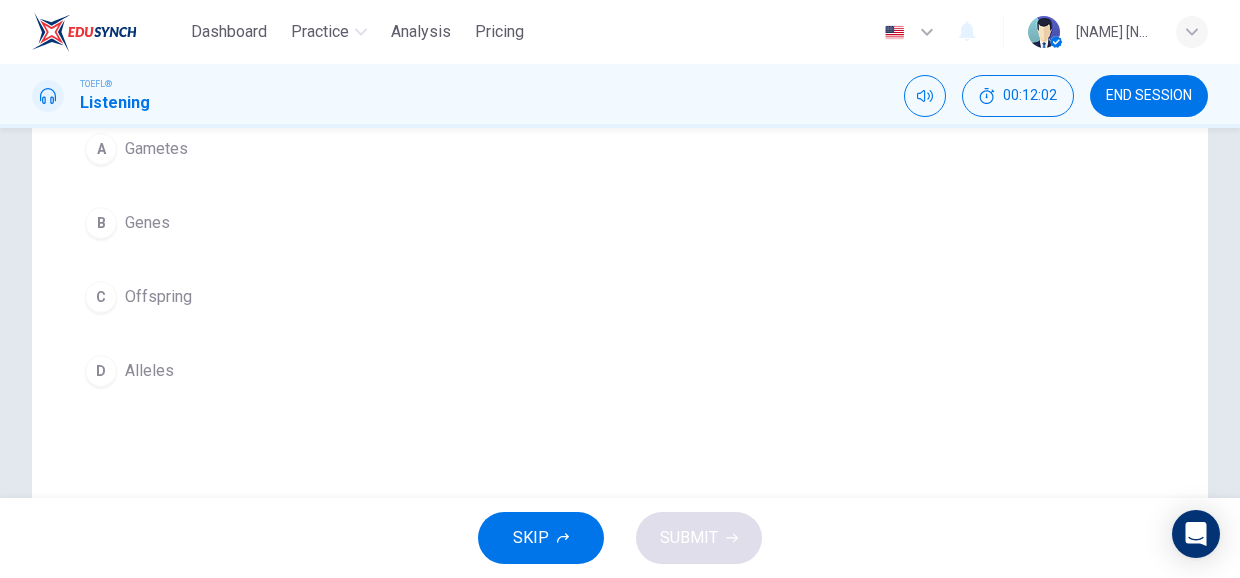 scroll, scrollTop: 304, scrollLeft: 0, axis: vertical 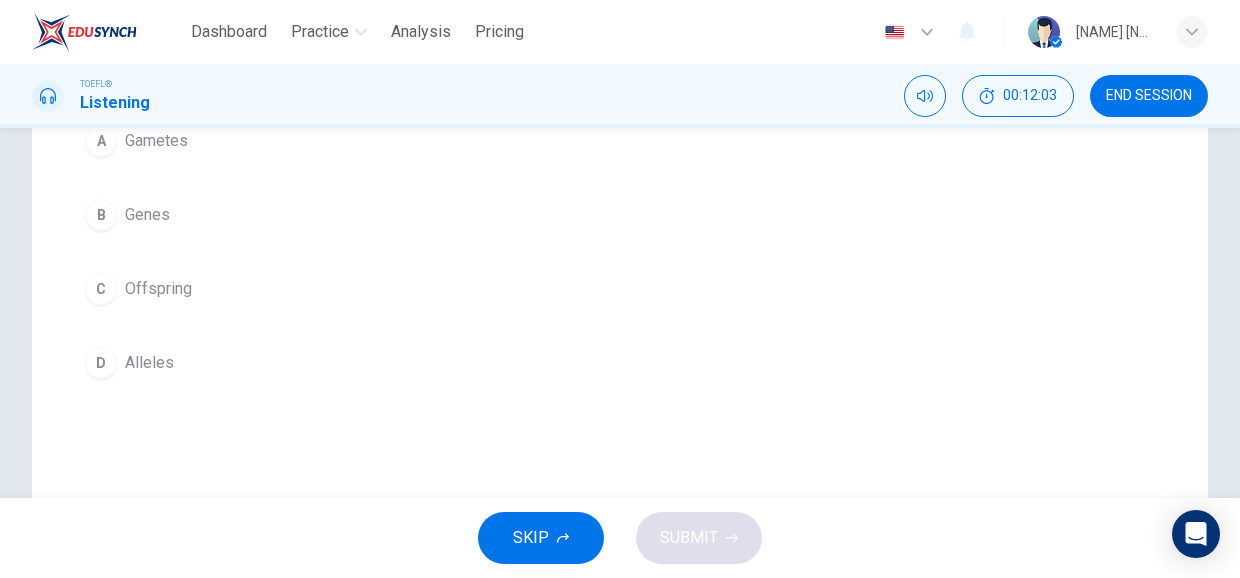 click on "Alleles" at bounding box center [149, 363] 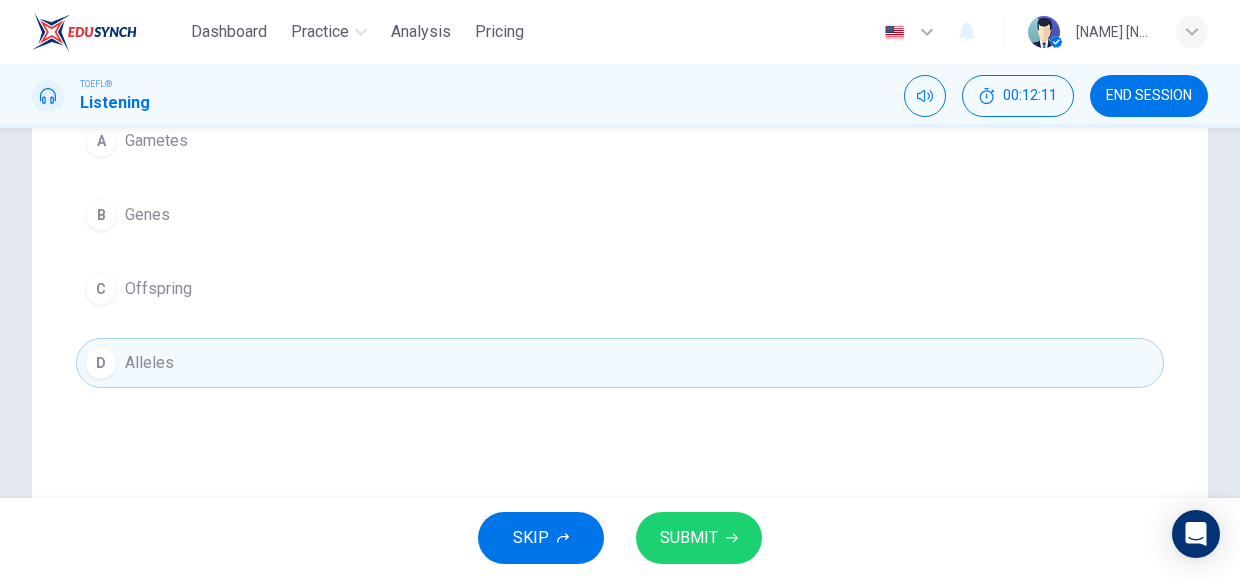 click on "SUBMIT" at bounding box center [689, 538] 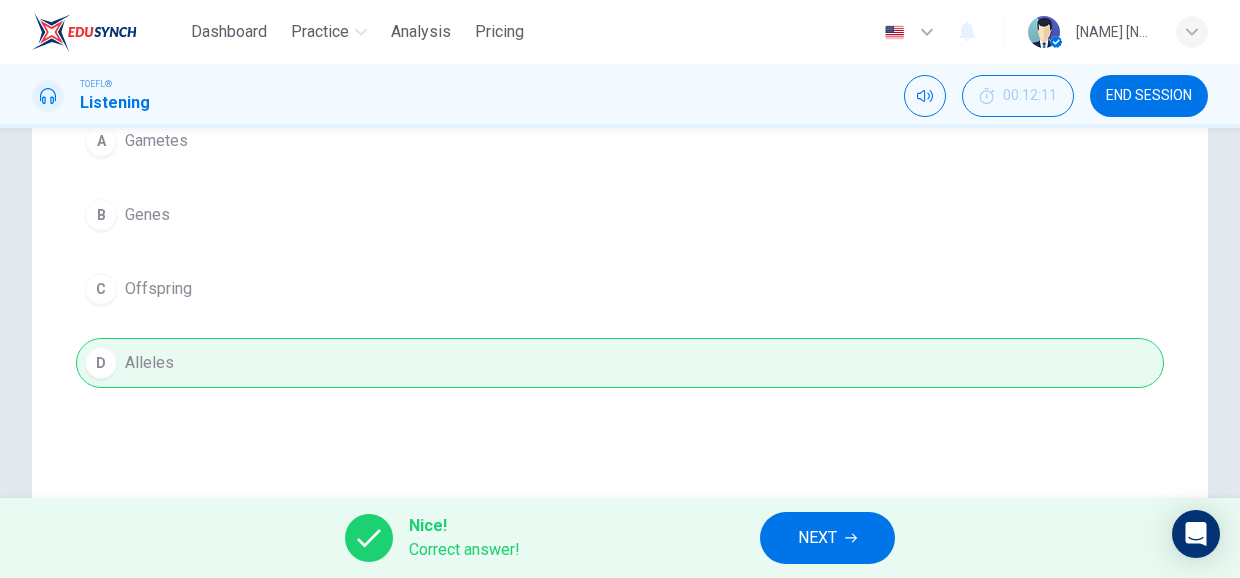 click on "NEXT" at bounding box center (817, 538) 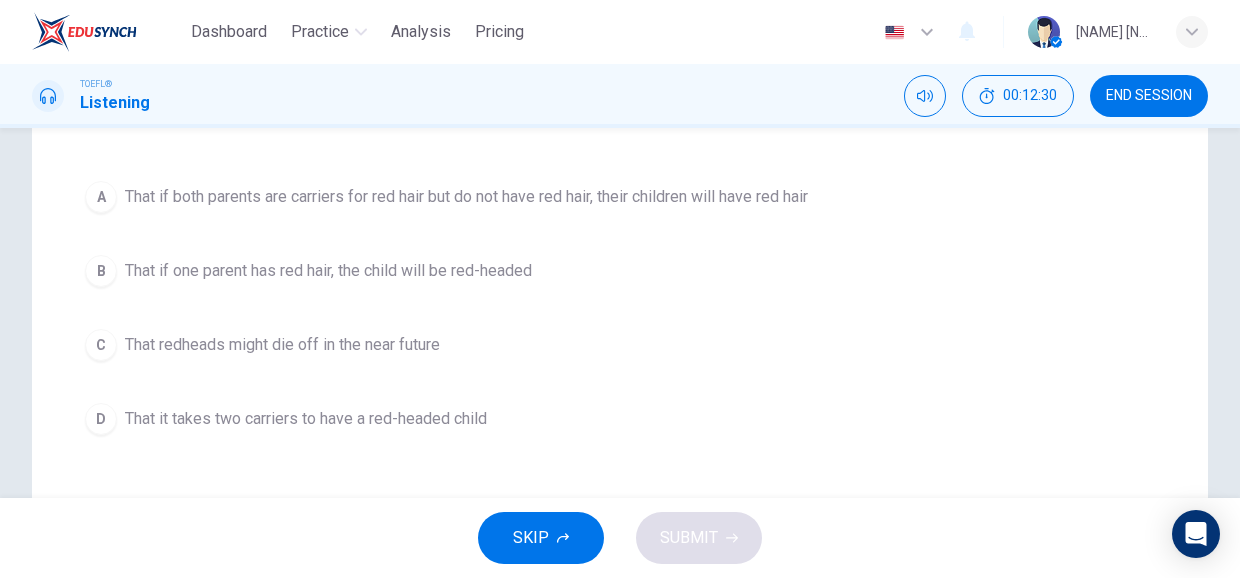 scroll, scrollTop: 267, scrollLeft: 0, axis: vertical 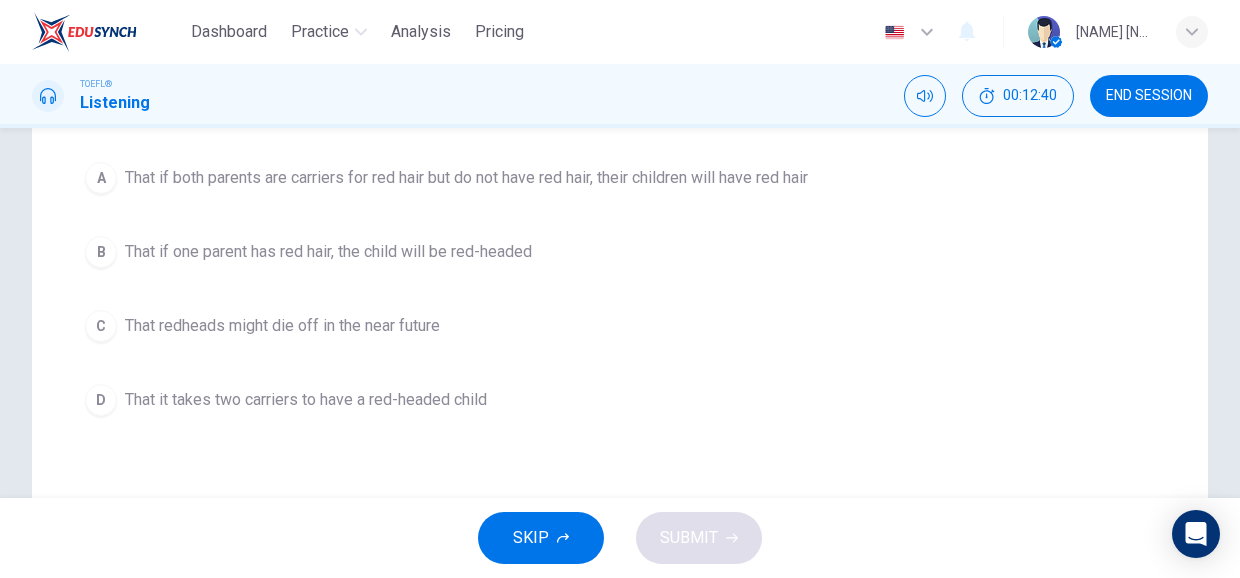 click on "D That it takes two carriers to have a red-headed child" at bounding box center [620, 400] 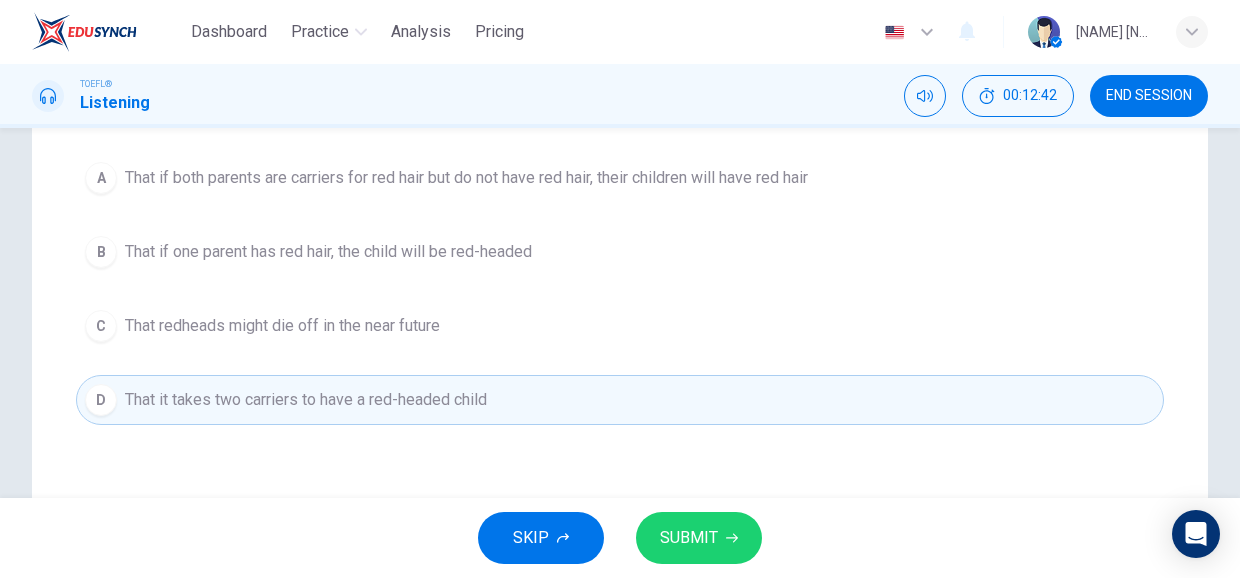 click on "SUBMIT" at bounding box center [689, 538] 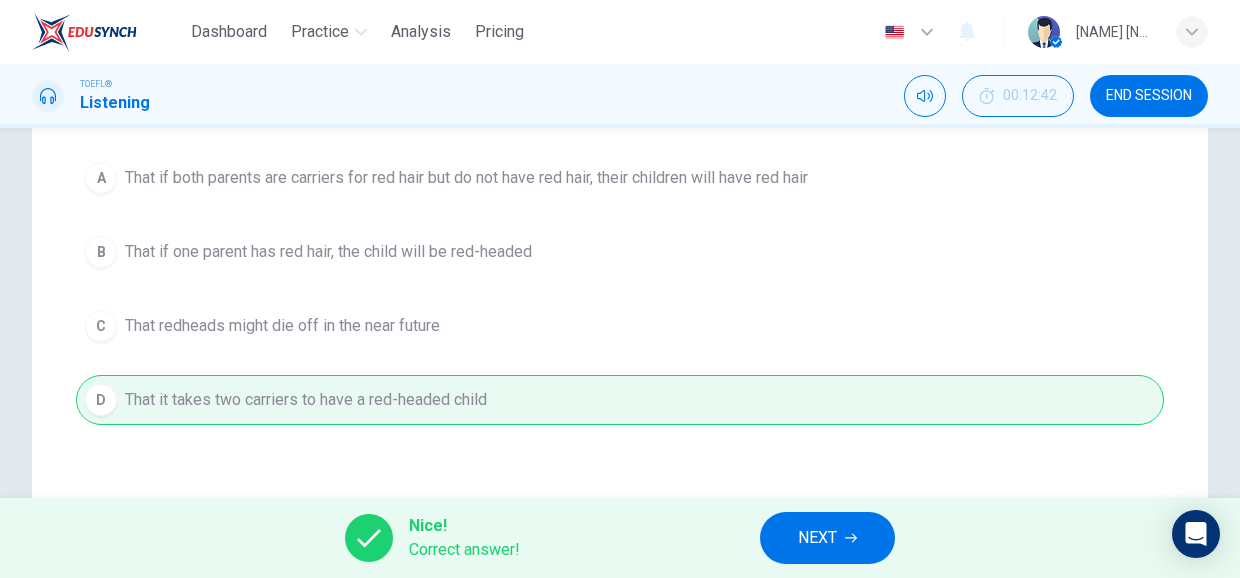 click on "NEXT" at bounding box center (817, 538) 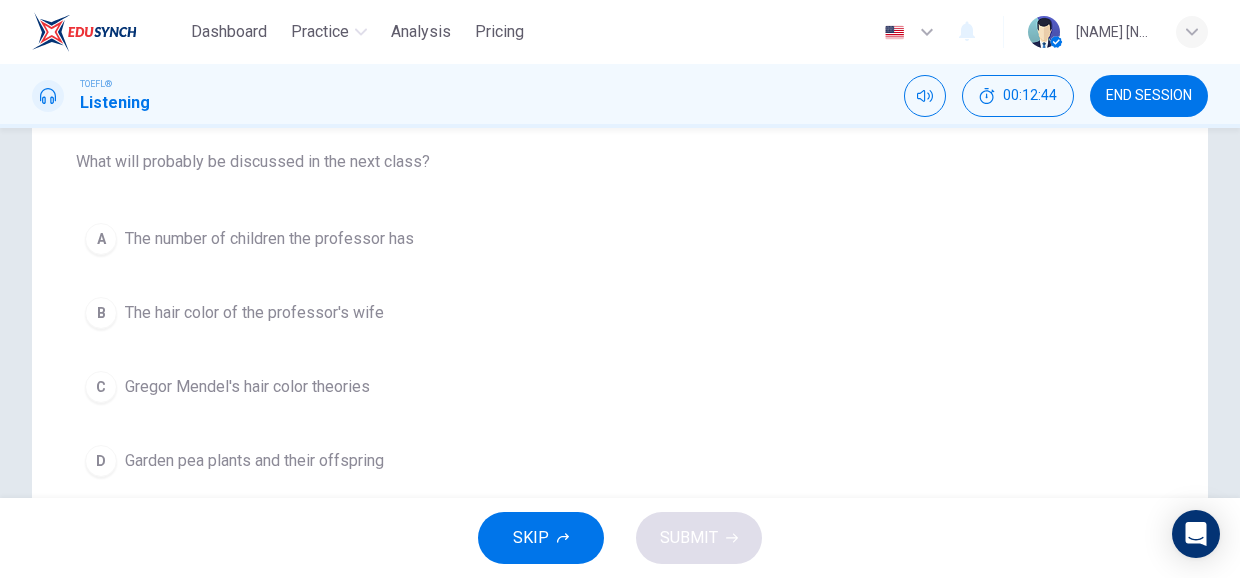 scroll, scrollTop: 216, scrollLeft: 0, axis: vertical 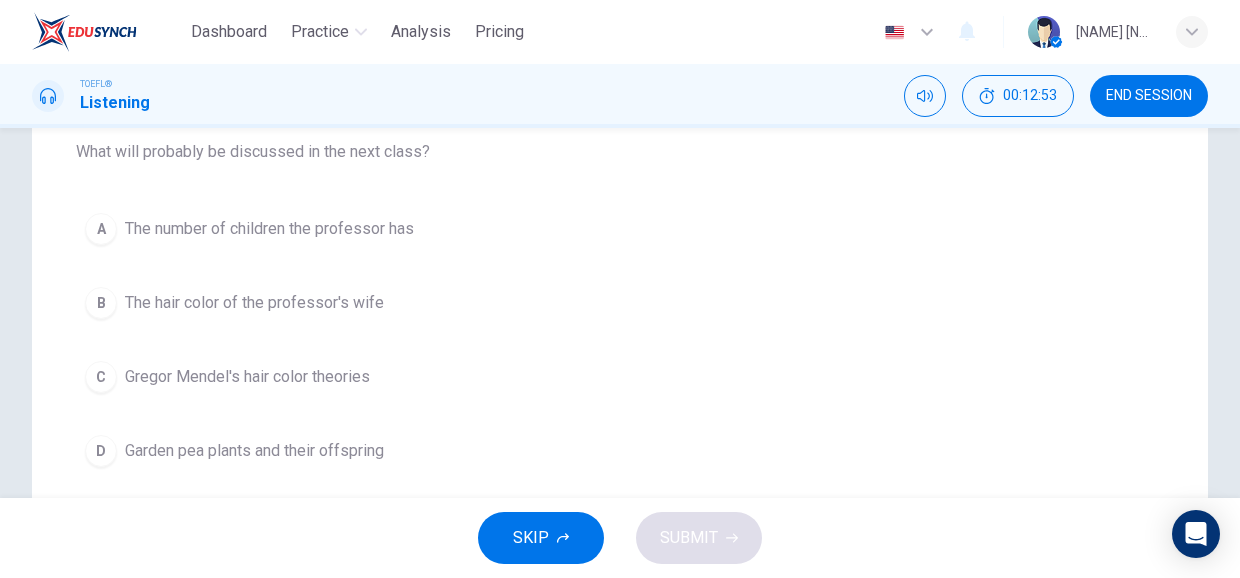 click on "The hair color of the professor's wife" at bounding box center [254, 303] 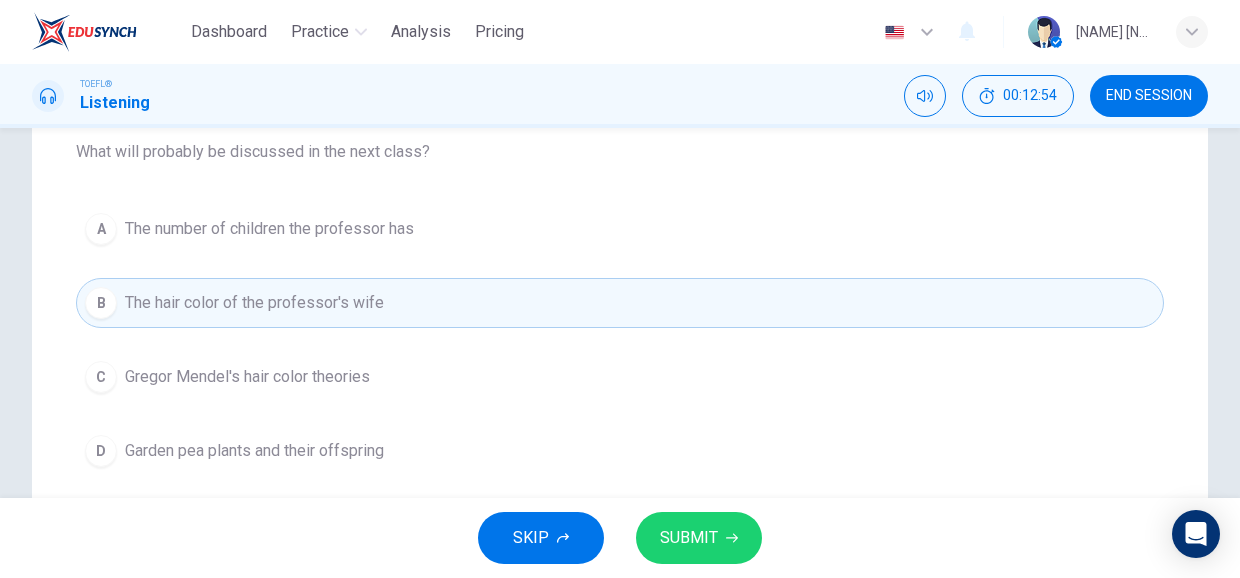 click on "SUBMIT" at bounding box center [689, 538] 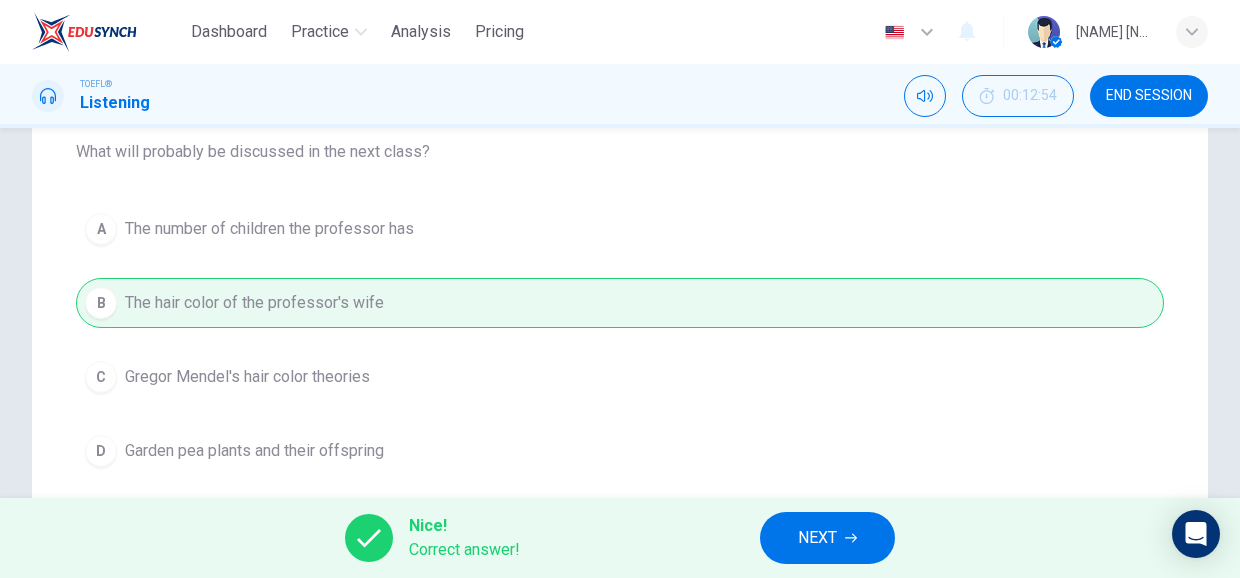 click on "NEXT" at bounding box center (817, 538) 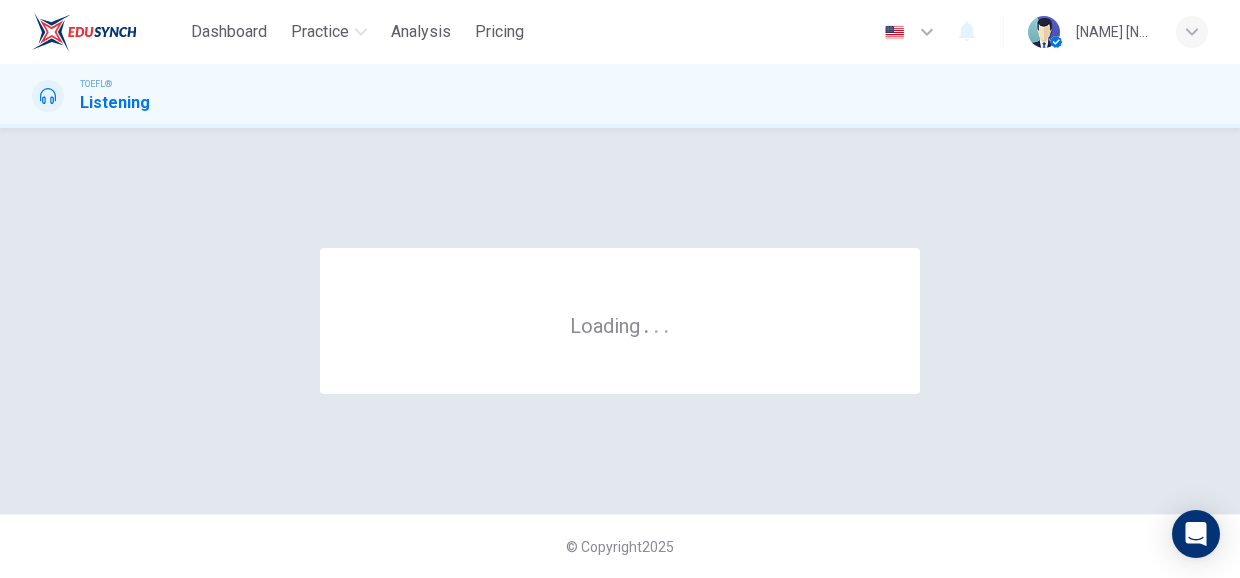 scroll, scrollTop: 0, scrollLeft: 0, axis: both 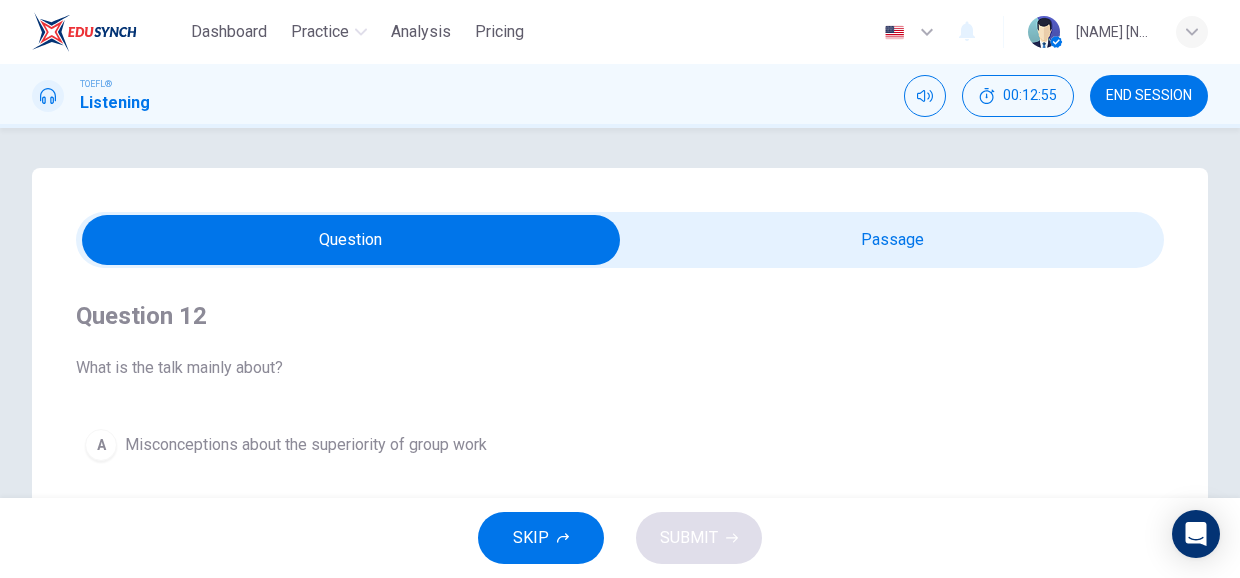 click at bounding box center [351, 240] 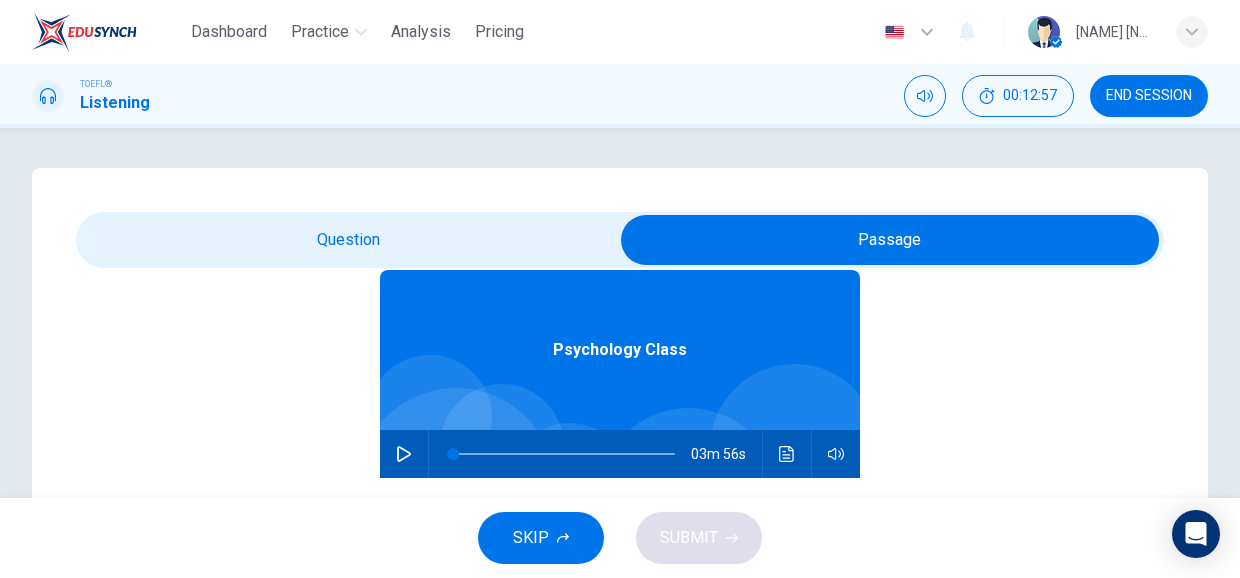 scroll, scrollTop: 112, scrollLeft: 0, axis: vertical 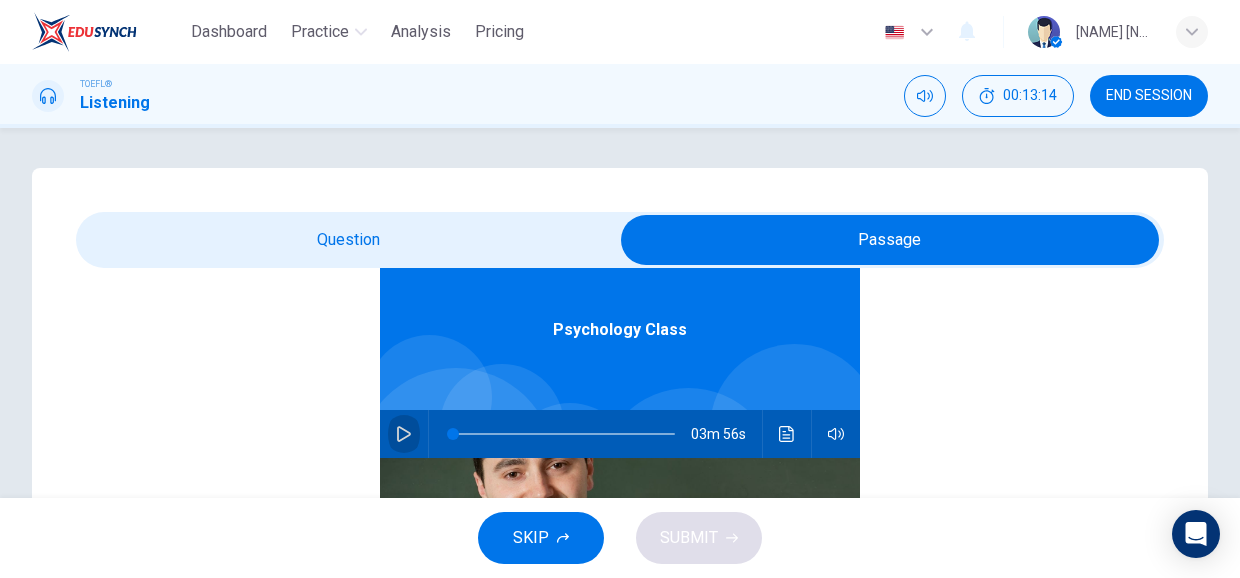 click 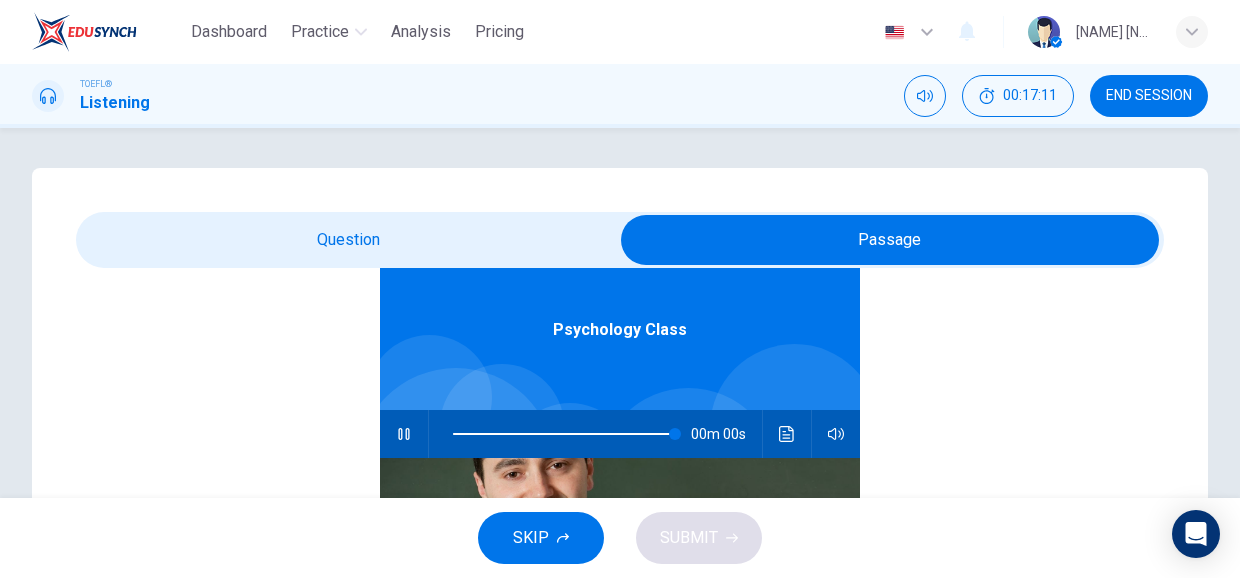 type on "0" 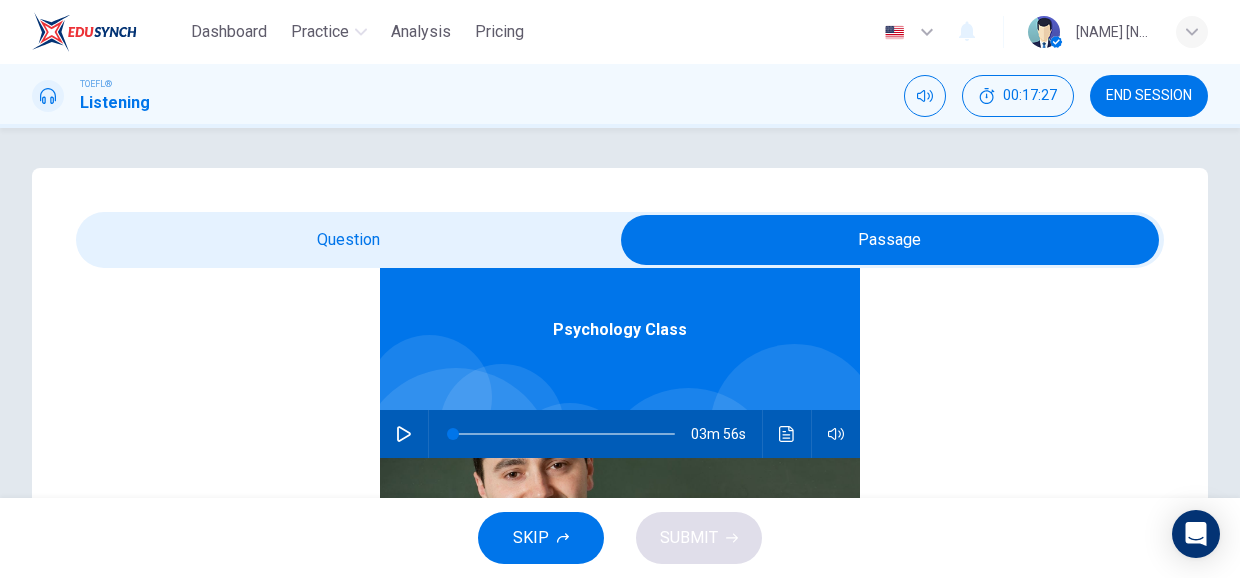 click at bounding box center [890, 240] 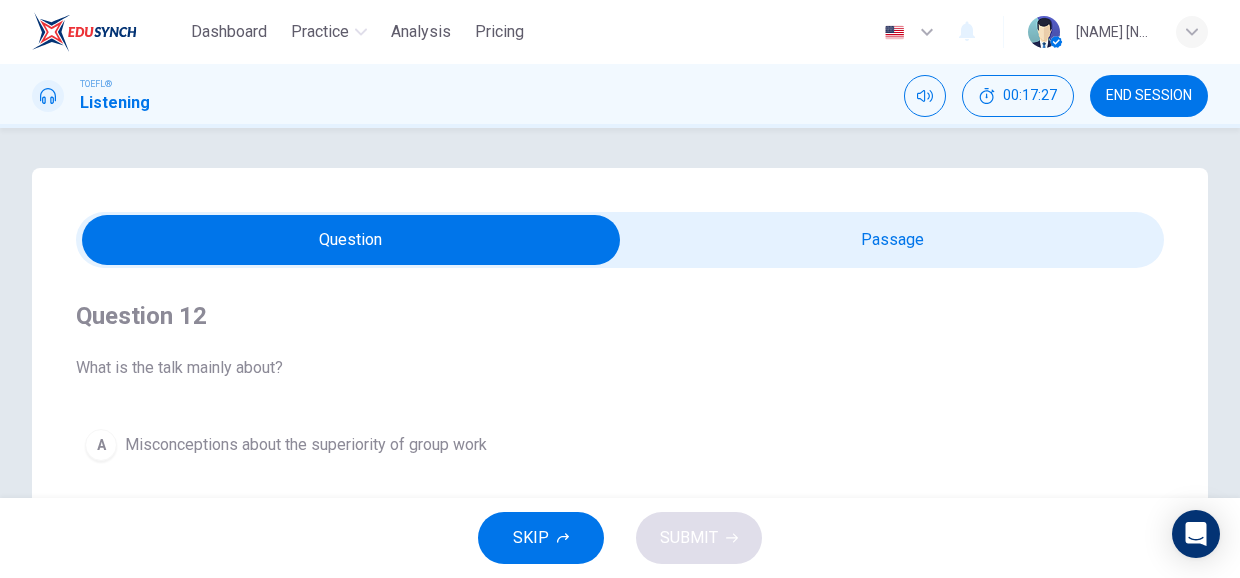 scroll, scrollTop: 0, scrollLeft: 0, axis: both 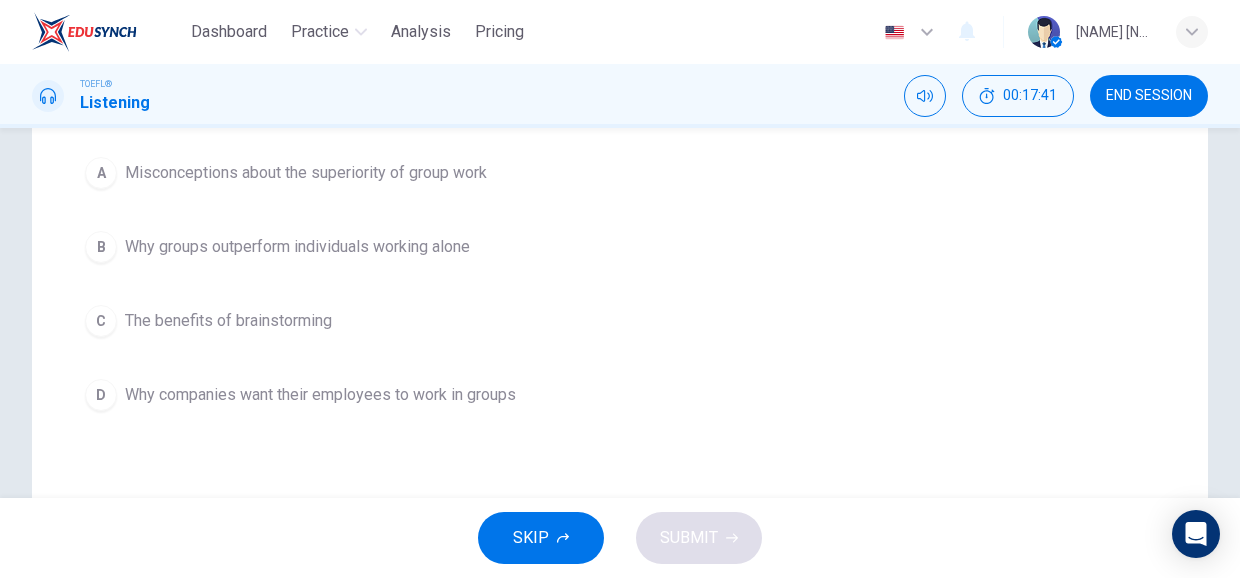 click on "The benefits of brainstorming" at bounding box center (228, 321) 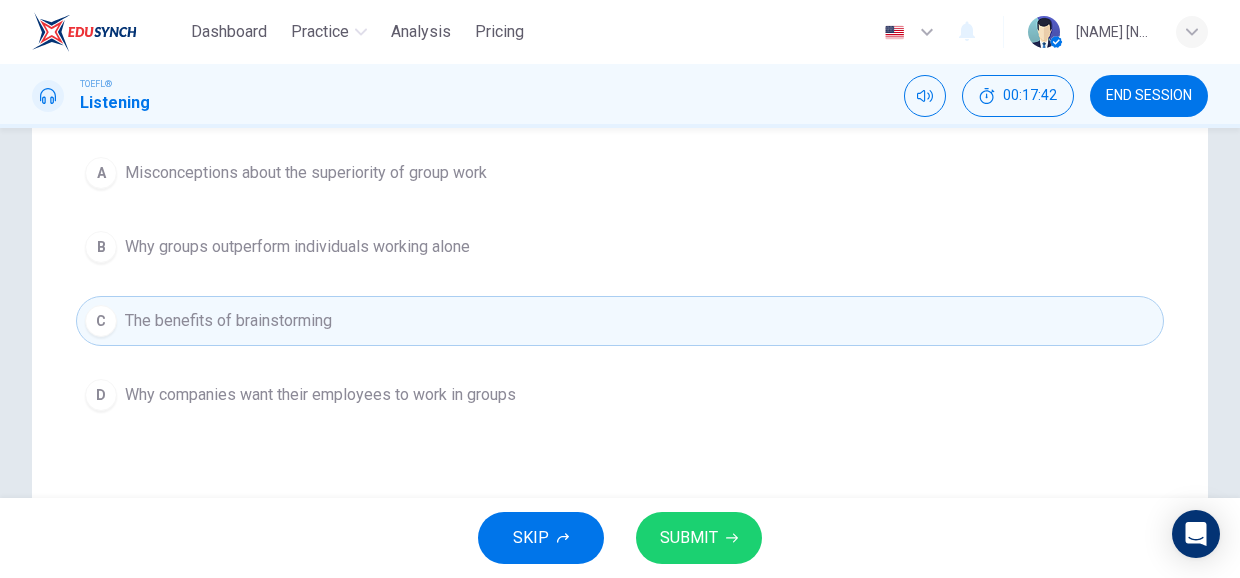 click on "SUBMIT" at bounding box center (689, 538) 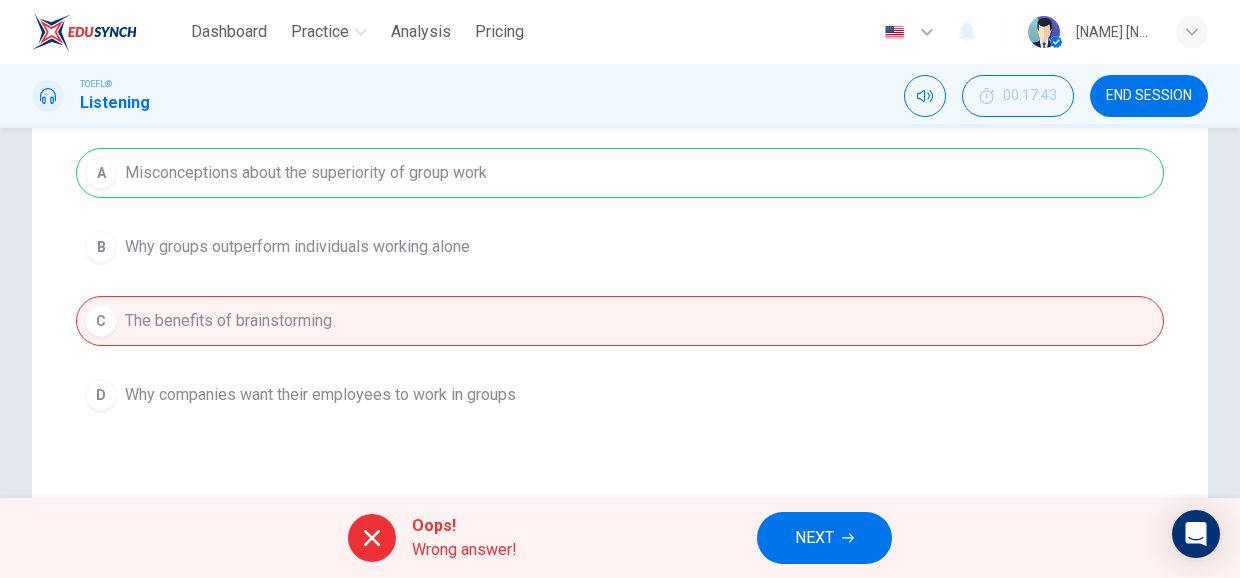 click 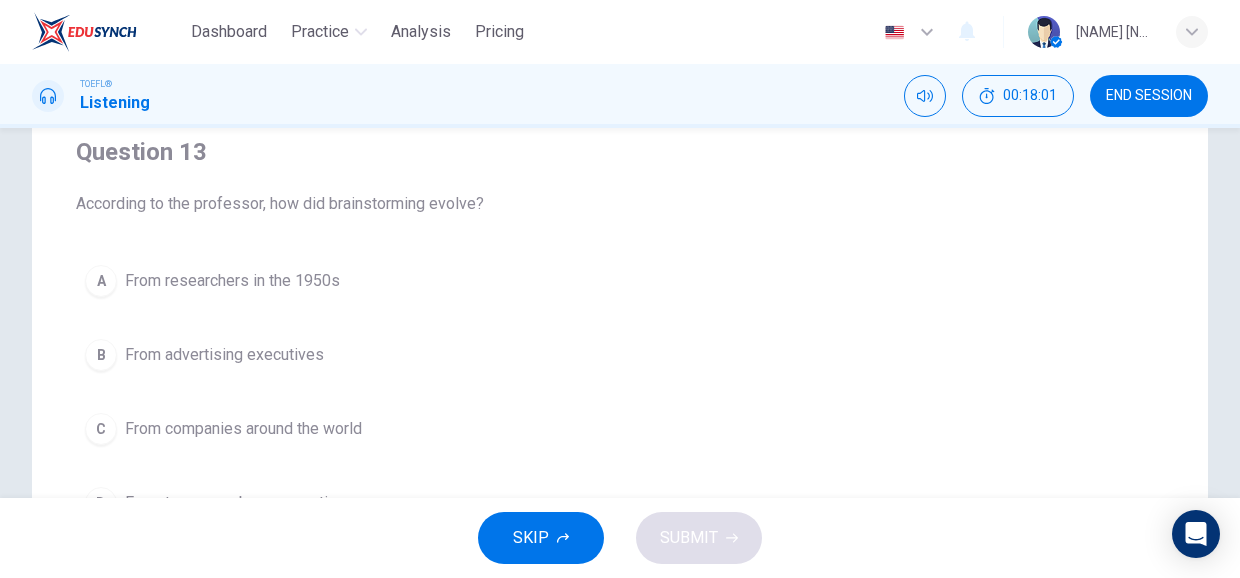 scroll, scrollTop: 163, scrollLeft: 0, axis: vertical 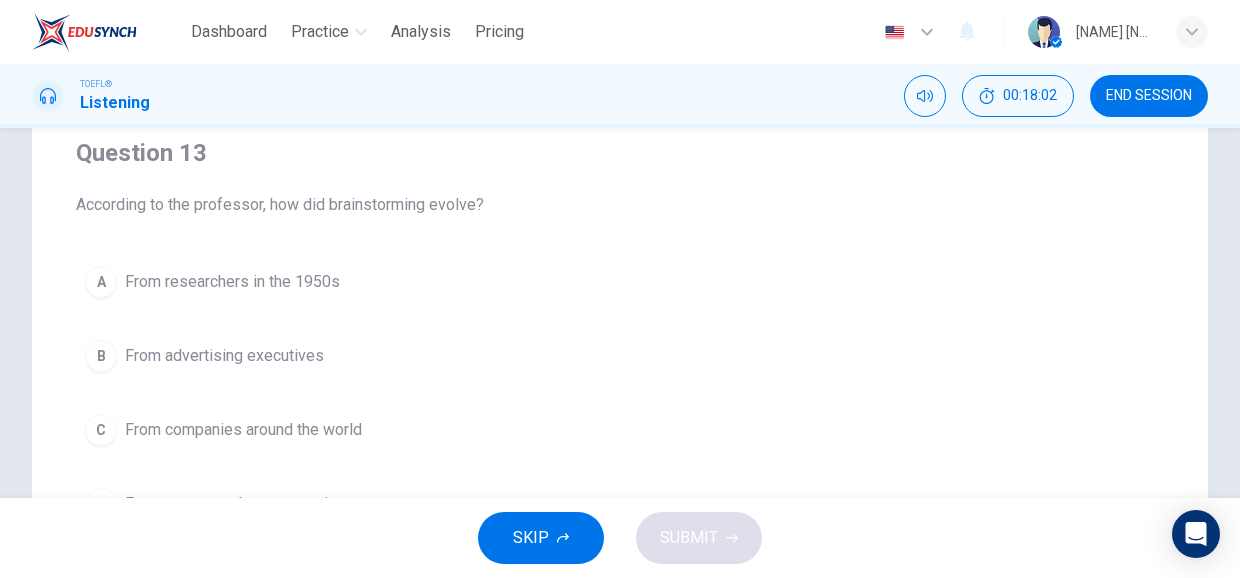 click on "From researchers in the 1950s" at bounding box center [232, 282] 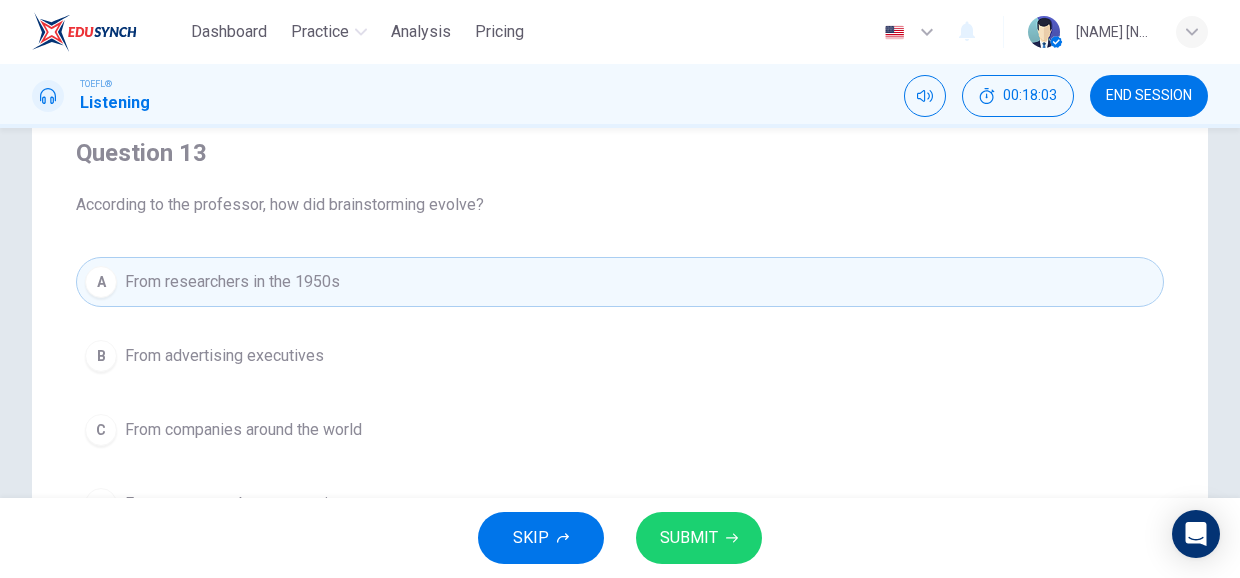 click 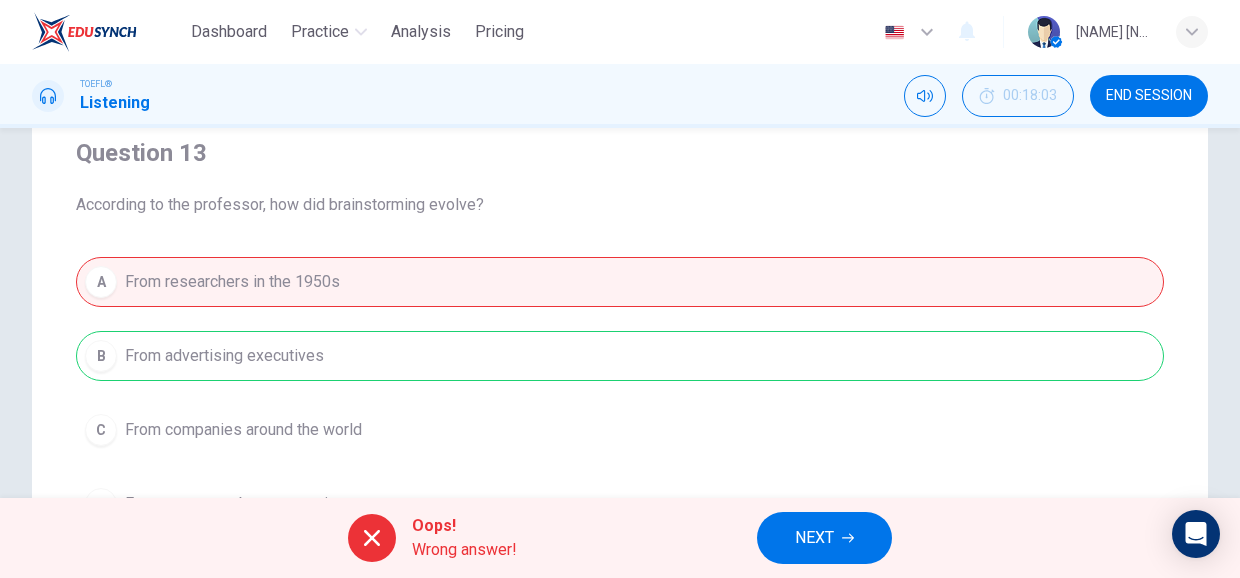 click on "NEXT" at bounding box center [814, 538] 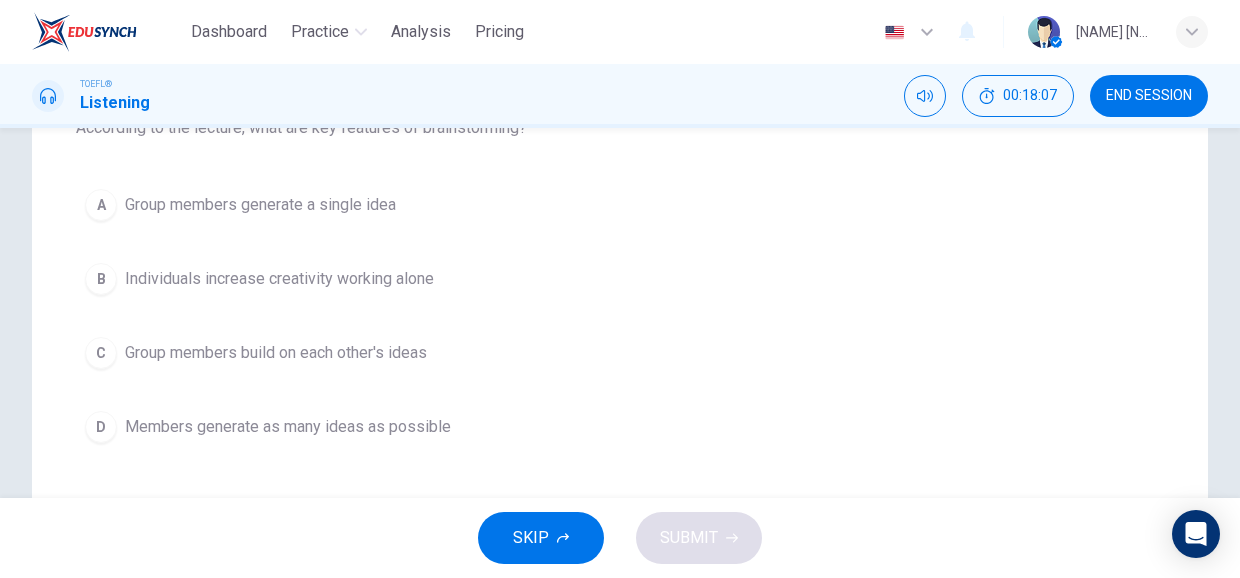 scroll, scrollTop: 241, scrollLeft: 0, axis: vertical 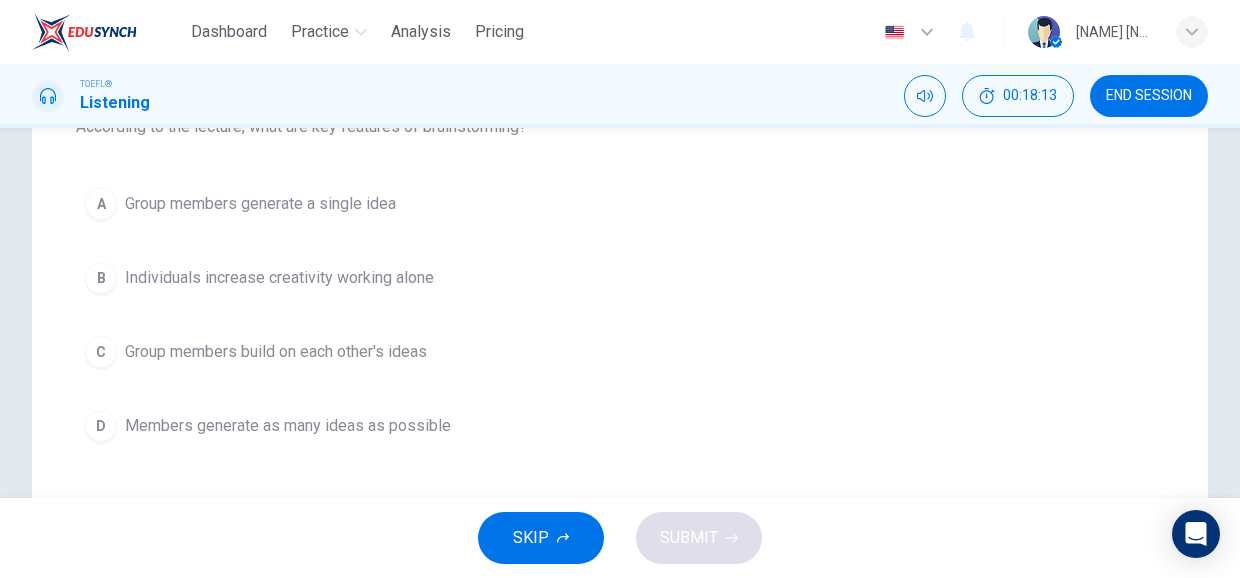 click on "Group members build on each other's ideas" at bounding box center [276, 352] 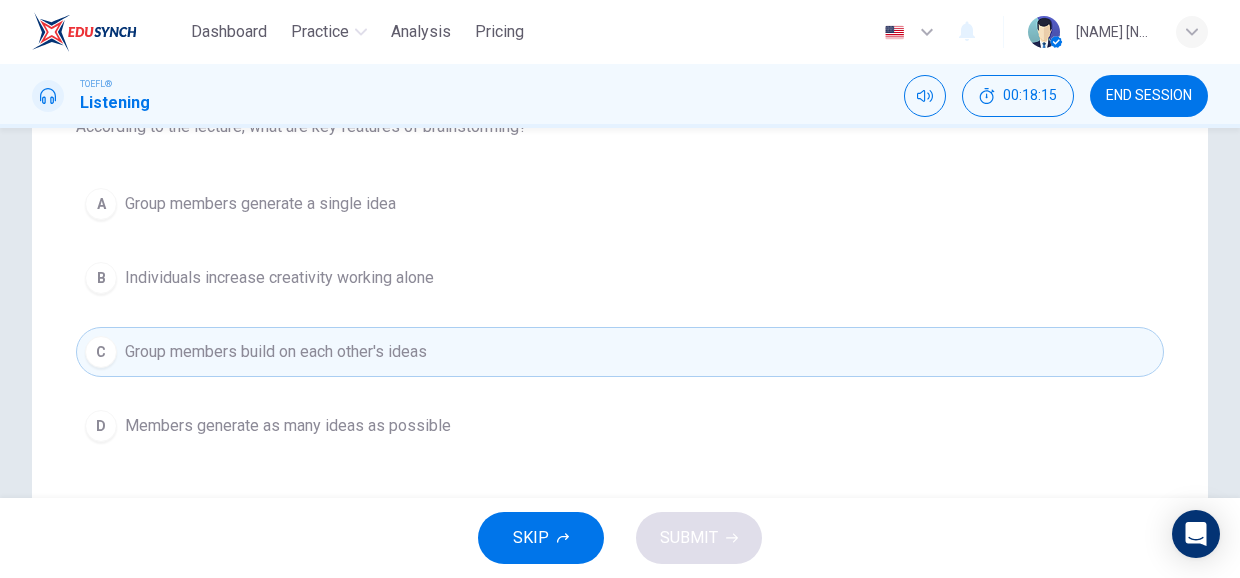 click on "D Members generate as many ideas as possible" at bounding box center [620, 426] 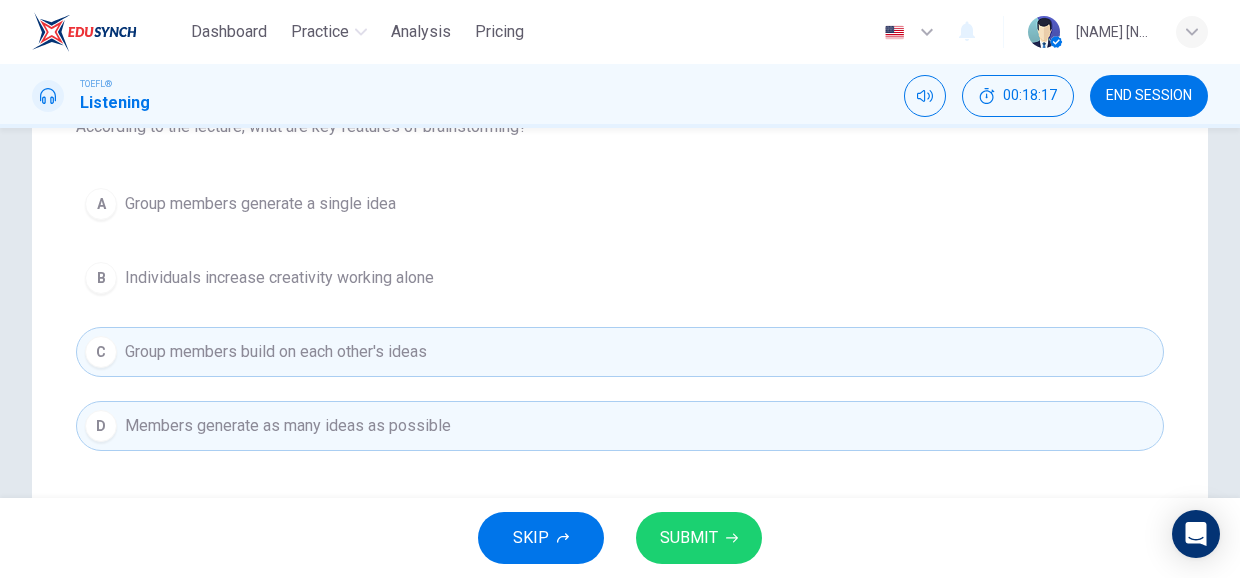 click on "SUBMIT" at bounding box center [689, 538] 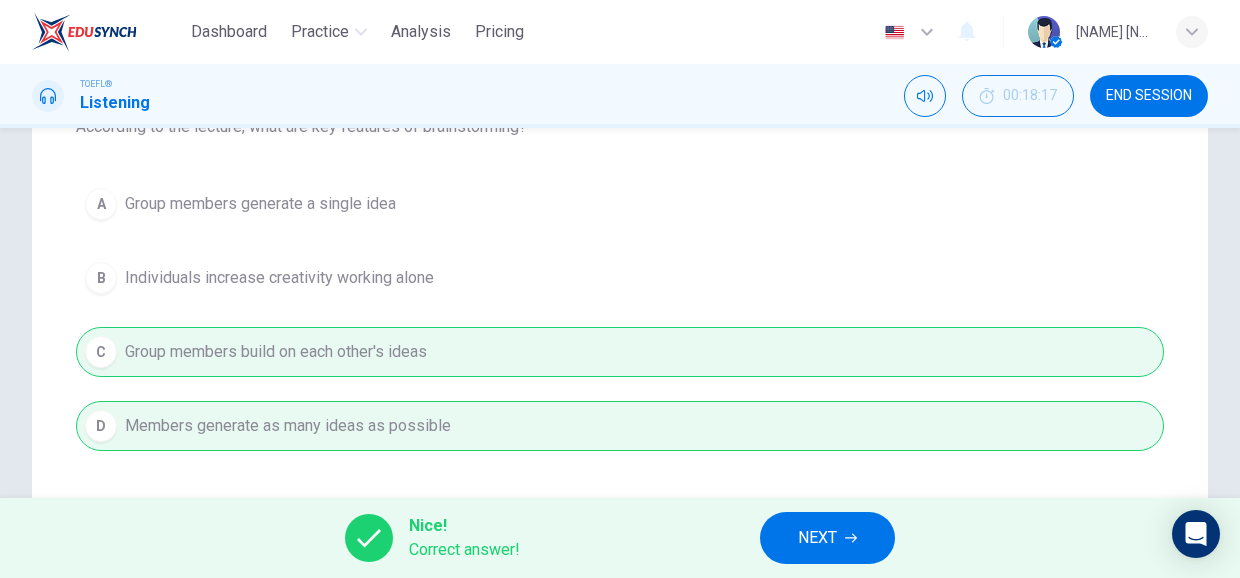 click on "NEXT" at bounding box center [817, 538] 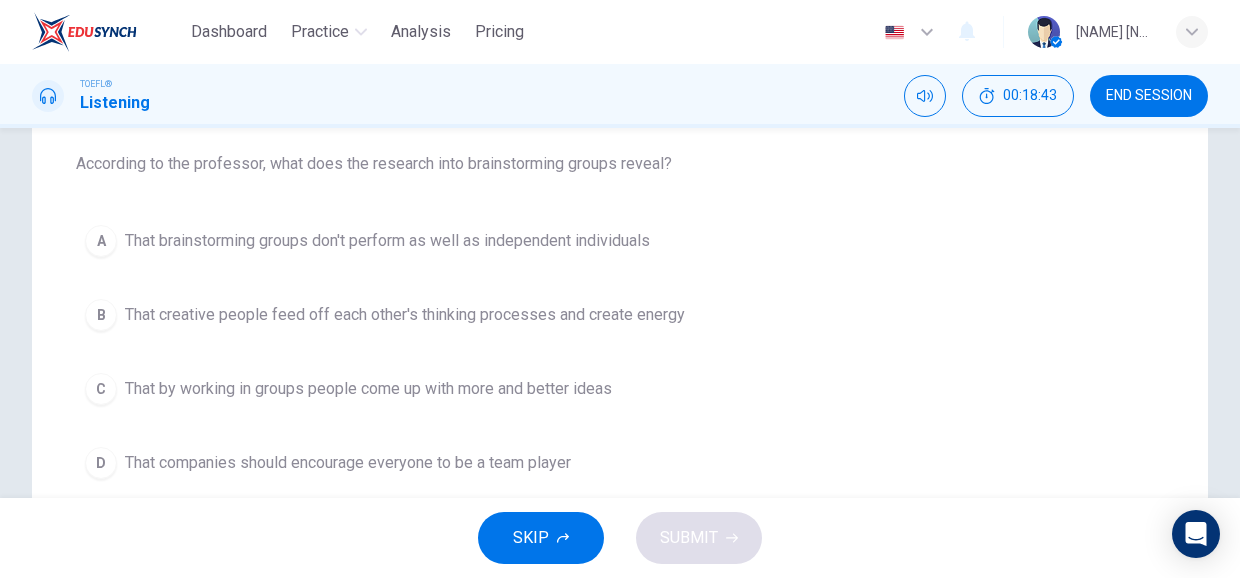 scroll, scrollTop: 200, scrollLeft: 0, axis: vertical 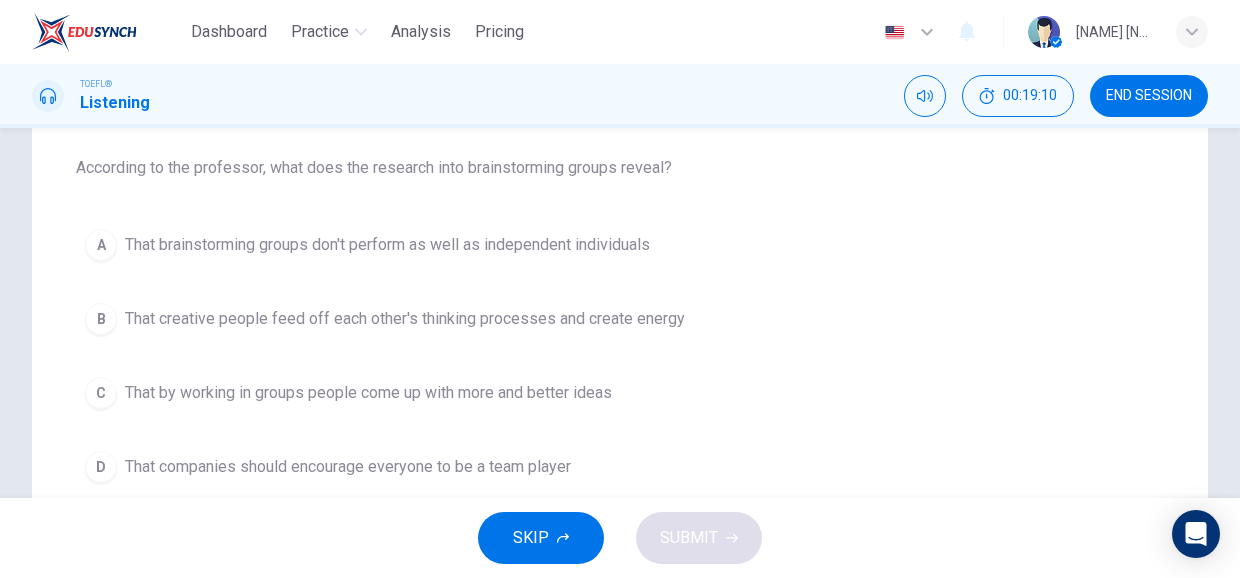 click on "That creative people feed off each other's thinking processes and create energy" at bounding box center [405, 319] 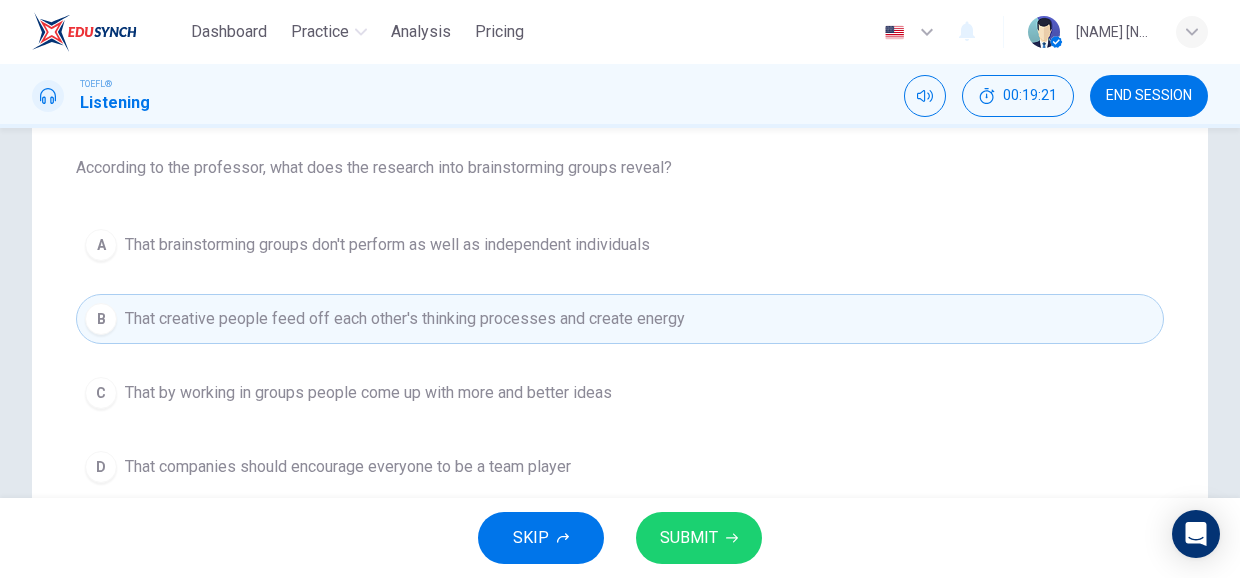 click on "That brainstorming groups don't perform as well as independent individuals" at bounding box center [387, 245] 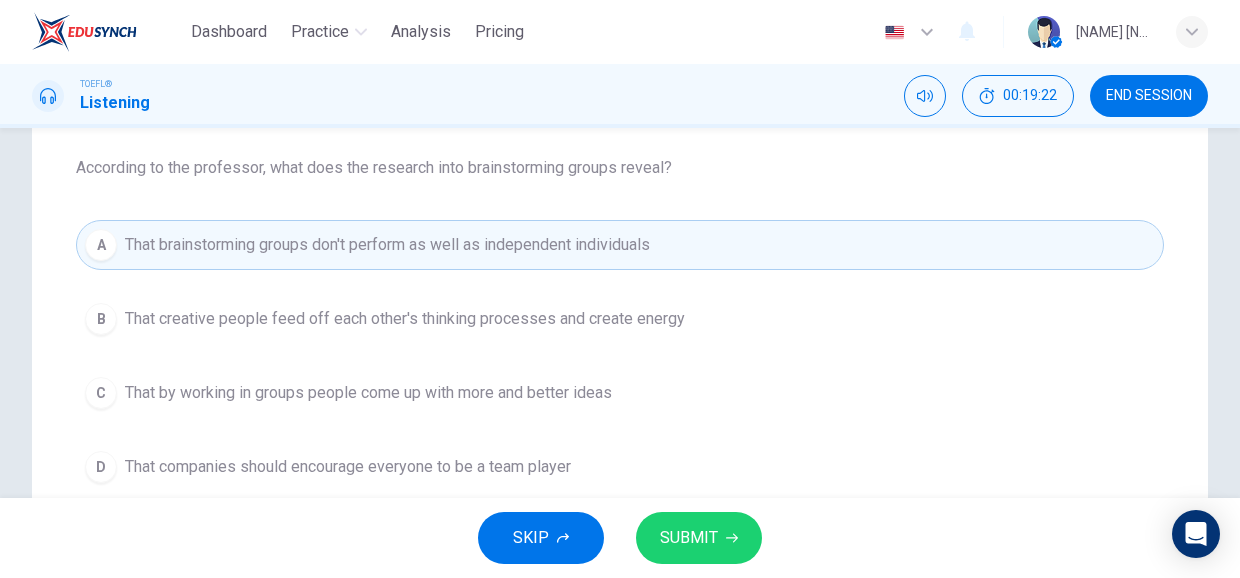 click on "SUBMIT" at bounding box center [689, 538] 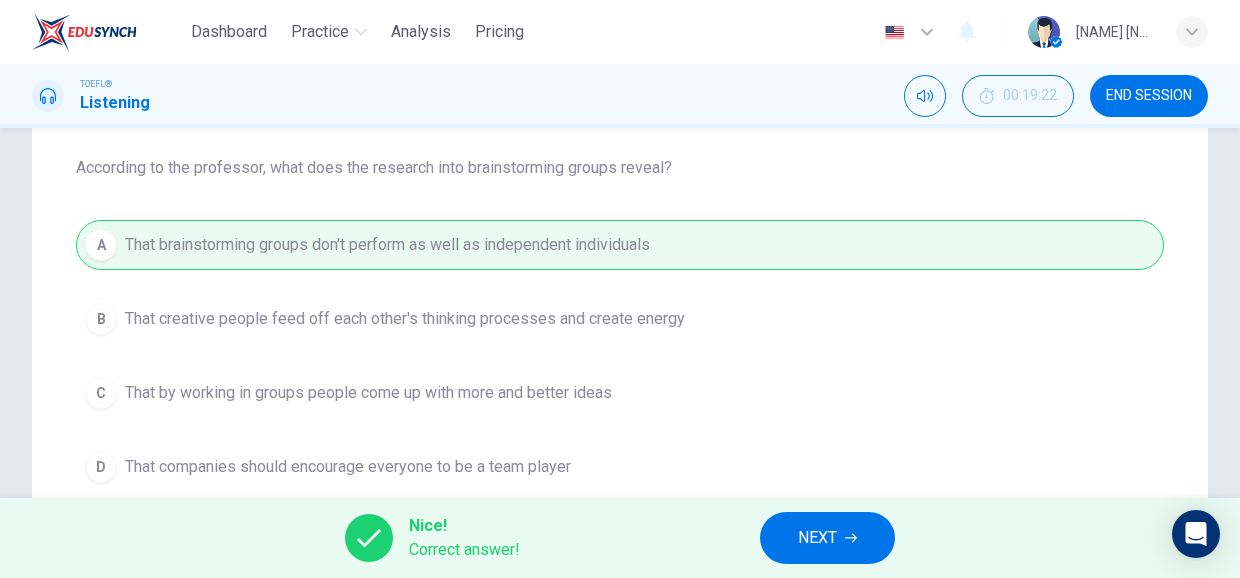 click on "NEXT" at bounding box center (817, 538) 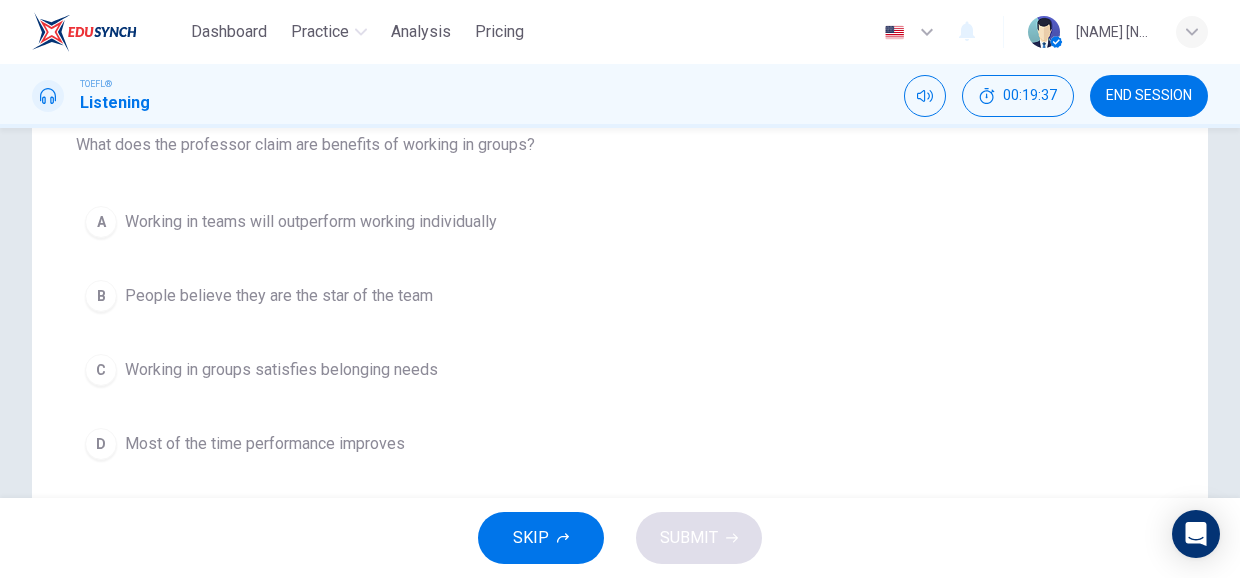 scroll, scrollTop: 221, scrollLeft: 0, axis: vertical 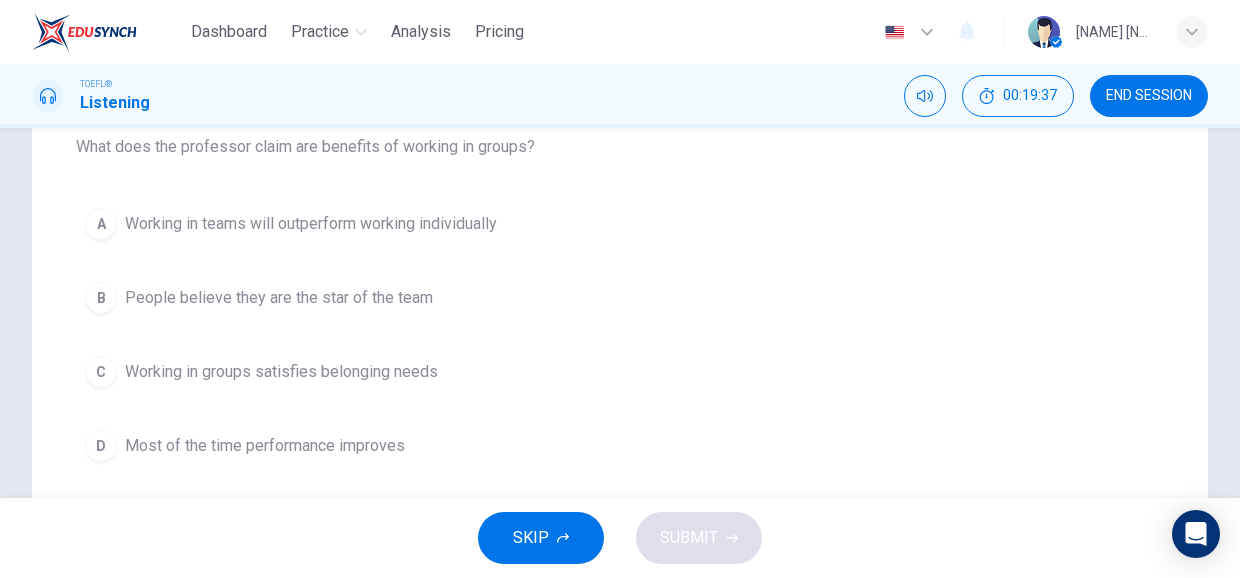 click on "C Working in groups satisfies belonging needs" at bounding box center (620, 372) 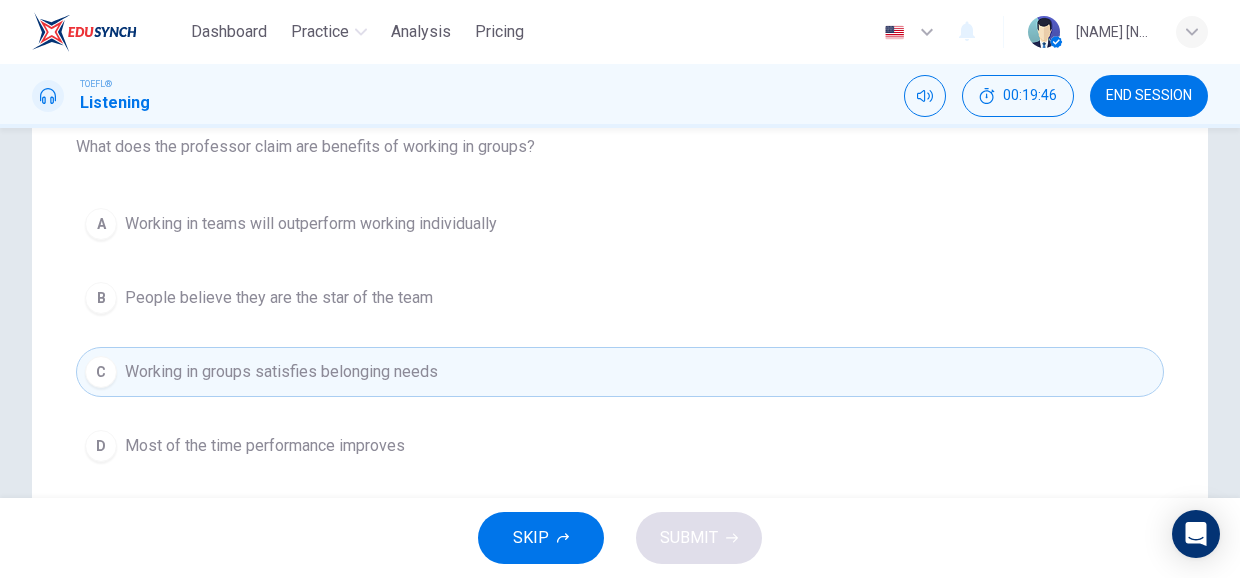 click on "B People believe they are the star of the team" at bounding box center (620, 298) 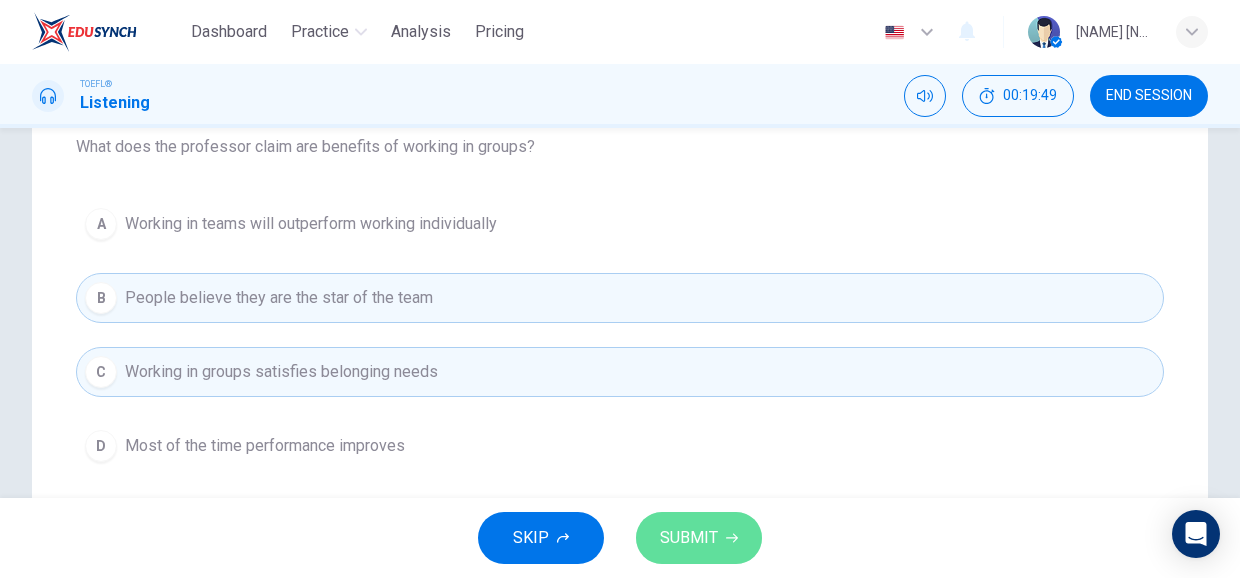 click on "SUBMIT" at bounding box center (689, 538) 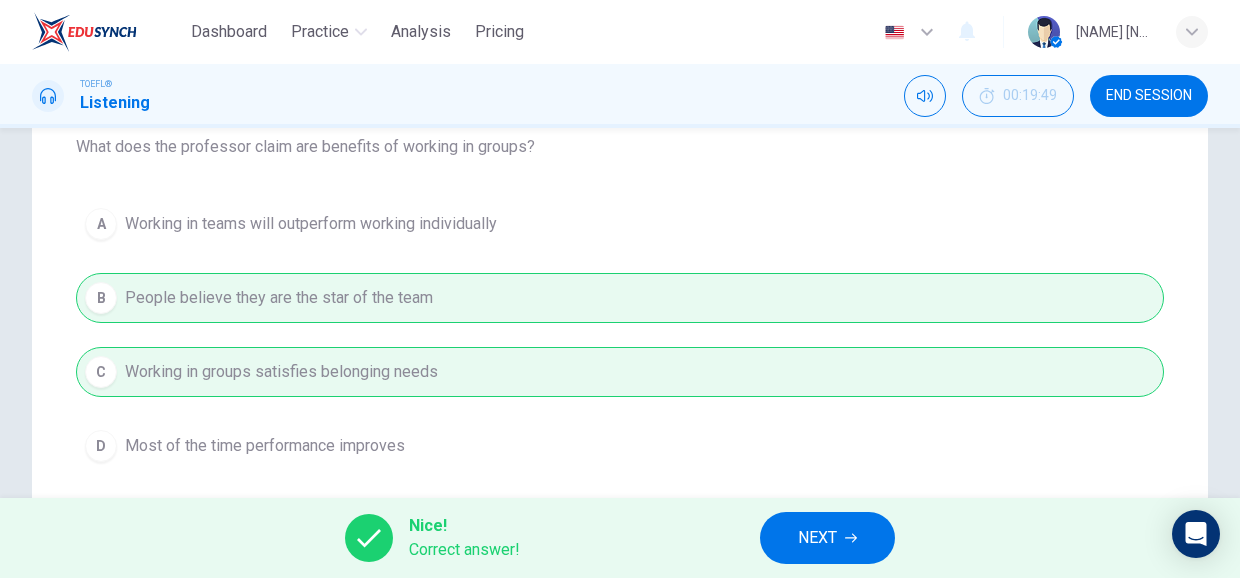 click on "NEXT" at bounding box center [817, 538] 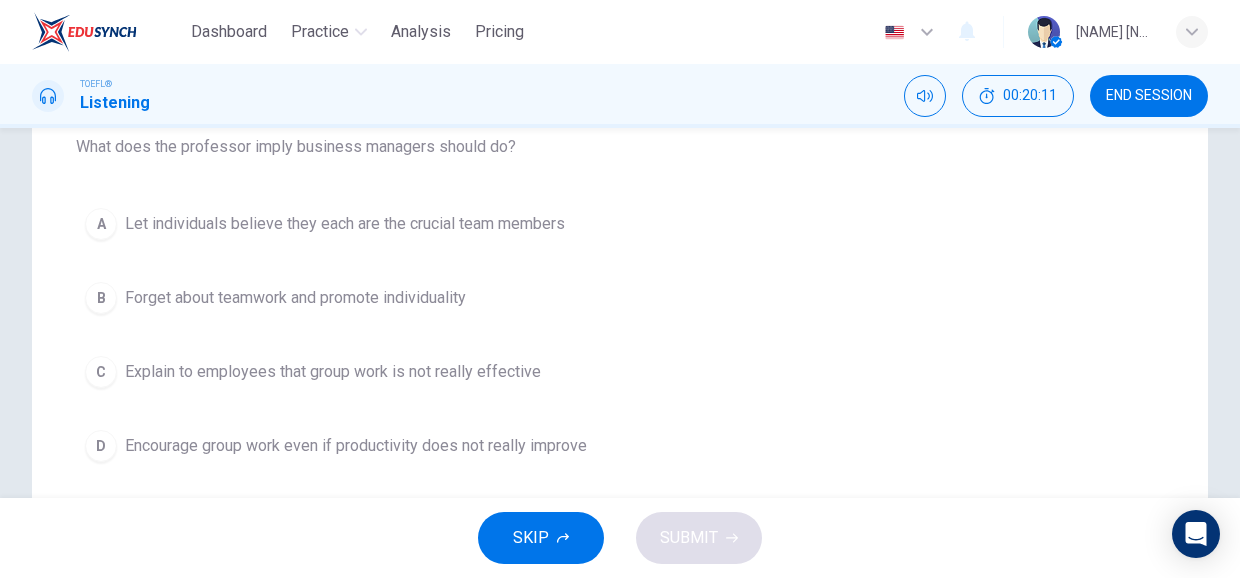 click on "Let individuals believe they each are the crucial team members" at bounding box center [345, 224] 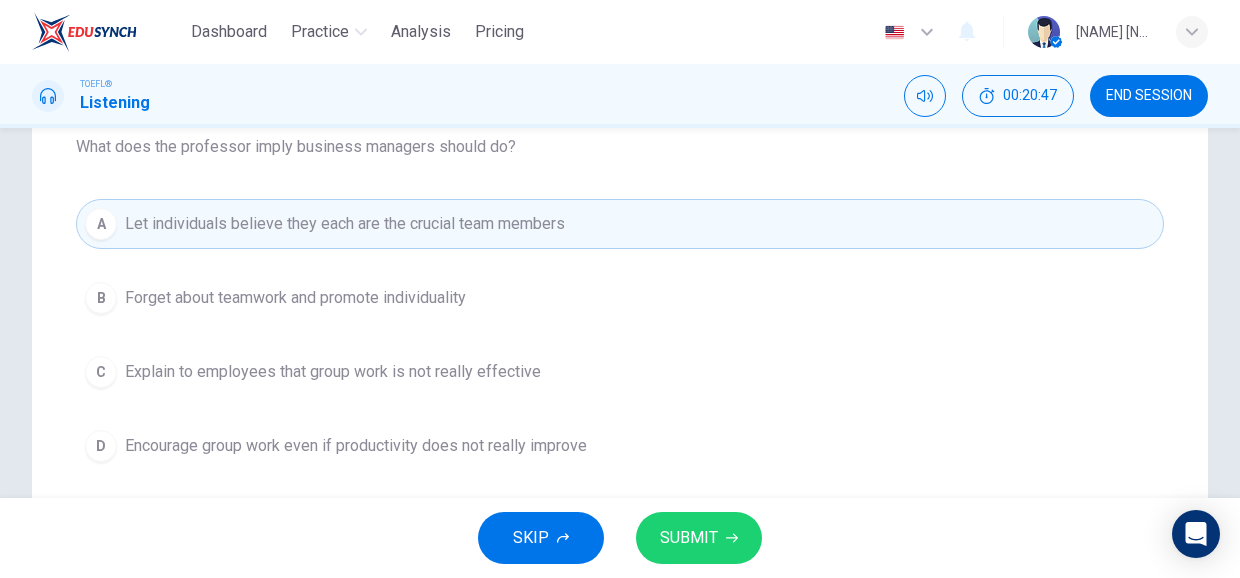 click on "SUBMIT" at bounding box center (689, 538) 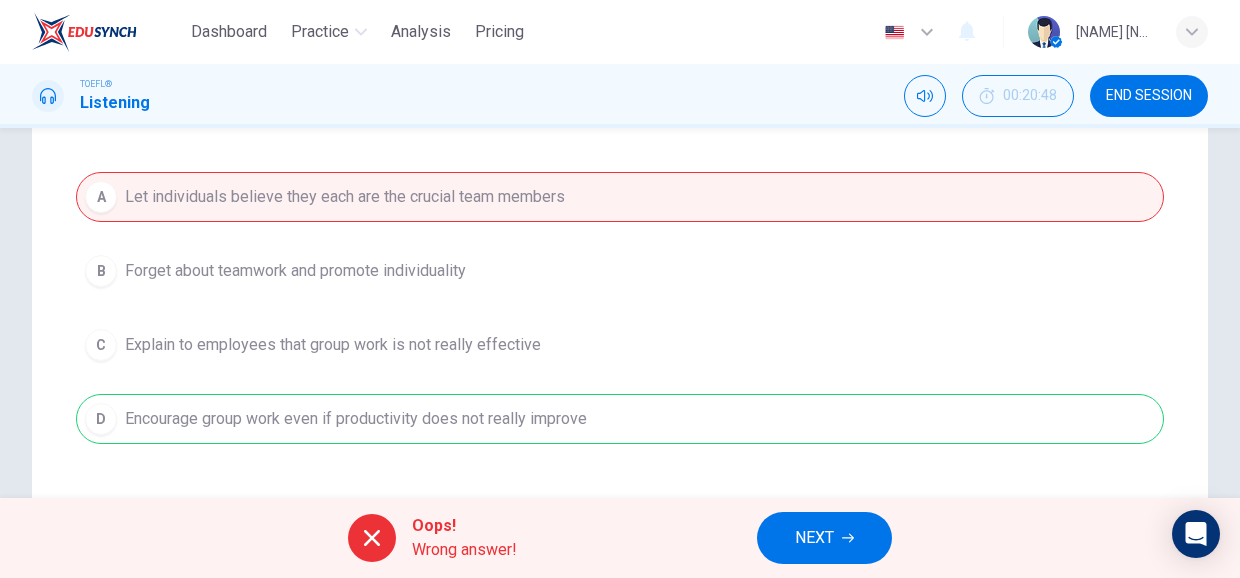 scroll, scrollTop: 514, scrollLeft: 0, axis: vertical 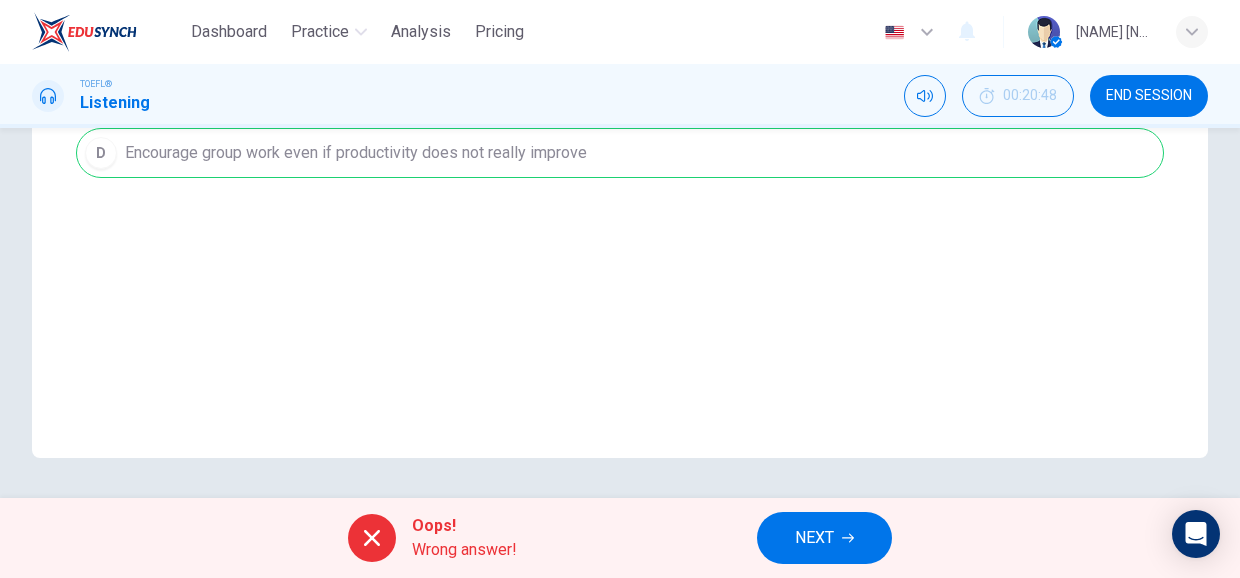 click on "NEXT" at bounding box center (814, 538) 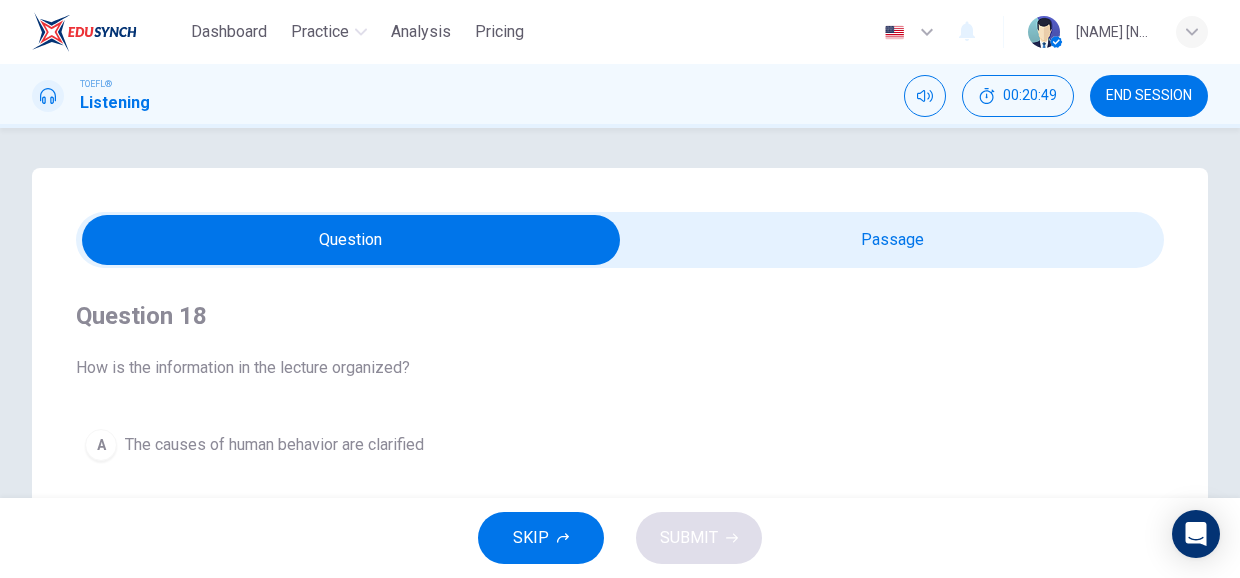 click at bounding box center (351, 240) 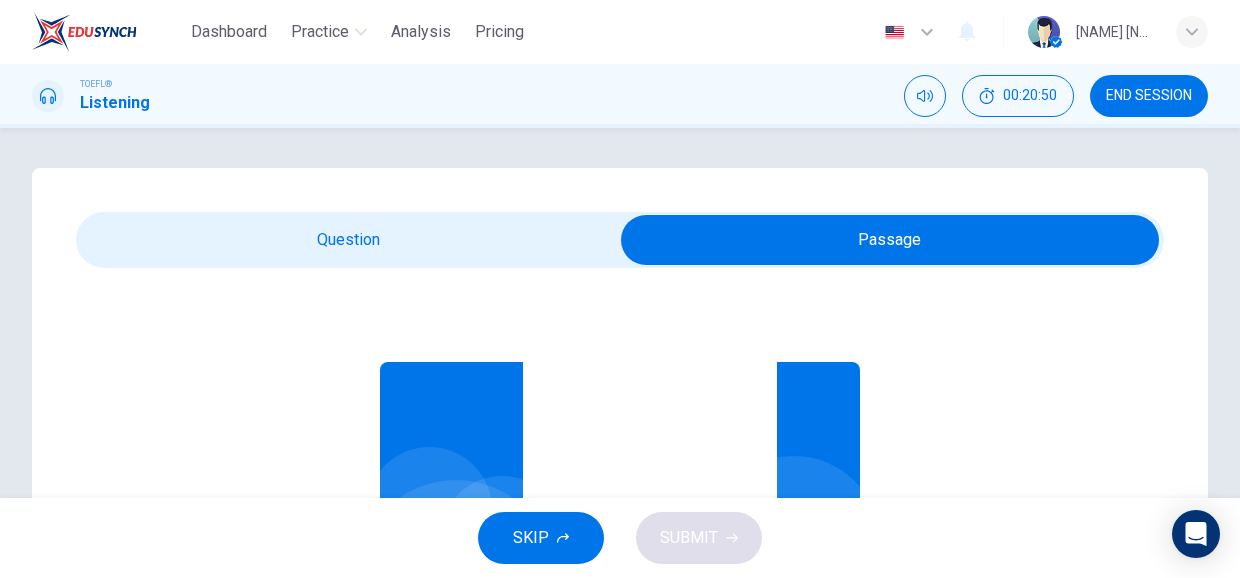 scroll, scrollTop: 112, scrollLeft: 0, axis: vertical 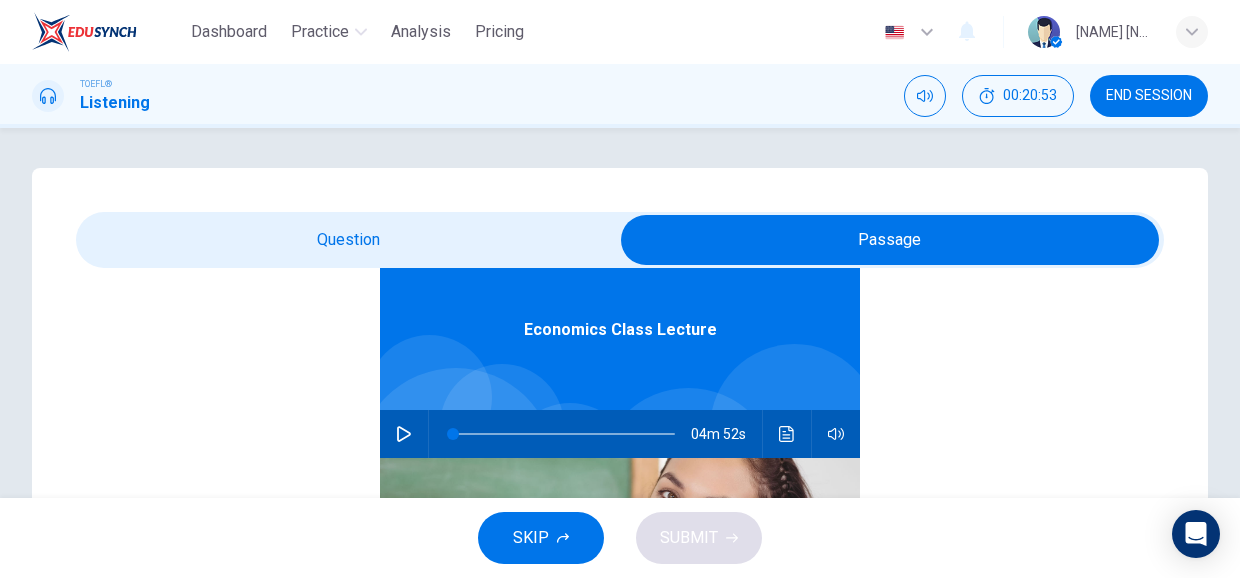 click 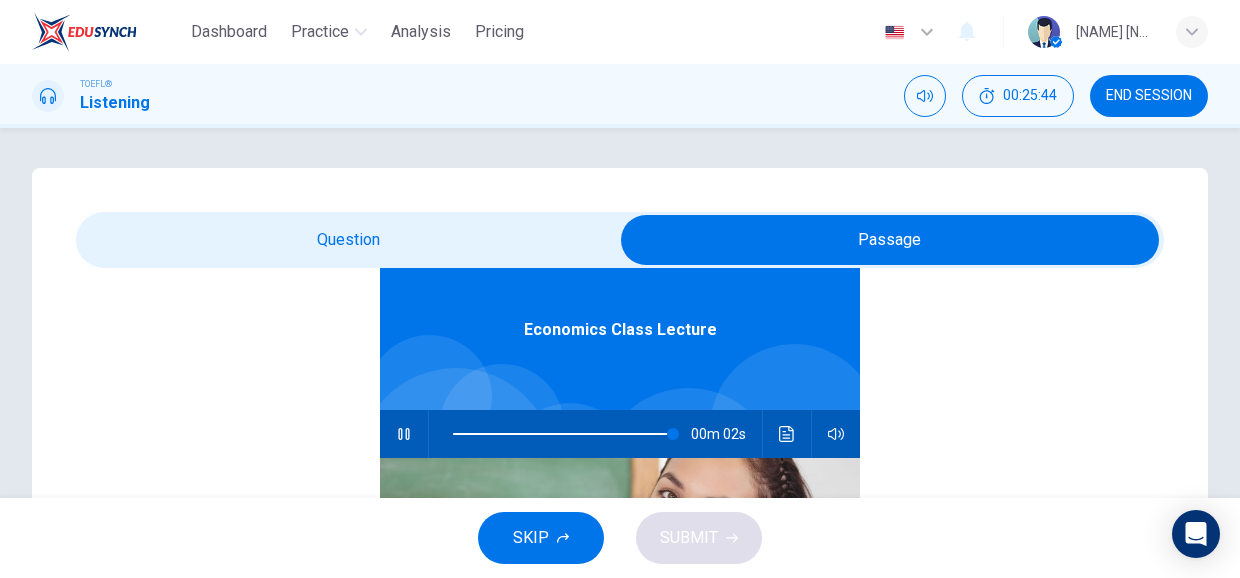 type on "100" 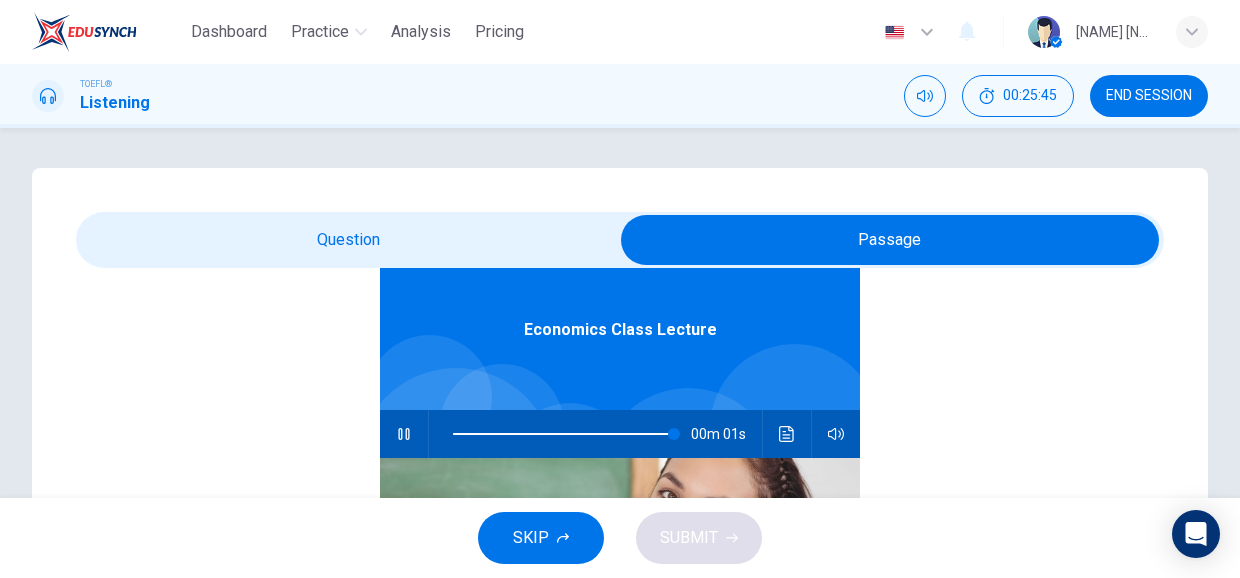 click at bounding box center [890, 240] 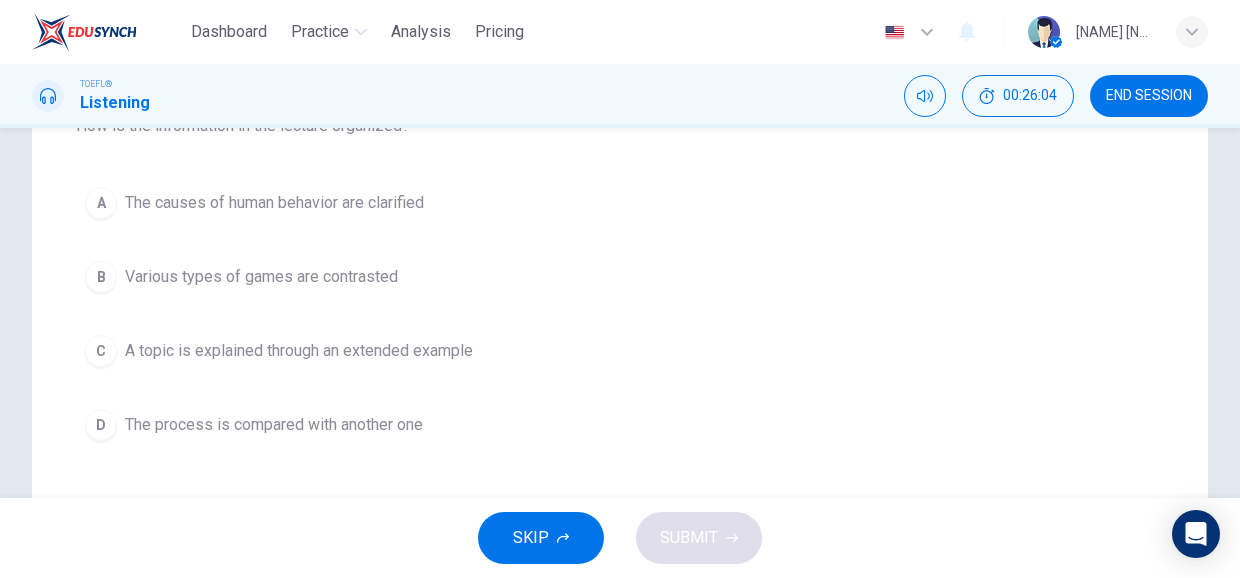 scroll, scrollTop: 254, scrollLeft: 0, axis: vertical 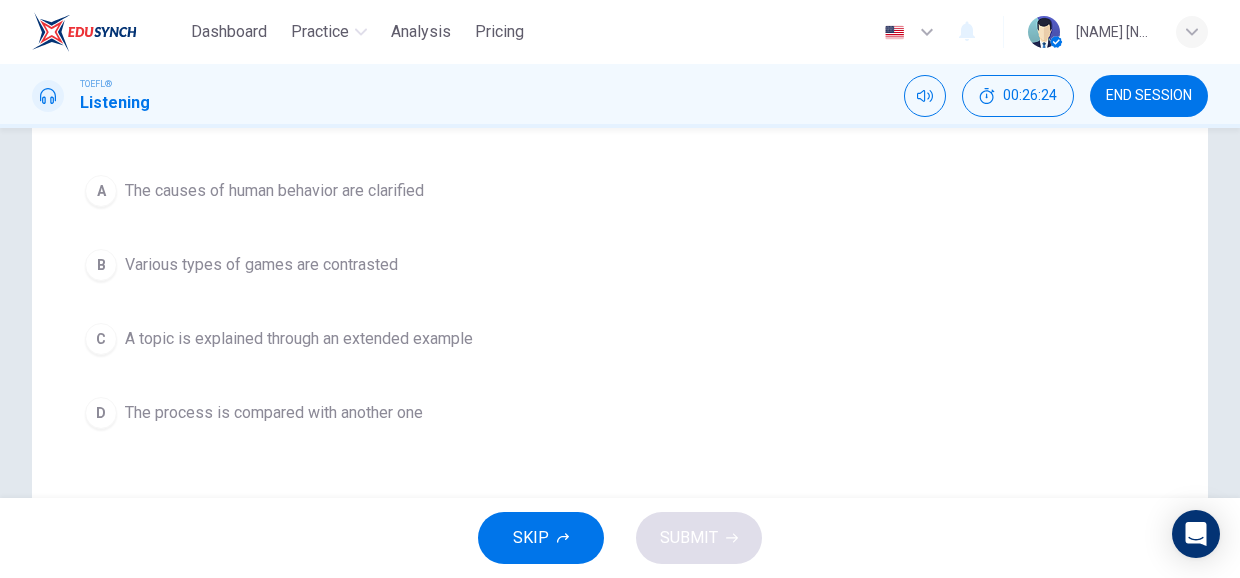 click on "A topic is explained through an extended example" at bounding box center (299, 339) 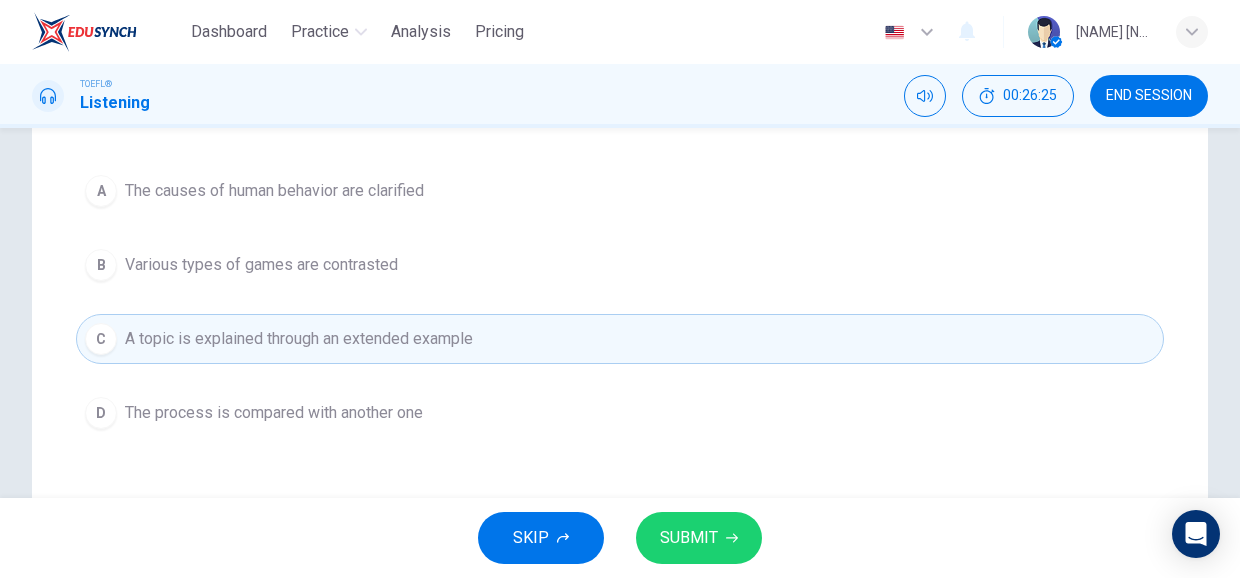 click on "SUBMIT" at bounding box center (689, 538) 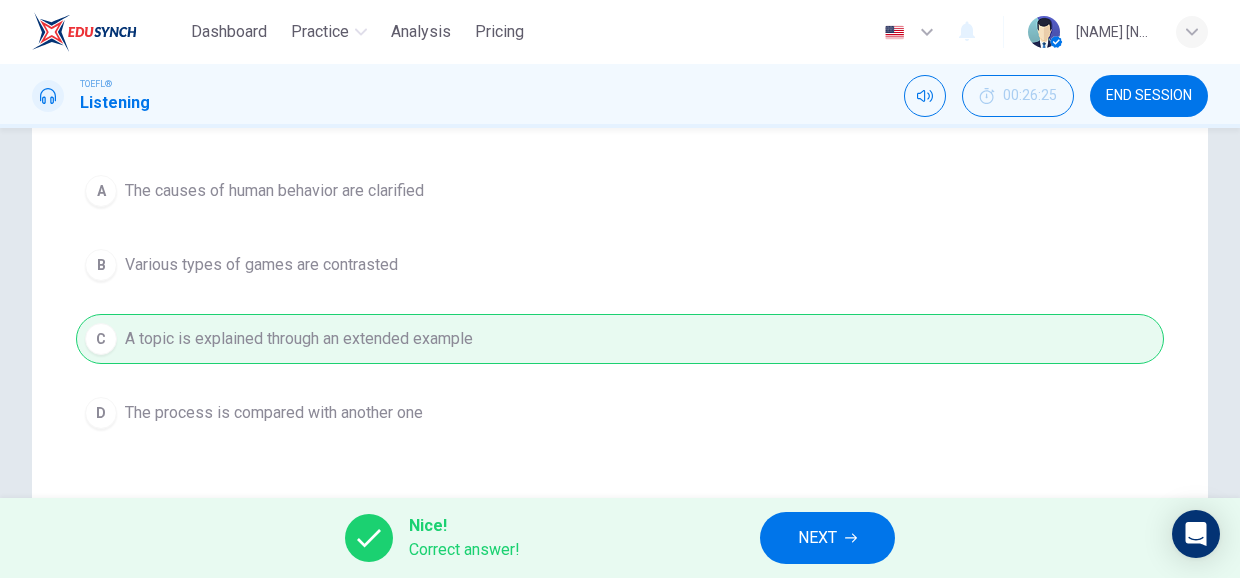 click on "NEXT" at bounding box center [817, 538] 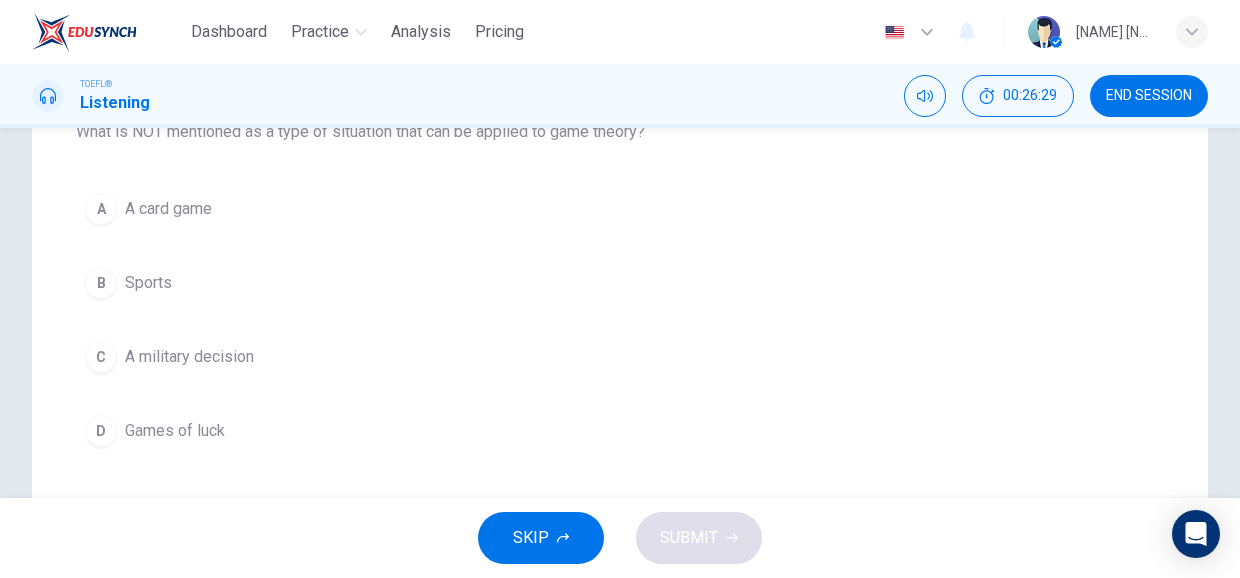 scroll, scrollTop: 258, scrollLeft: 0, axis: vertical 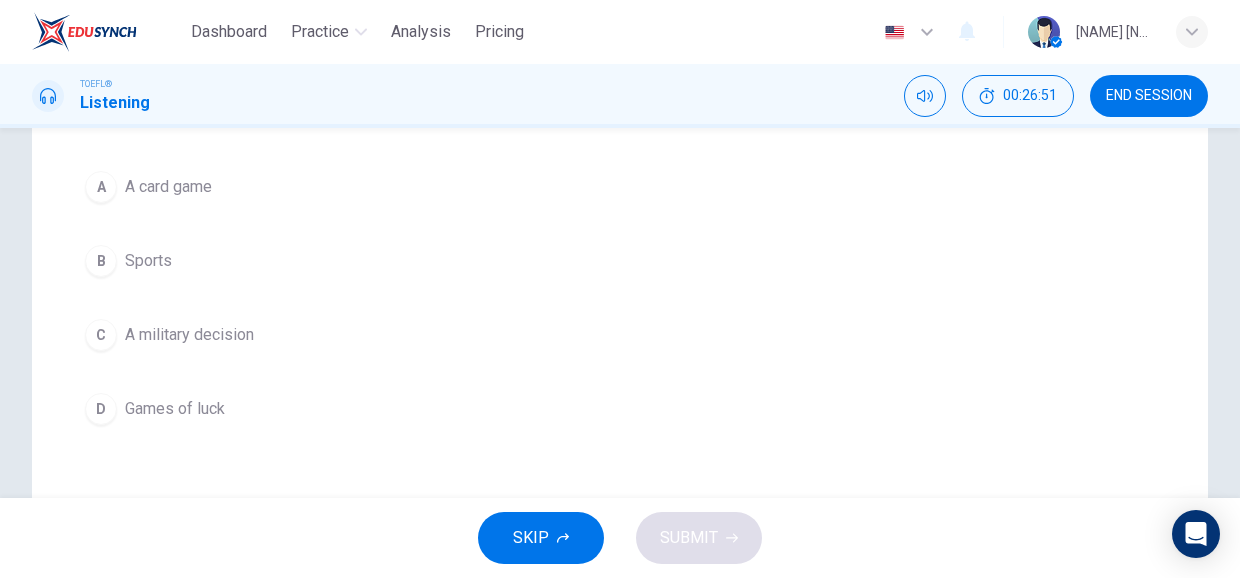 click on "Games of luck" at bounding box center [175, 409] 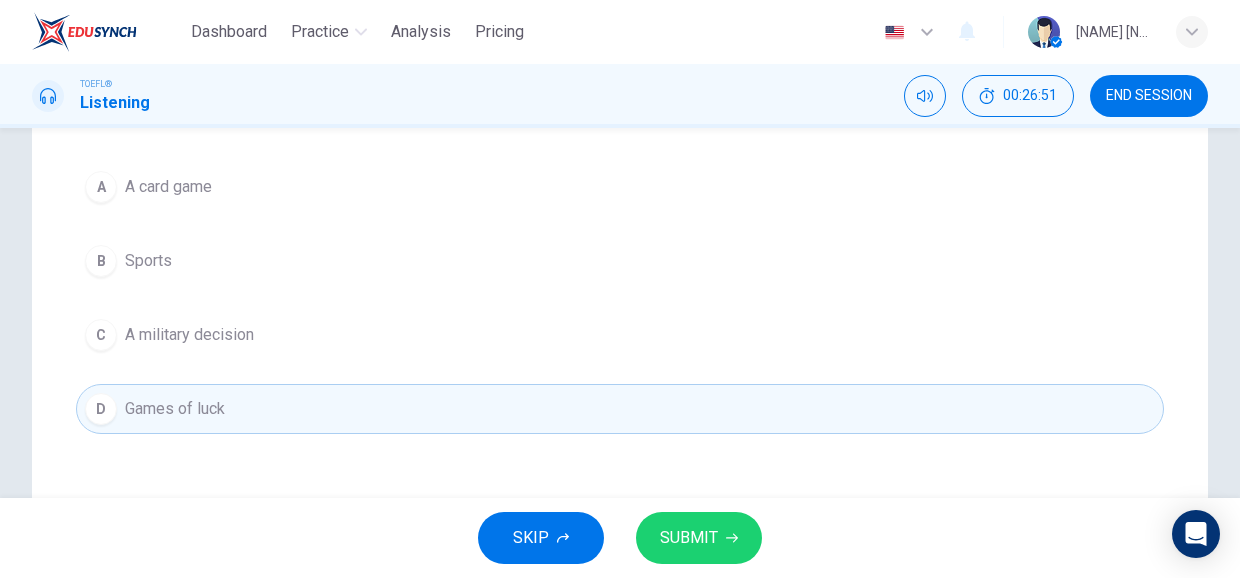 click on "SUBMIT" at bounding box center [689, 538] 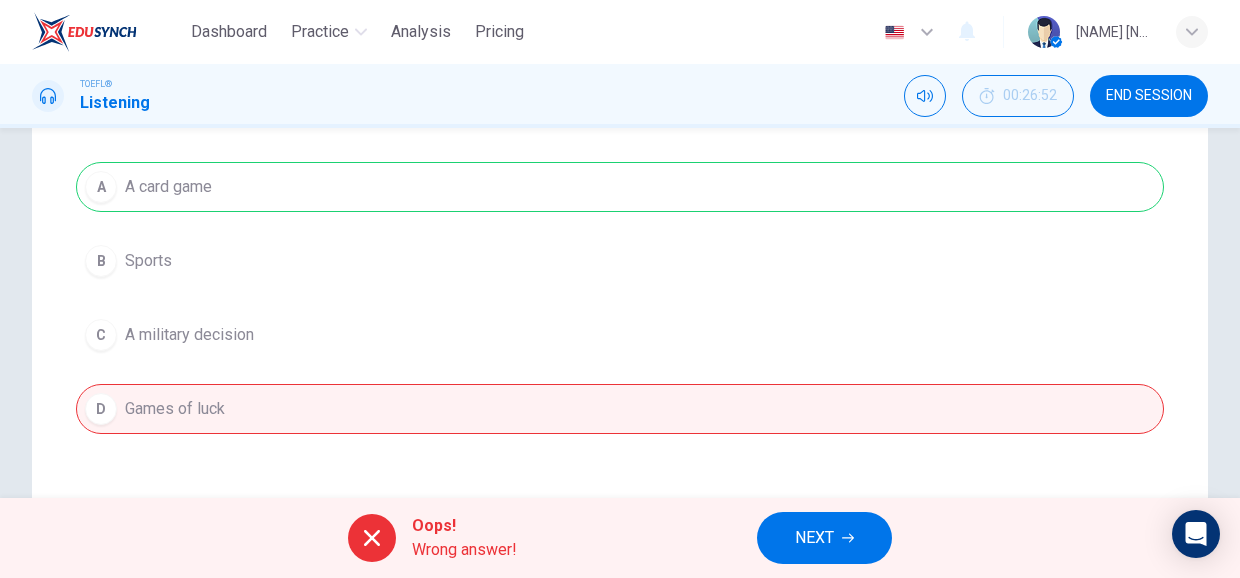 click 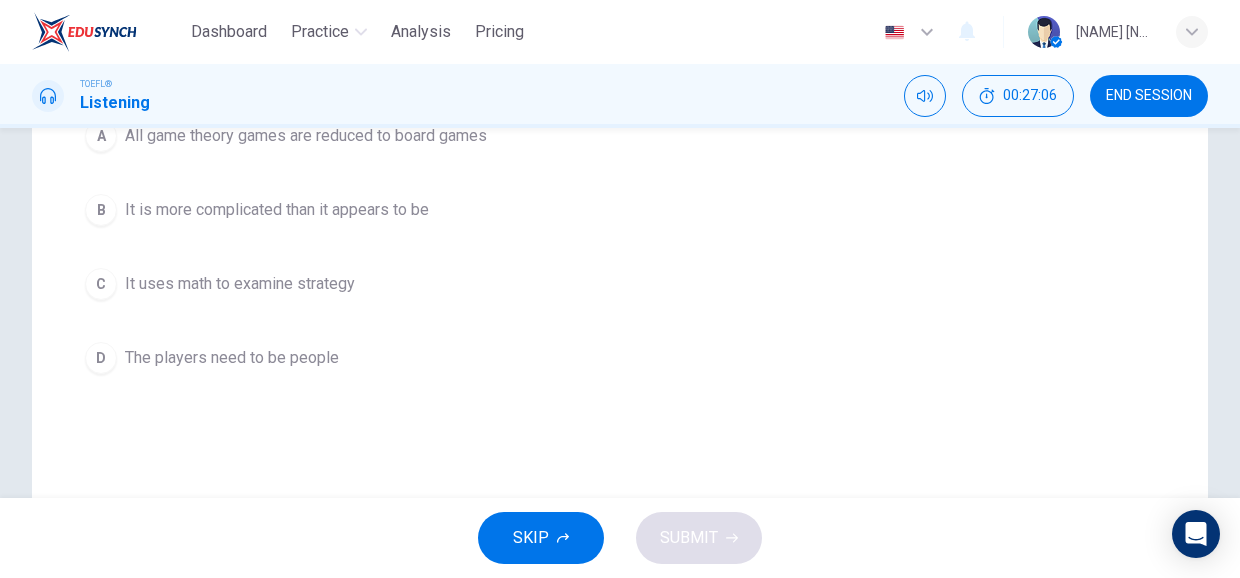 scroll, scrollTop: 310, scrollLeft: 0, axis: vertical 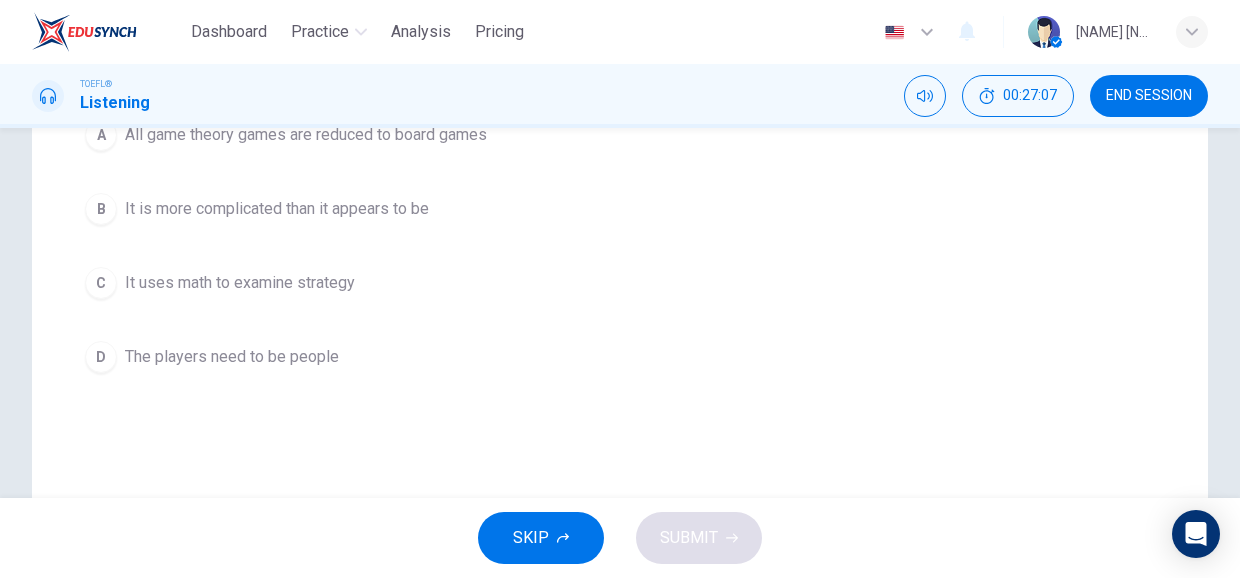 click on "It uses math to examine strategy" at bounding box center [240, 283] 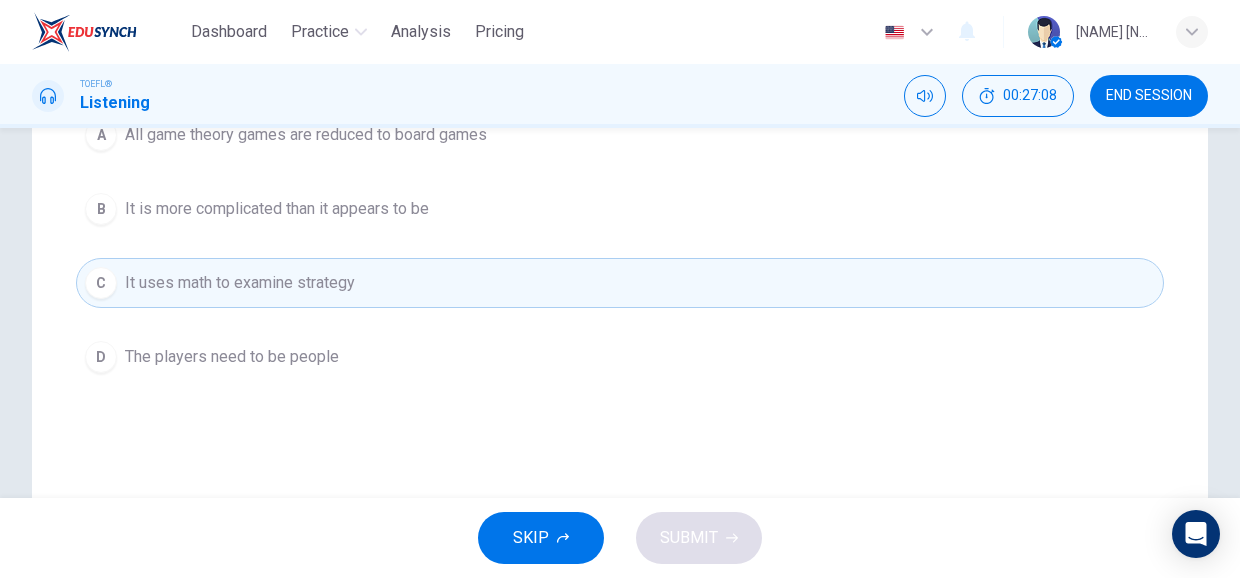 click on "SKIP SUBMIT" at bounding box center (620, 538) 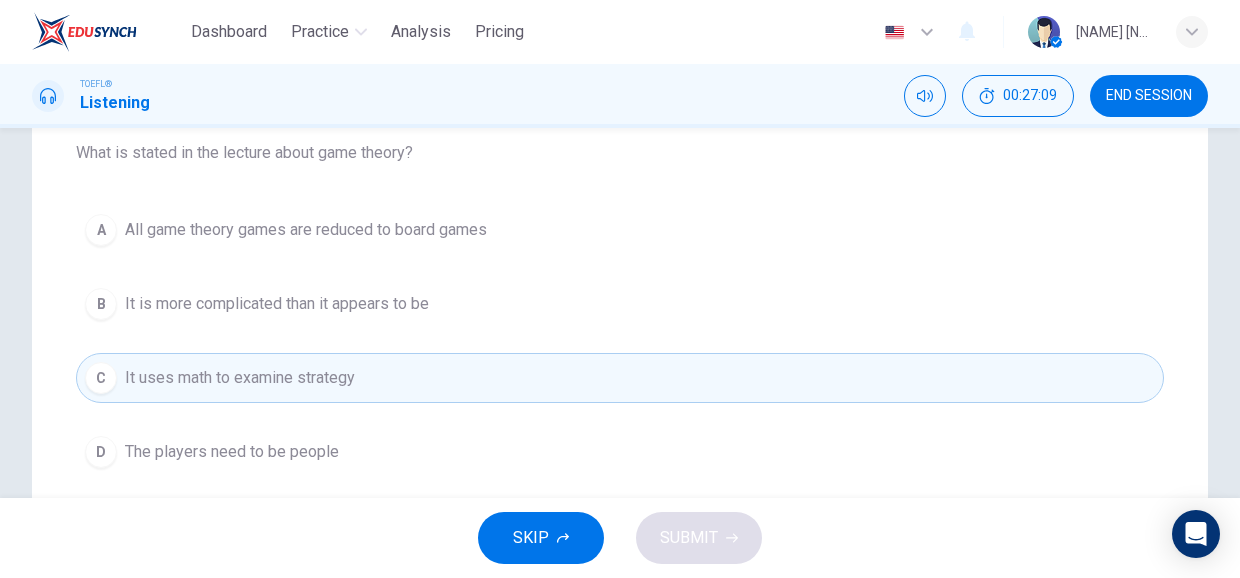 scroll, scrollTop: 214, scrollLeft: 0, axis: vertical 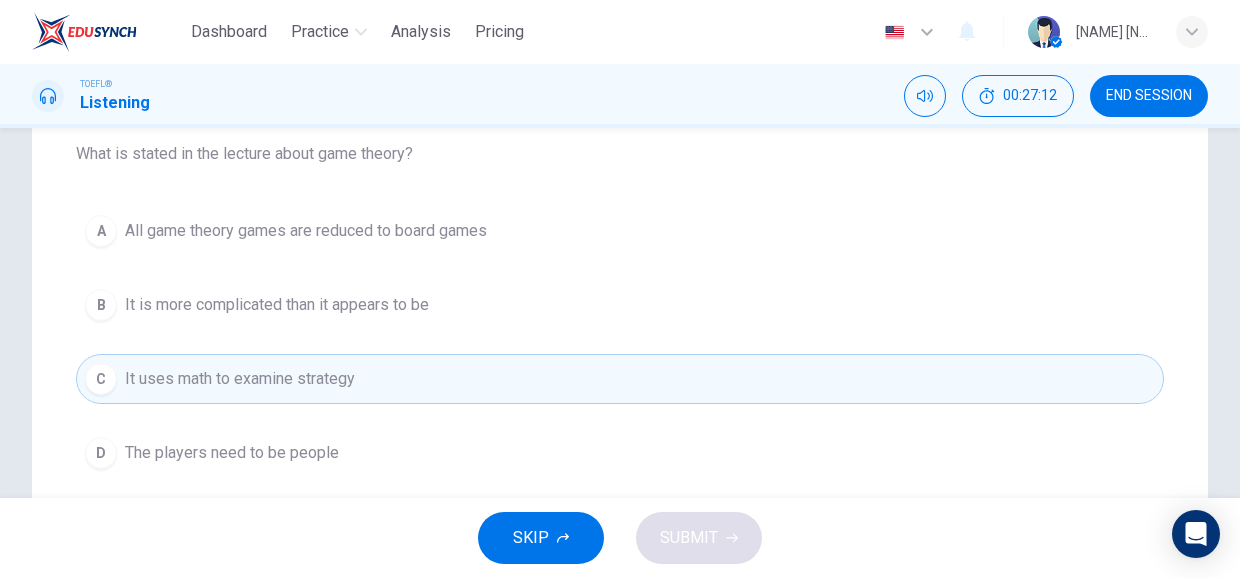 click on "It is more complicated than it appears to be" at bounding box center [277, 305] 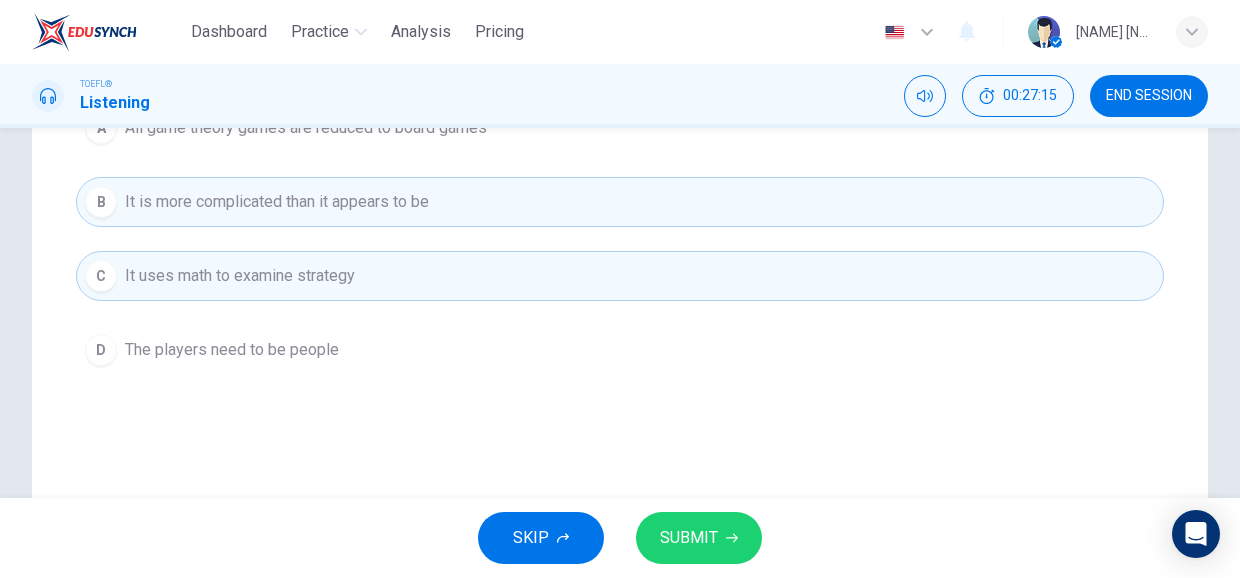 scroll, scrollTop: 323, scrollLeft: 0, axis: vertical 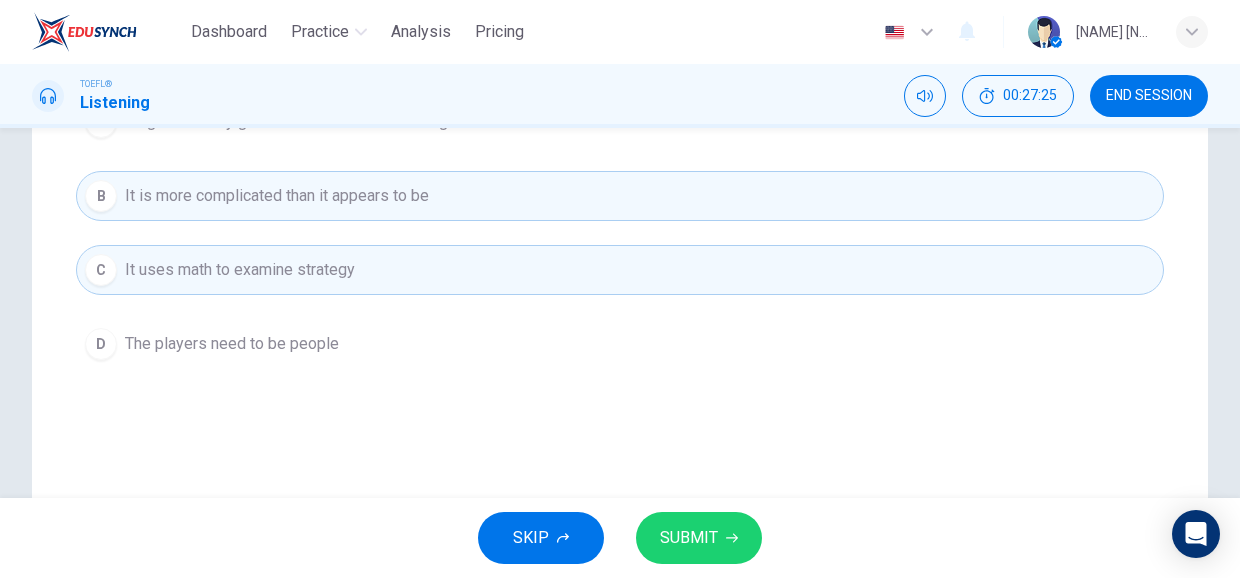 click on "SUBMIT" at bounding box center (689, 538) 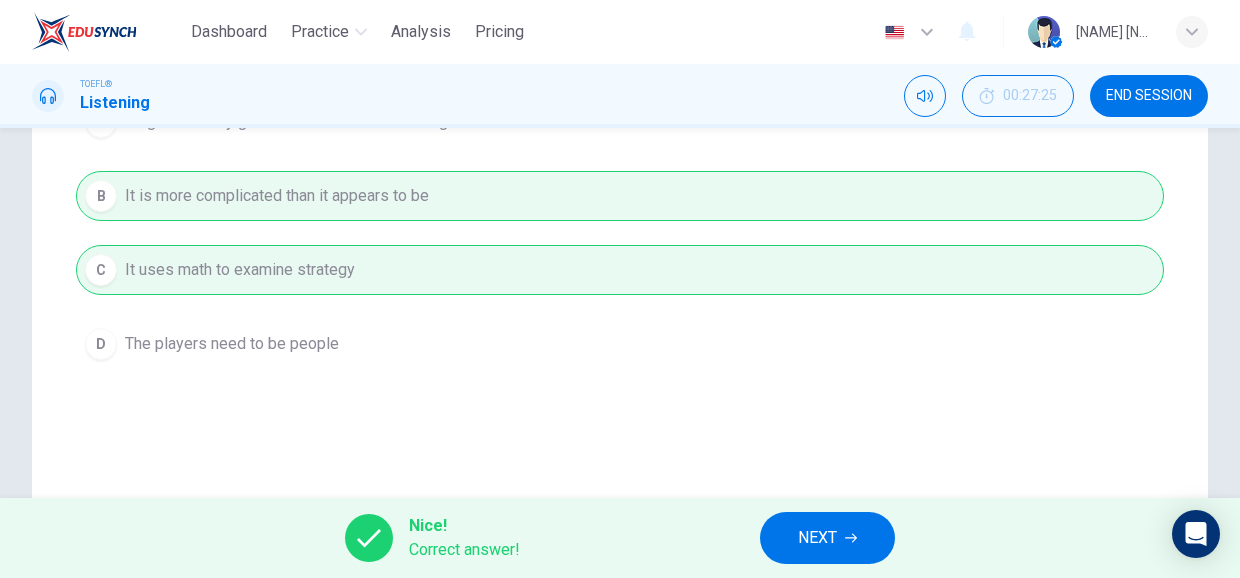 click on "NEXT" at bounding box center (817, 538) 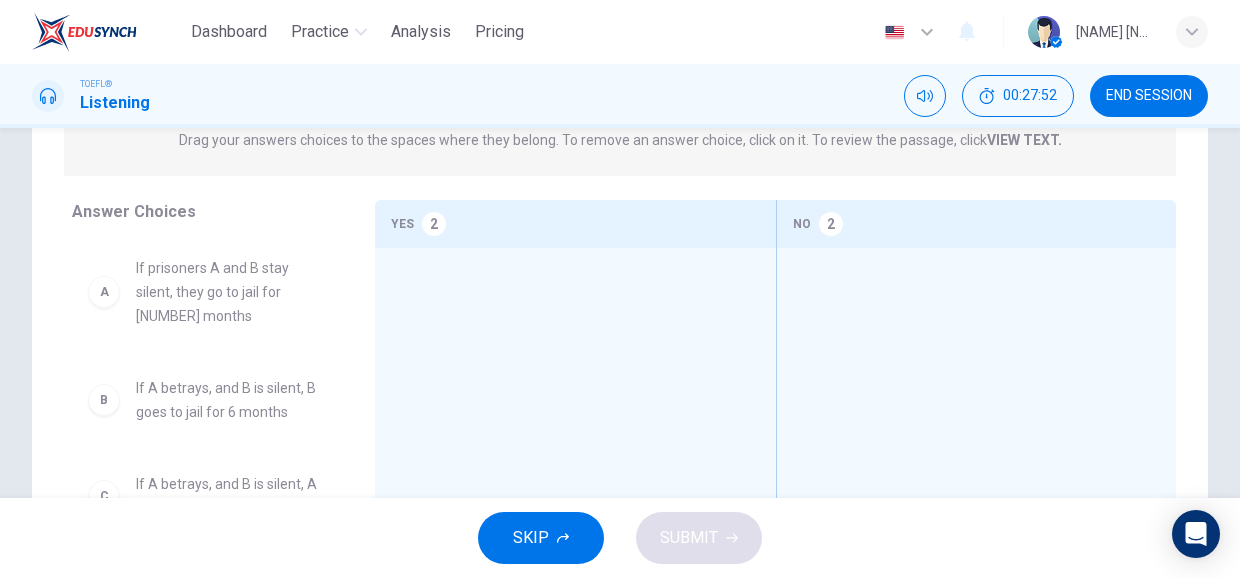 scroll, scrollTop: 347, scrollLeft: 0, axis: vertical 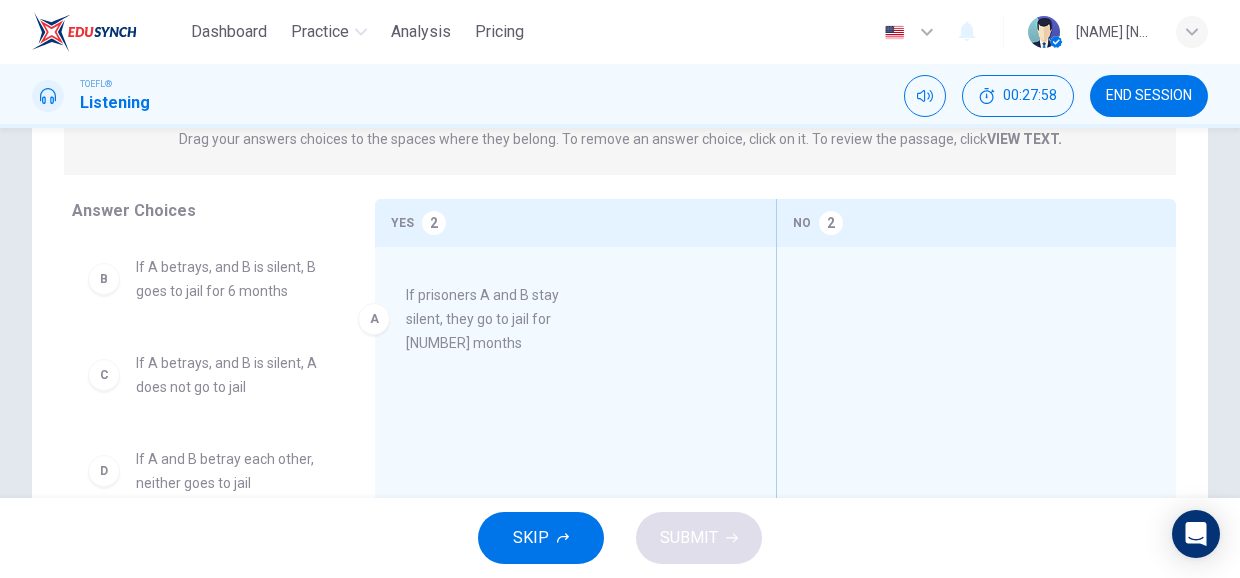 drag, startPoint x: 202, startPoint y: 289, endPoint x: 483, endPoint y: 313, distance: 282.02304 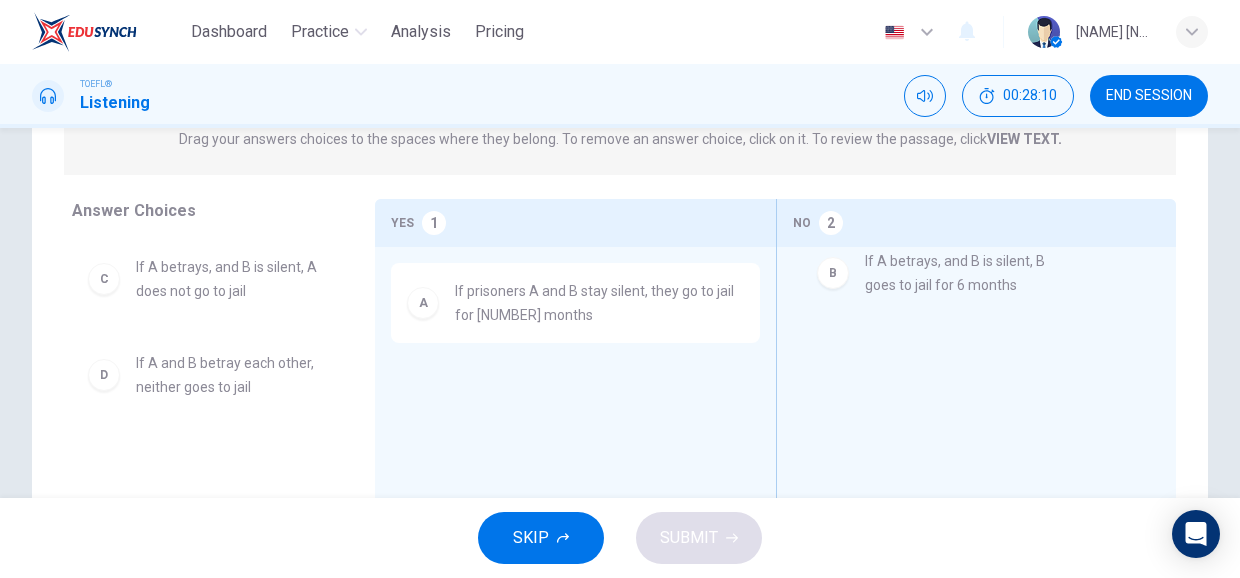 drag, startPoint x: 218, startPoint y: 274, endPoint x: 963, endPoint y: 268, distance: 745.0242 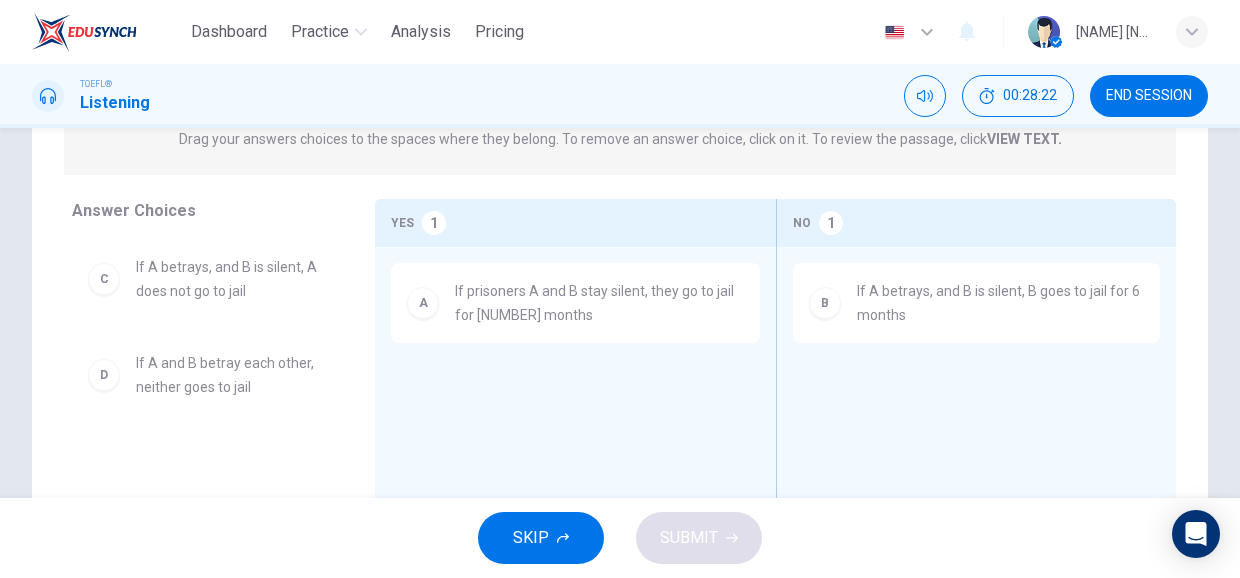 click on "A If prisoners A and B stay silent, they go to jail for [NUMBER] months" at bounding box center [575, 381] 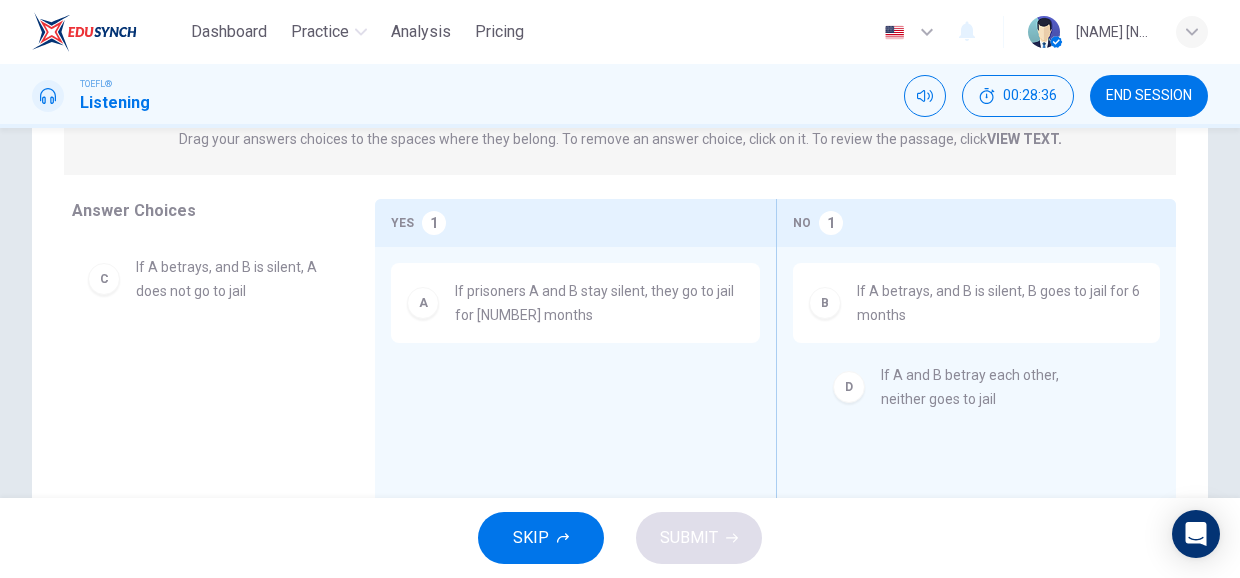 drag, startPoint x: 247, startPoint y: 369, endPoint x: 1004, endPoint y: 380, distance: 757.0799 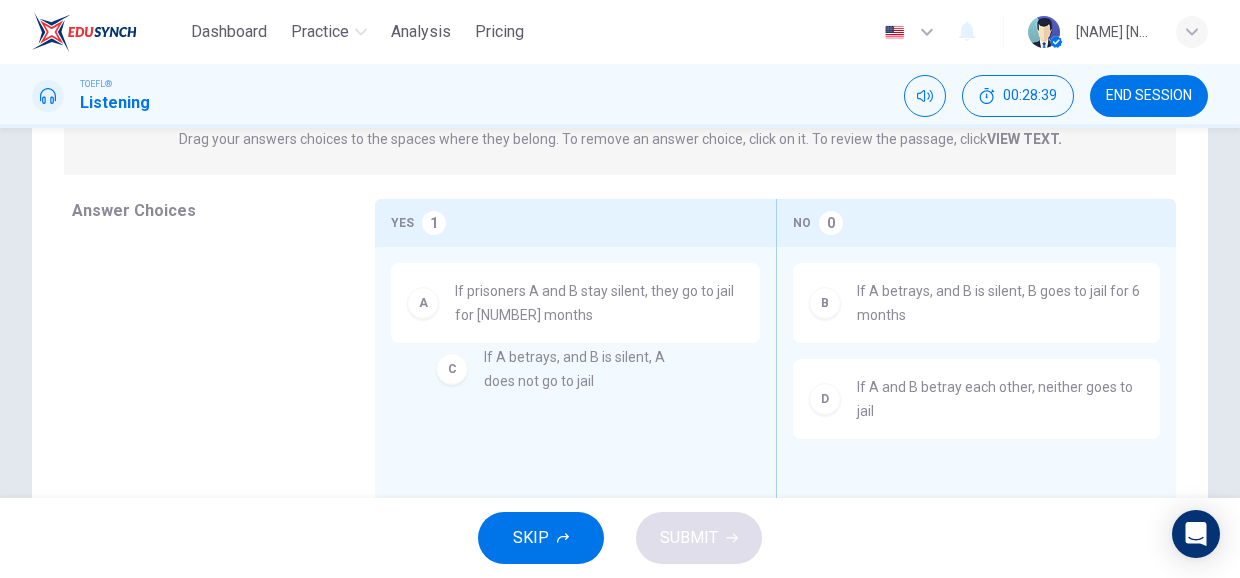 drag, startPoint x: 199, startPoint y: 279, endPoint x: 552, endPoint y: 371, distance: 364.79172 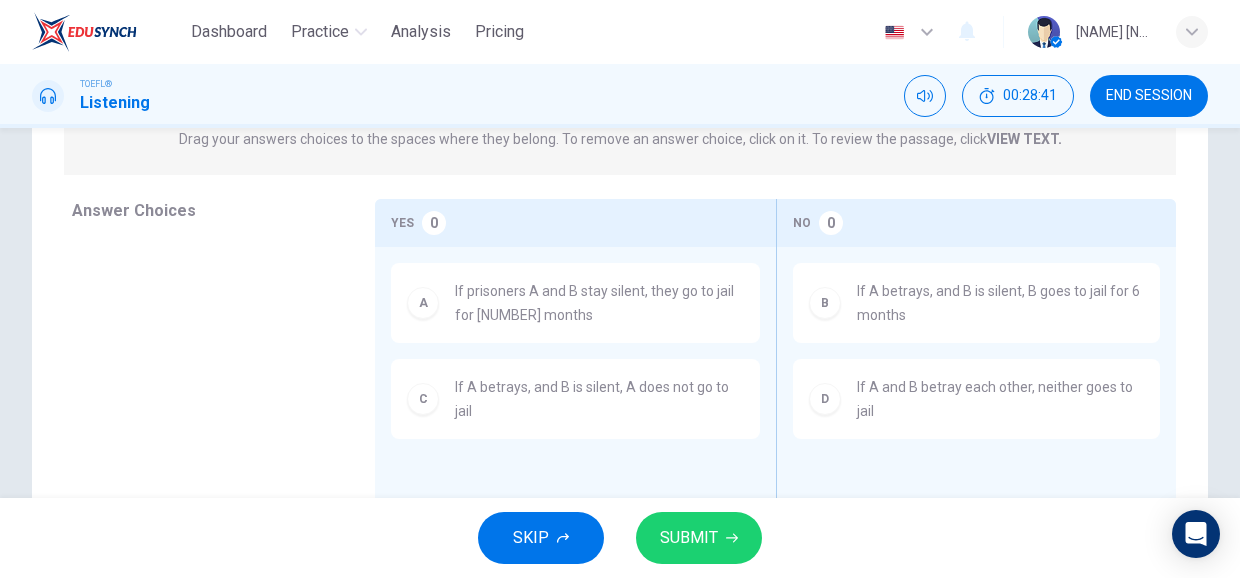 scroll, scrollTop: 465, scrollLeft: 0, axis: vertical 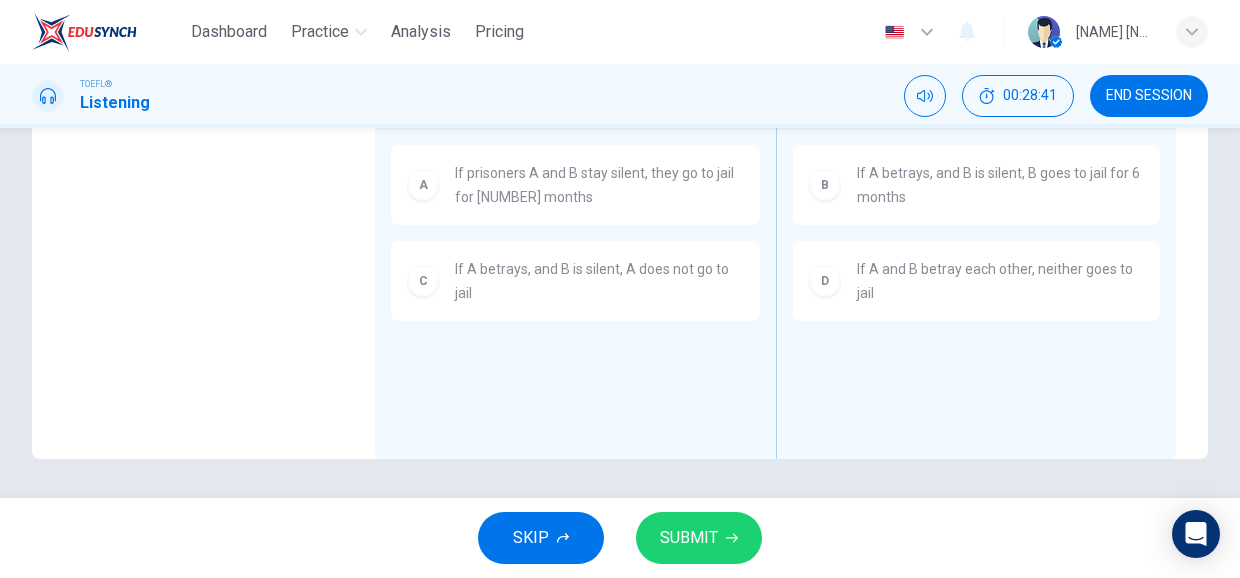 click on "SUBMIT" at bounding box center [689, 538] 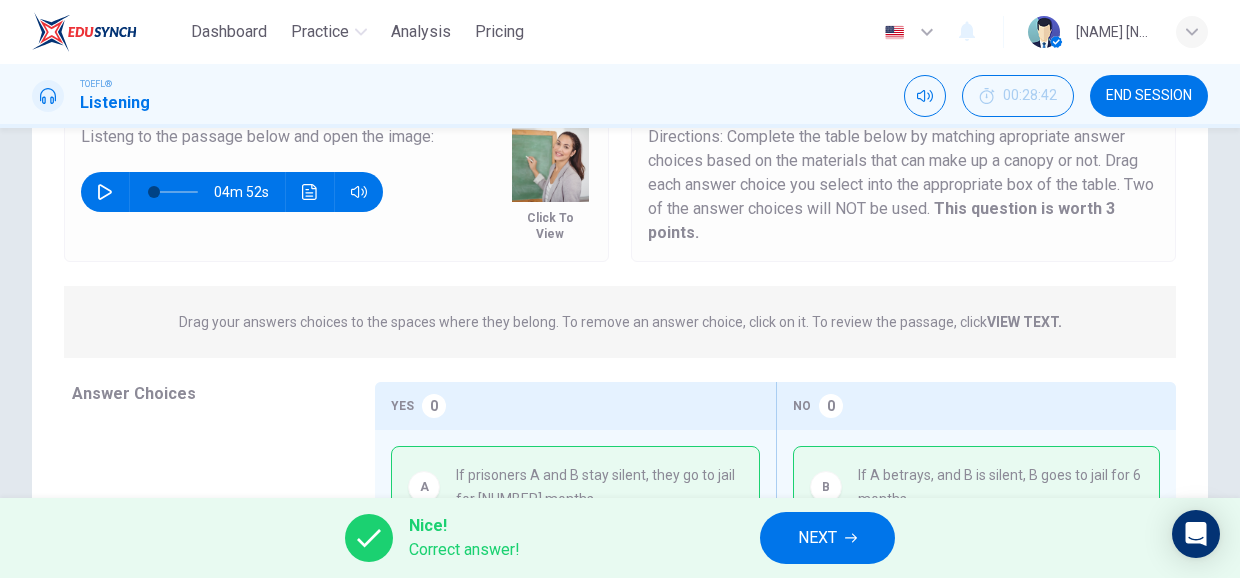 scroll, scrollTop: 164, scrollLeft: 0, axis: vertical 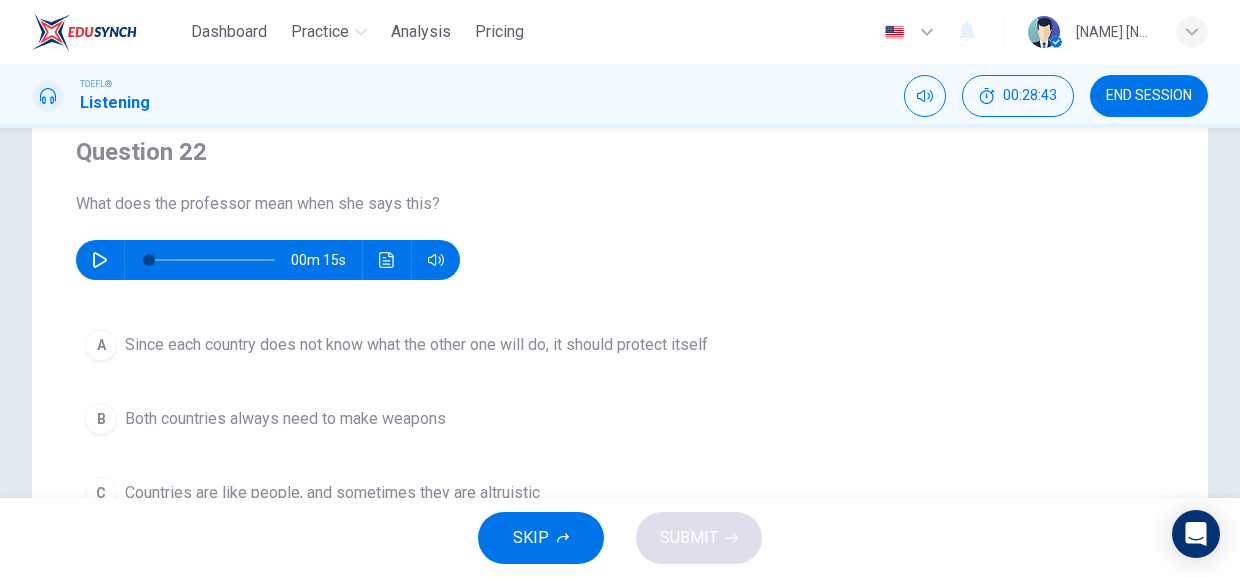 click at bounding box center (100, 260) 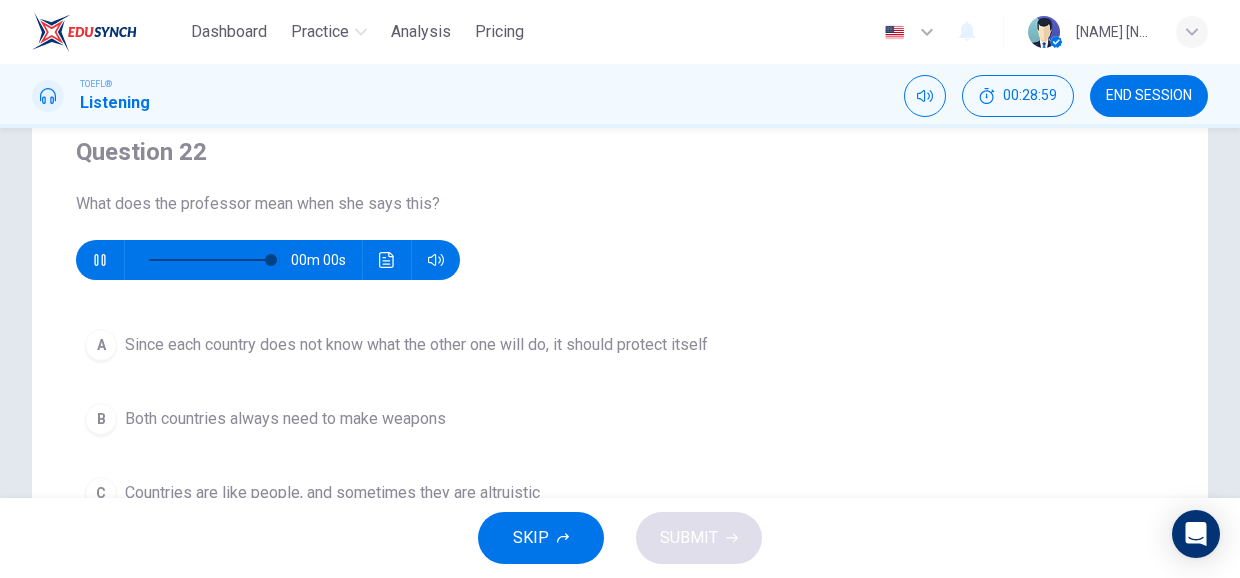 type on "0" 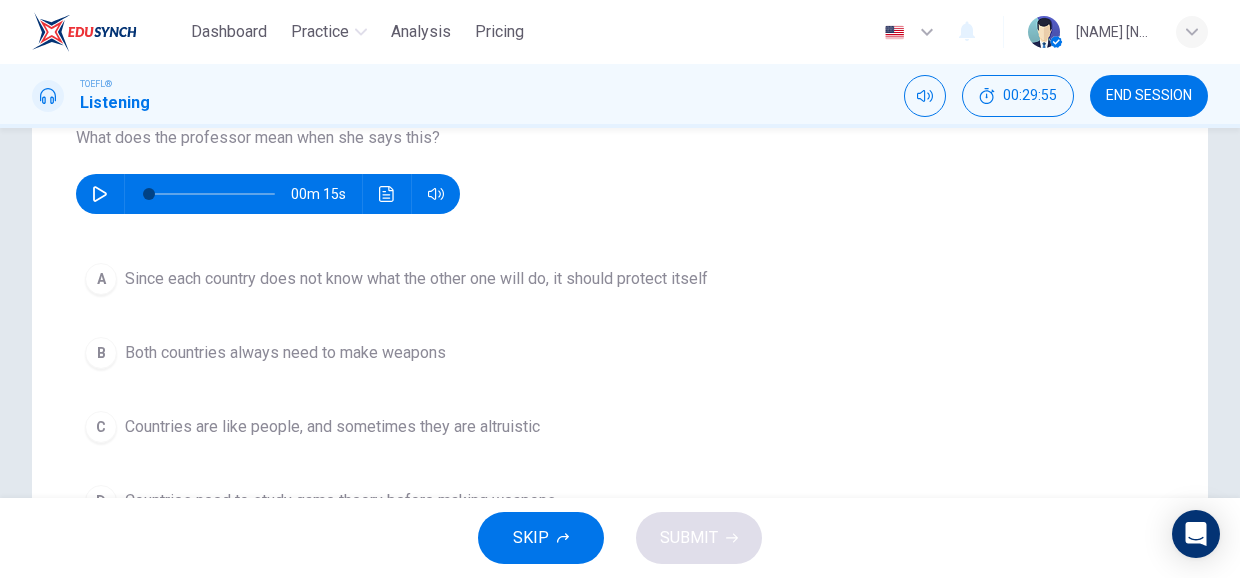 scroll, scrollTop: 226, scrollLeft: 0, axis: vertical 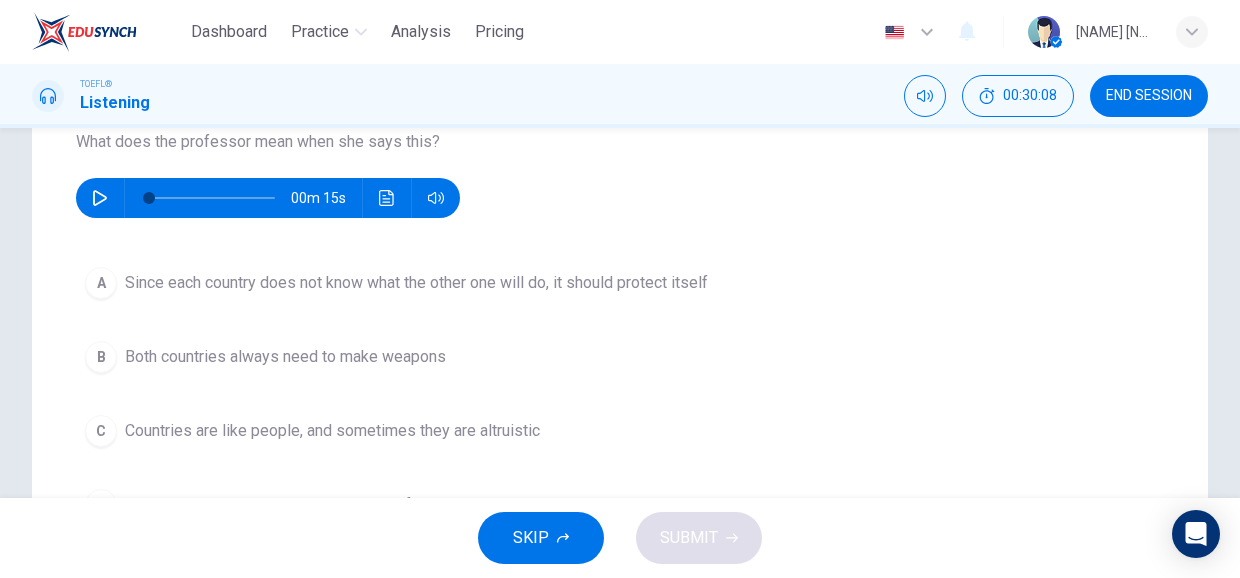 click on "Countries are like people, and sometimes they are altruistic" at bounding box center (332, 431) 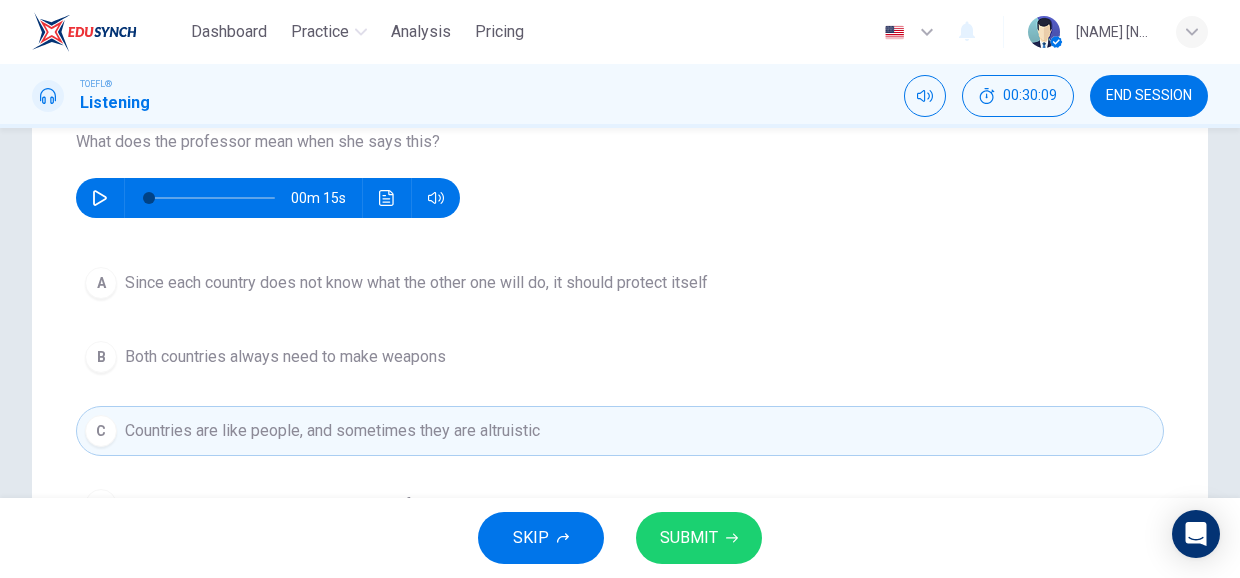 click on "SUBMIT" at bounding box center (689, 538) 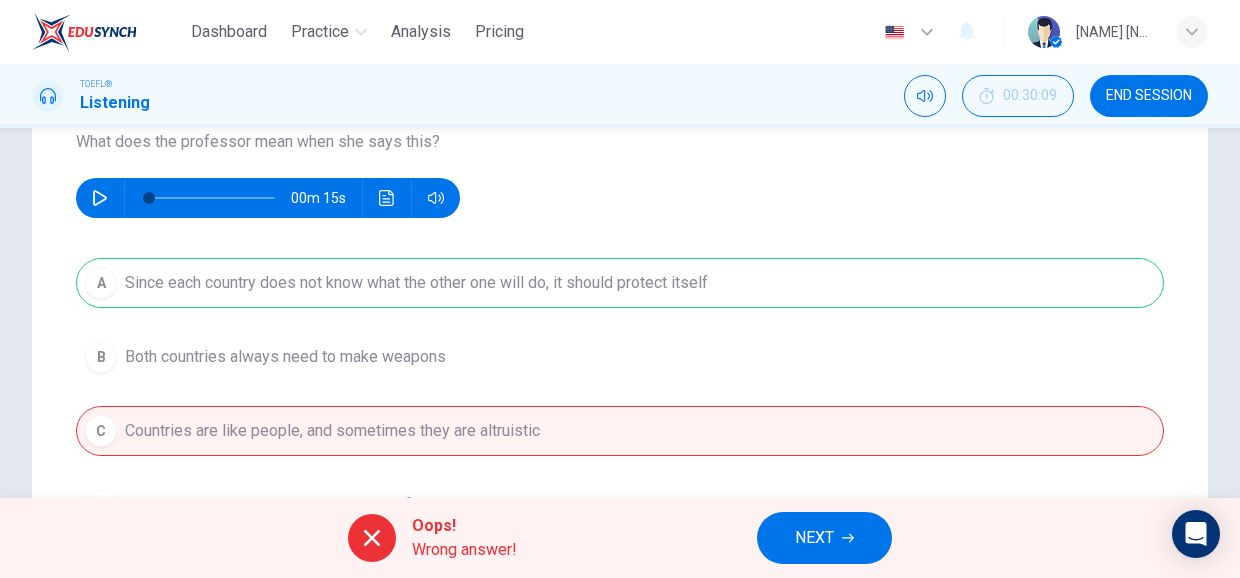 click on "NEXT" at bounding box center [814, 538] 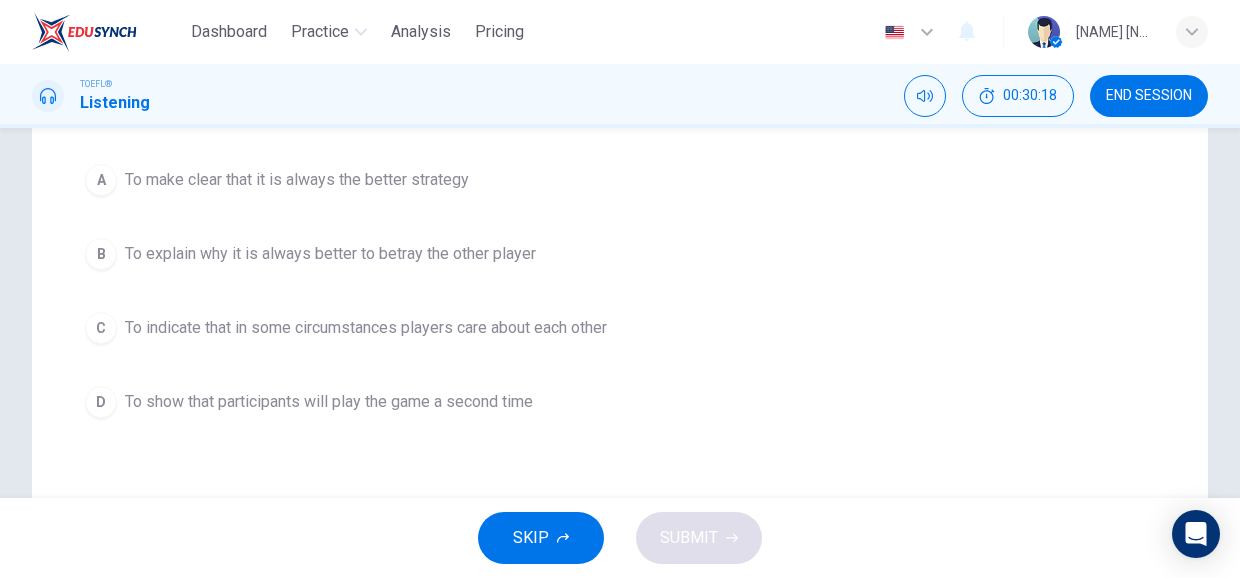 scroll, scrollTop: 269, scrollLeft: 0, axis: vertical 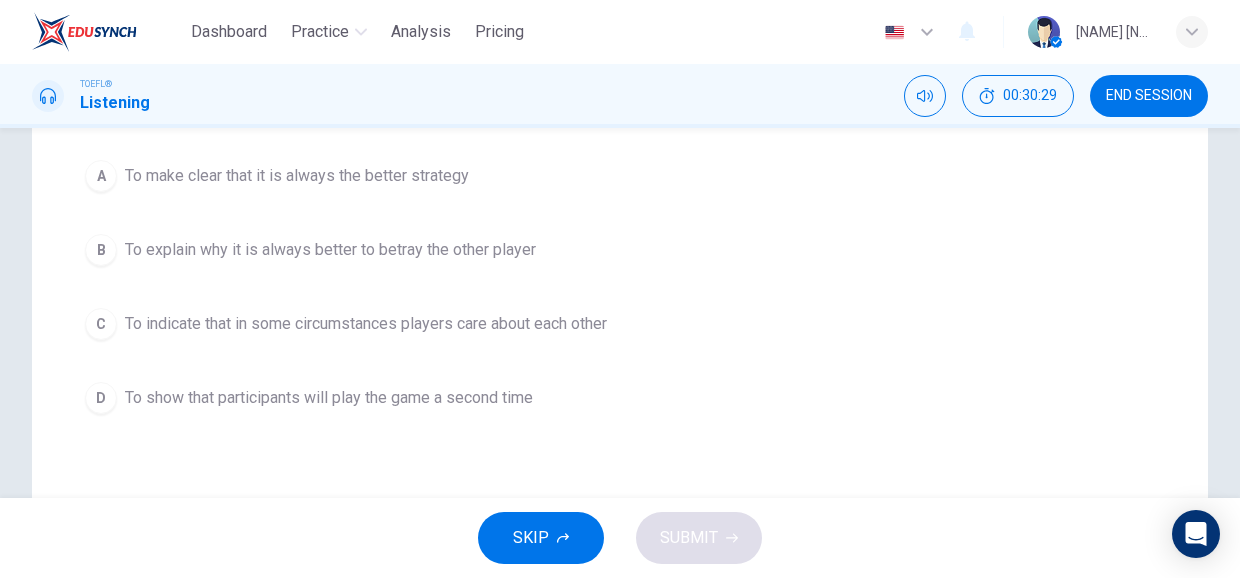 click on "To indicate that in some circumstances players care about each other" at bounding box center (366, 324) 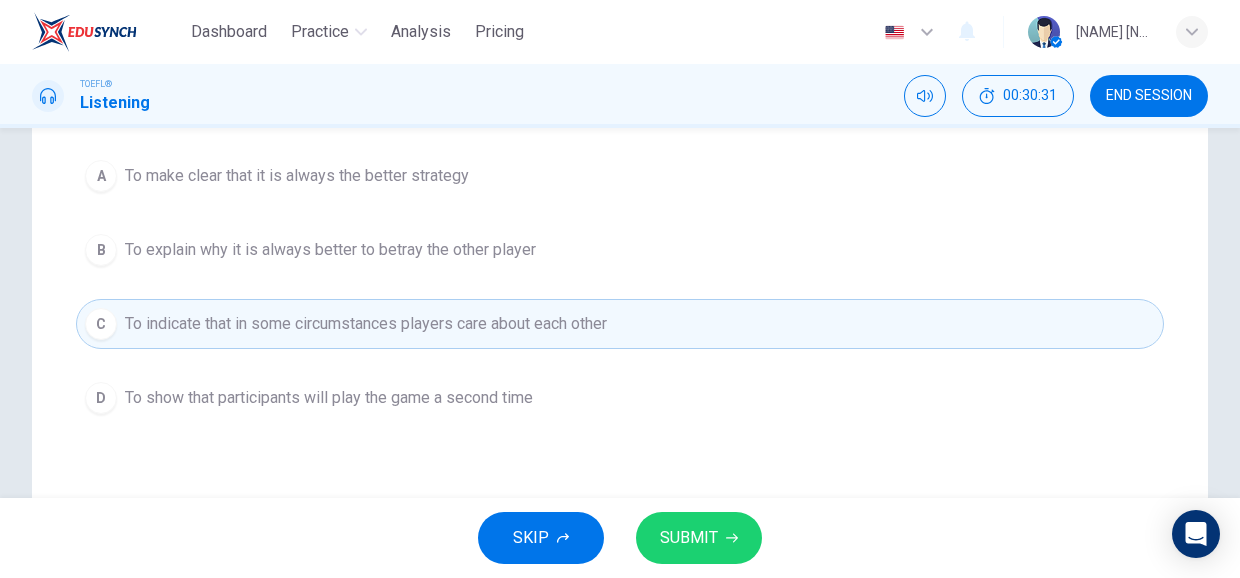 click on "SUBMIT" at bounding box center [689, 538] 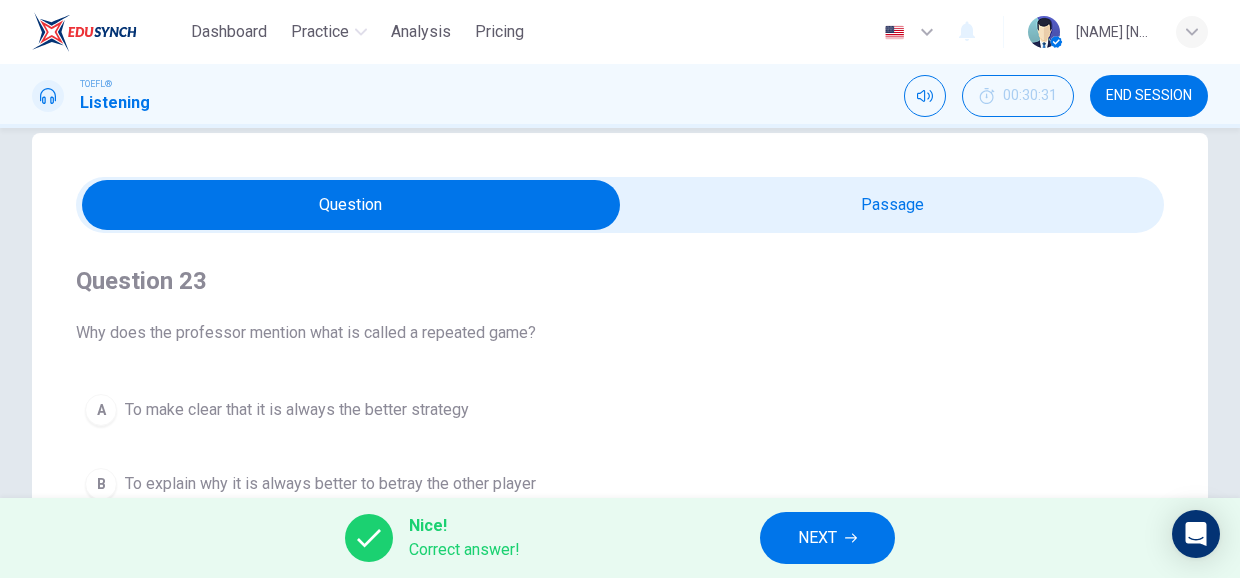 scroll, scrollTop: 0, scrollLeft: 0, axis: both 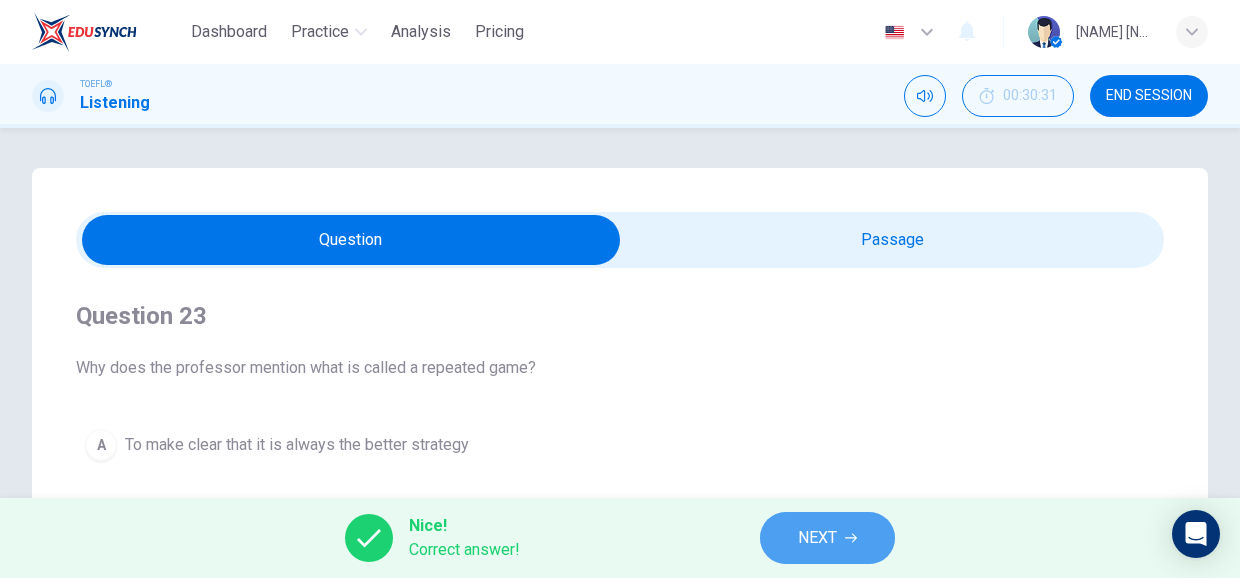 click on "NEXT" at bounding box center [817, 538] 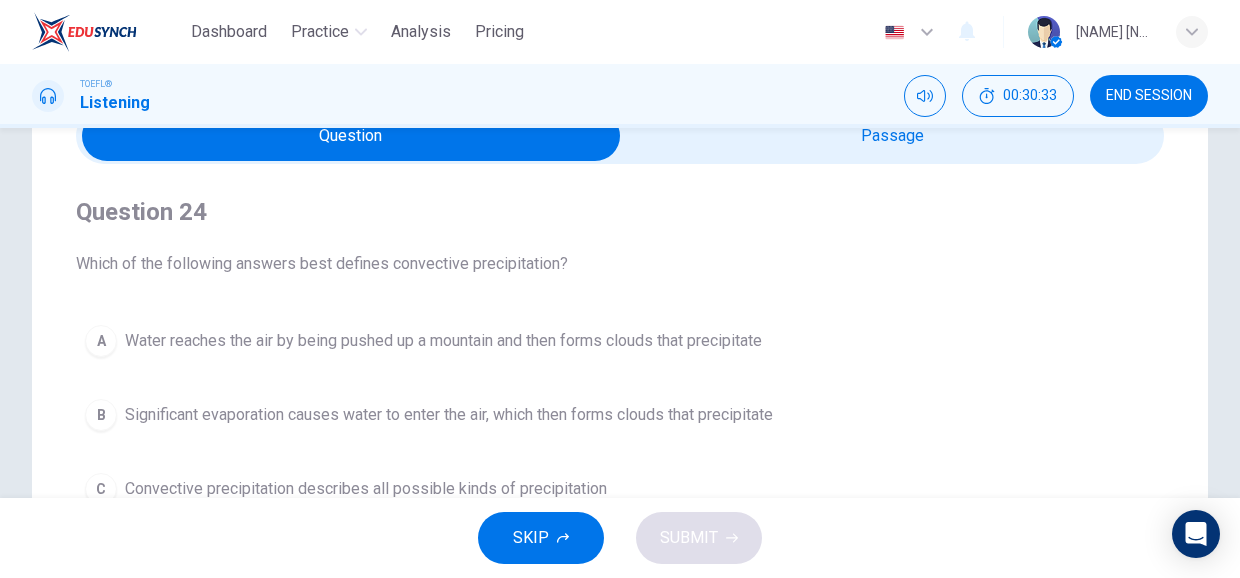 scroll, scrollTop: 0, scrollLeft: 0, axis: both 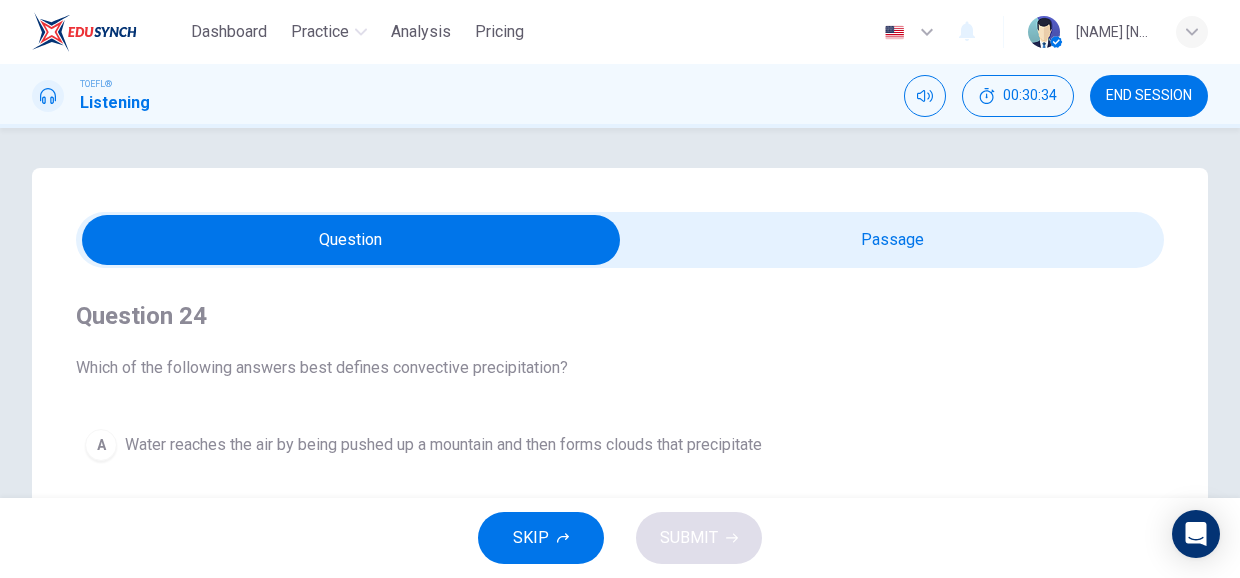 click at bounding box center [351, 240] 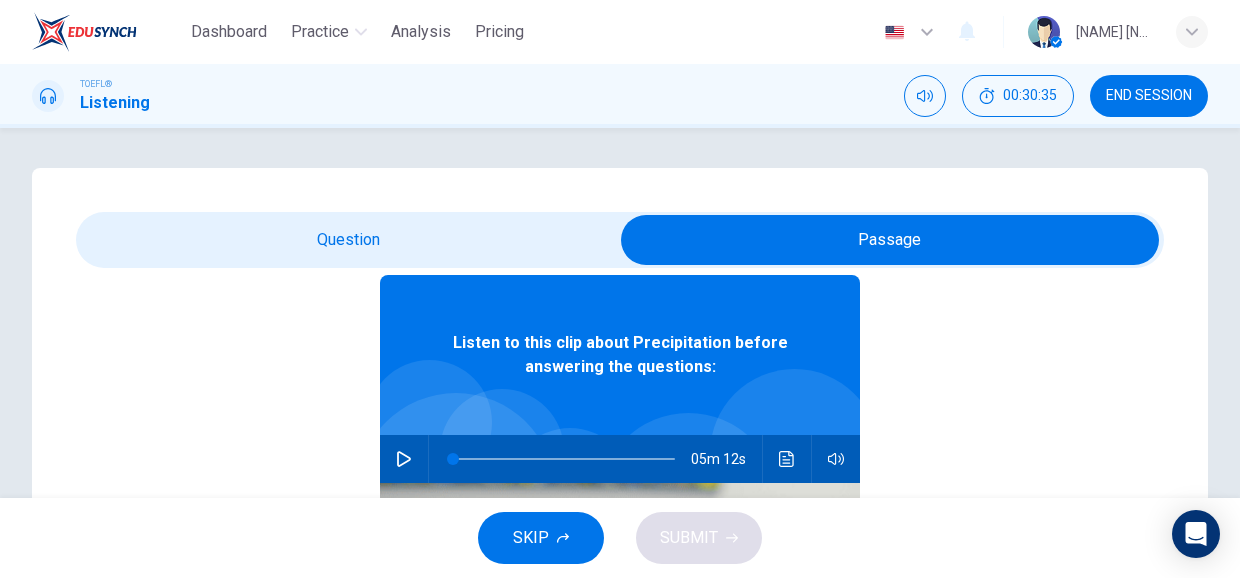 scroll, scrollTop: 112, scrollLeft: 0, axis: vertical 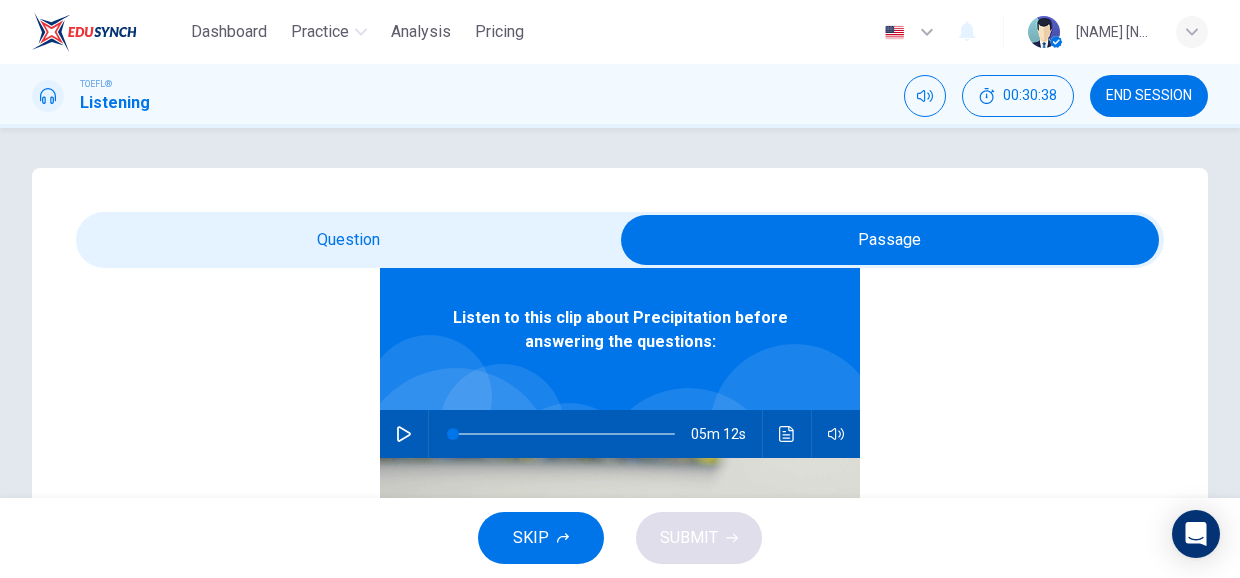 click 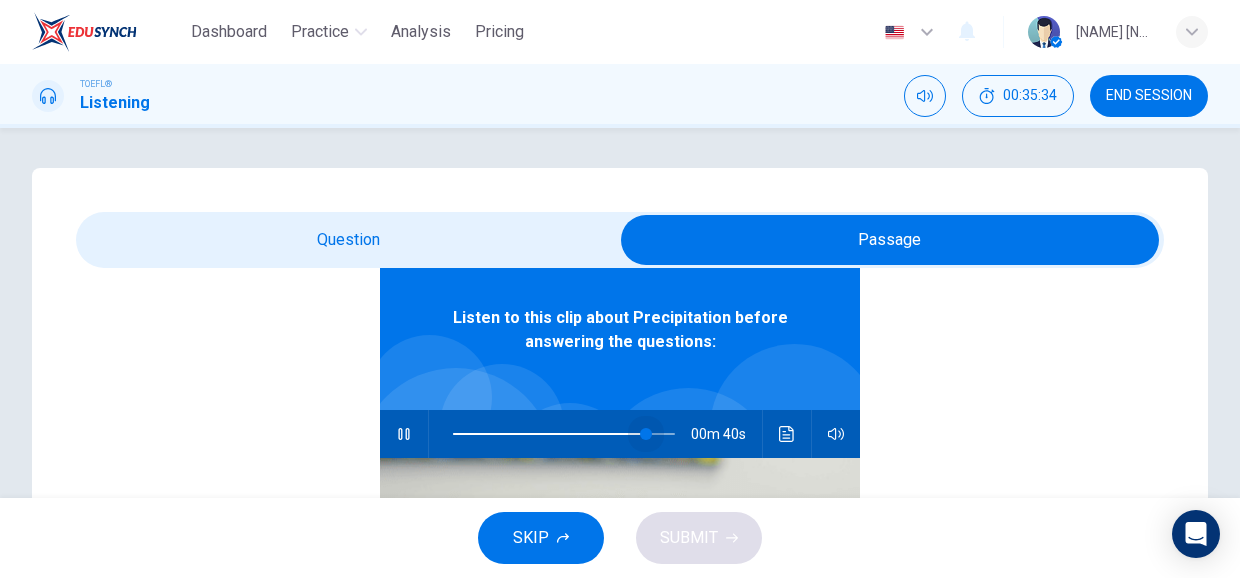click at bounding box center [646, 434] 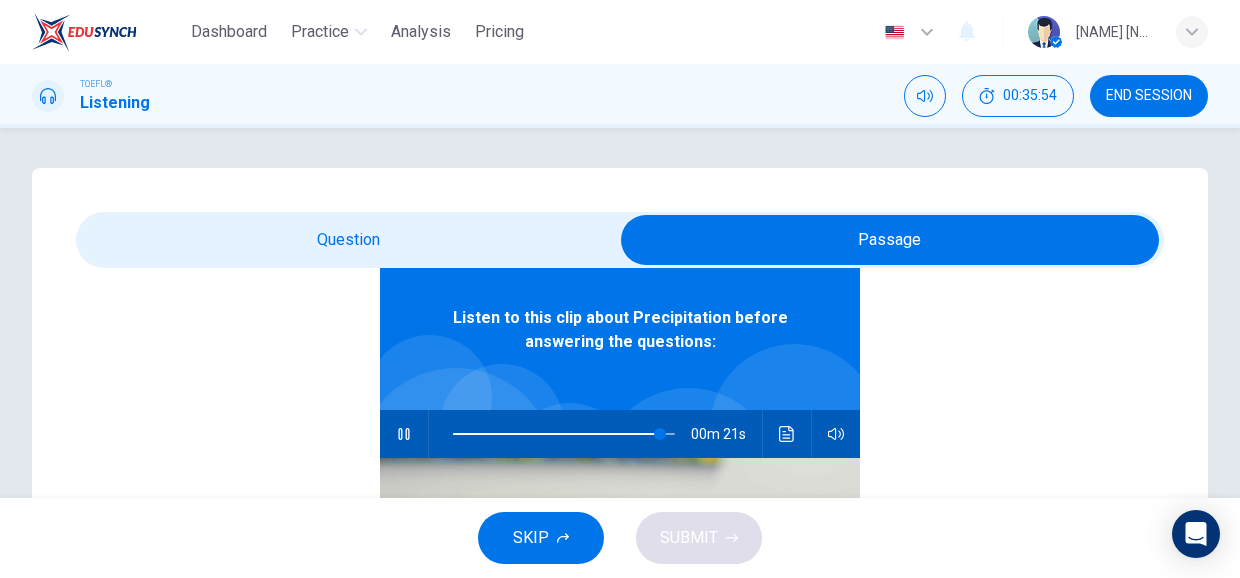 click on "Question [NUMBER] Which of the following answers best defines convective precipitation? A Water reaches the air by being pushed up a mountain and then forms clouds that precipitate B Significant evaporation causes water to enter the air, which then forms clouds that precipitate C Convective precipitation describes all possible kinds of precipitation D Either a cold front or a warm front of air movies in, causing clouds to form and precipitate Listen to this clip about Precipitation before answering the questions:  00m [NUMBER]s" at bounding box center [620, 570] 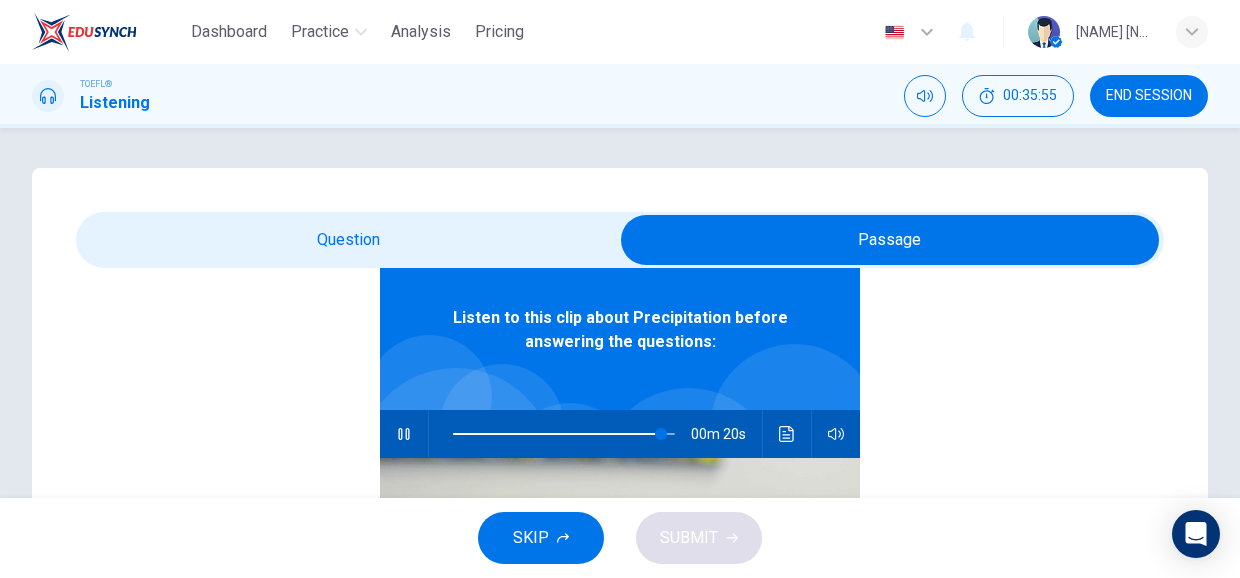 click at bounding box center (890, 240) 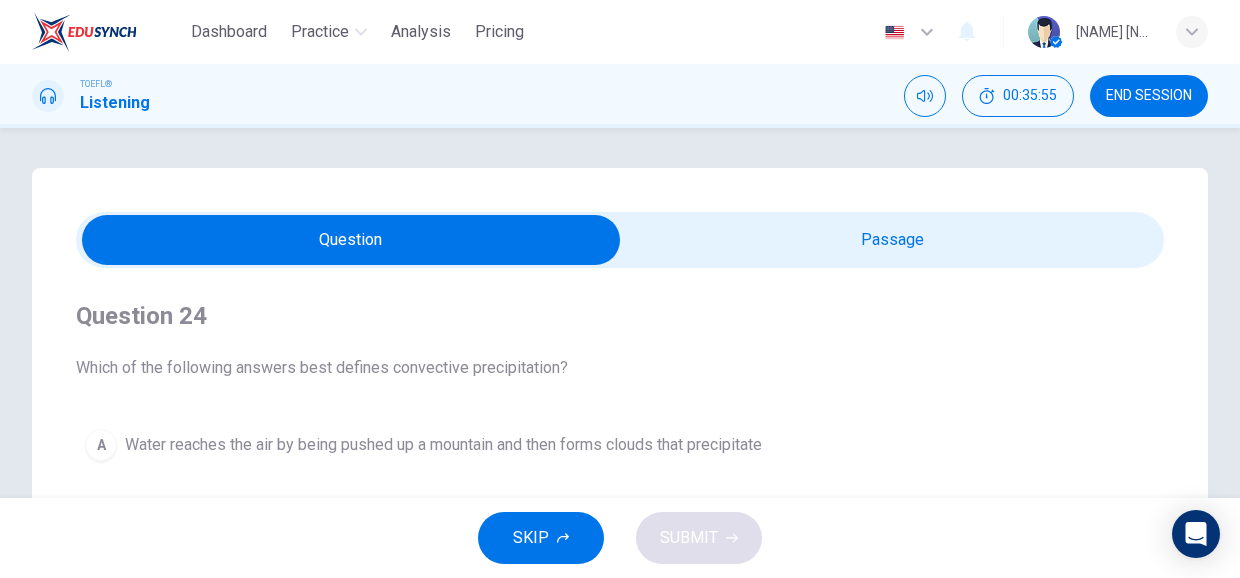 scroll, scrollTop: 0, scrollLeft: 0, axis: both 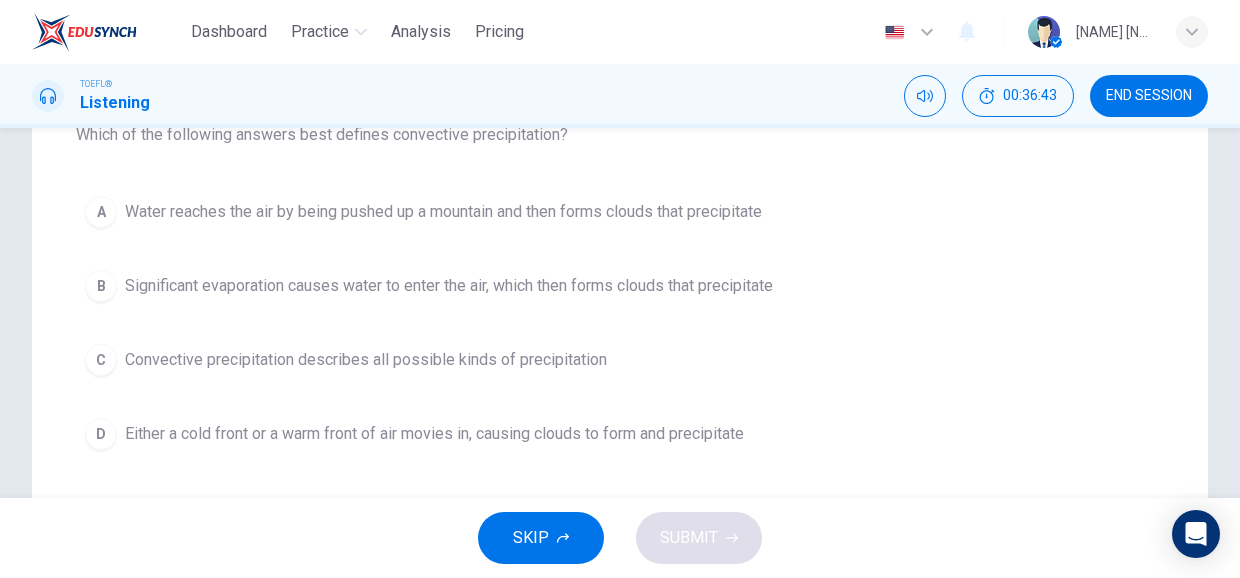 click on "Significant evaporation causes water to enter the air, which then forms clouds that precipitate" at bounding box center (449, 286) 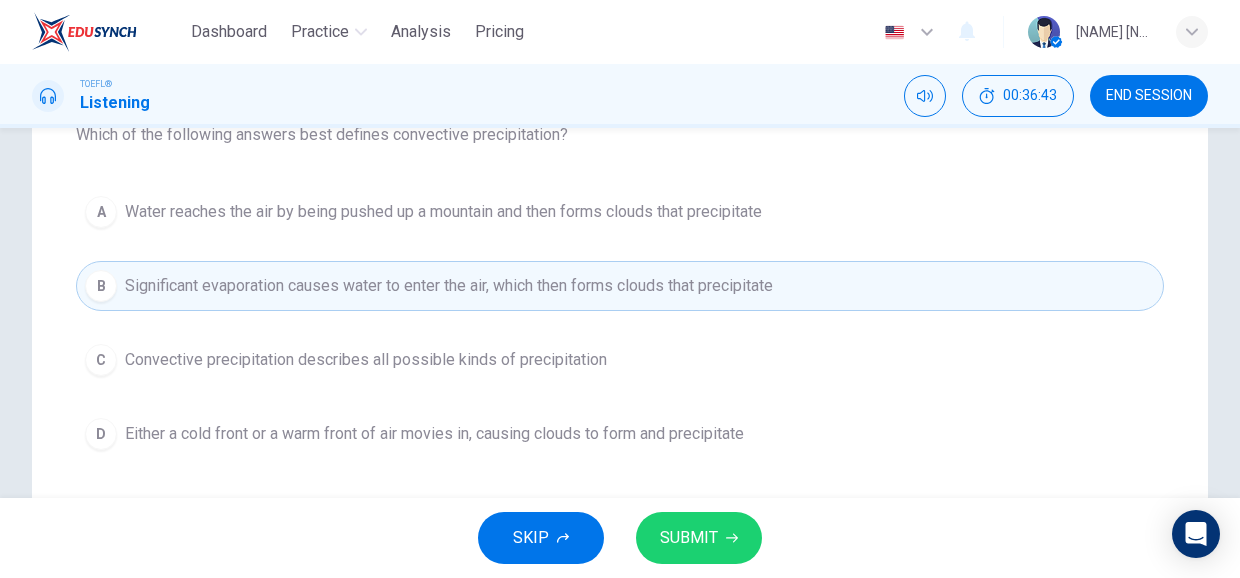 click on "SUBMIT" at bounding box center (689, 538) 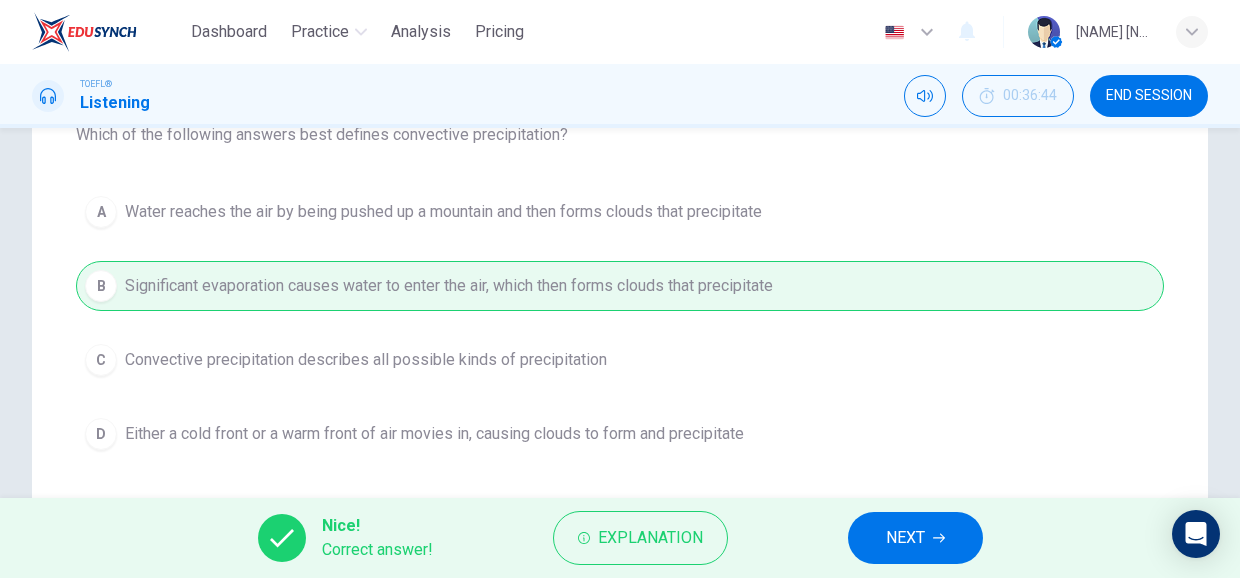 click on "NEXT" at bounding box center (905, 538) 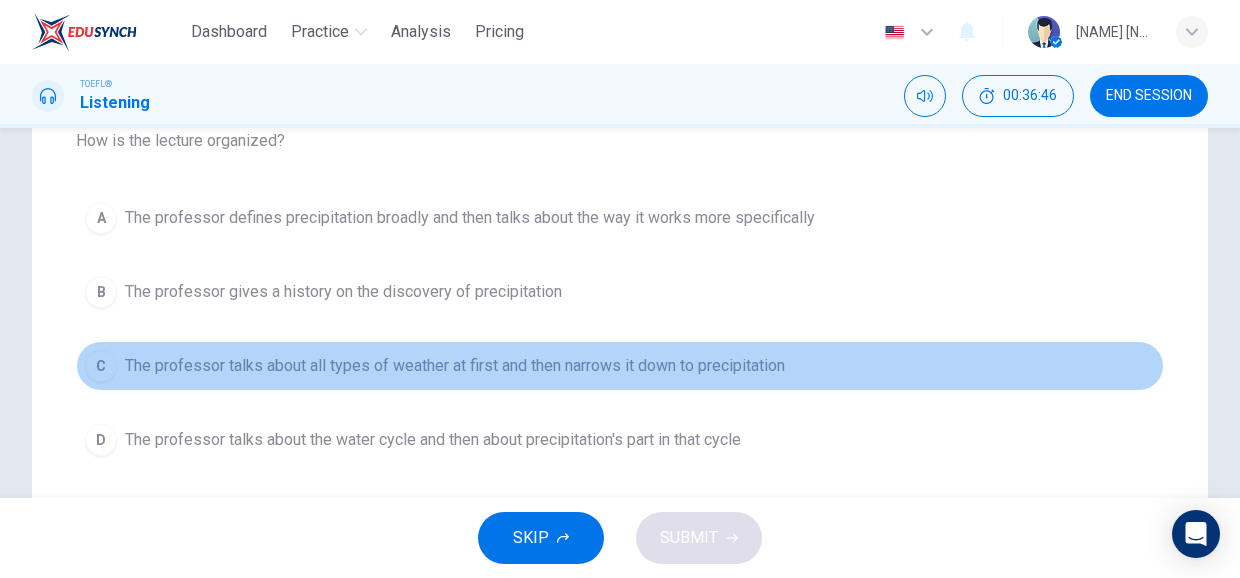scroll, scrollTop: 240, scrollLeft: 0, axis: vertical 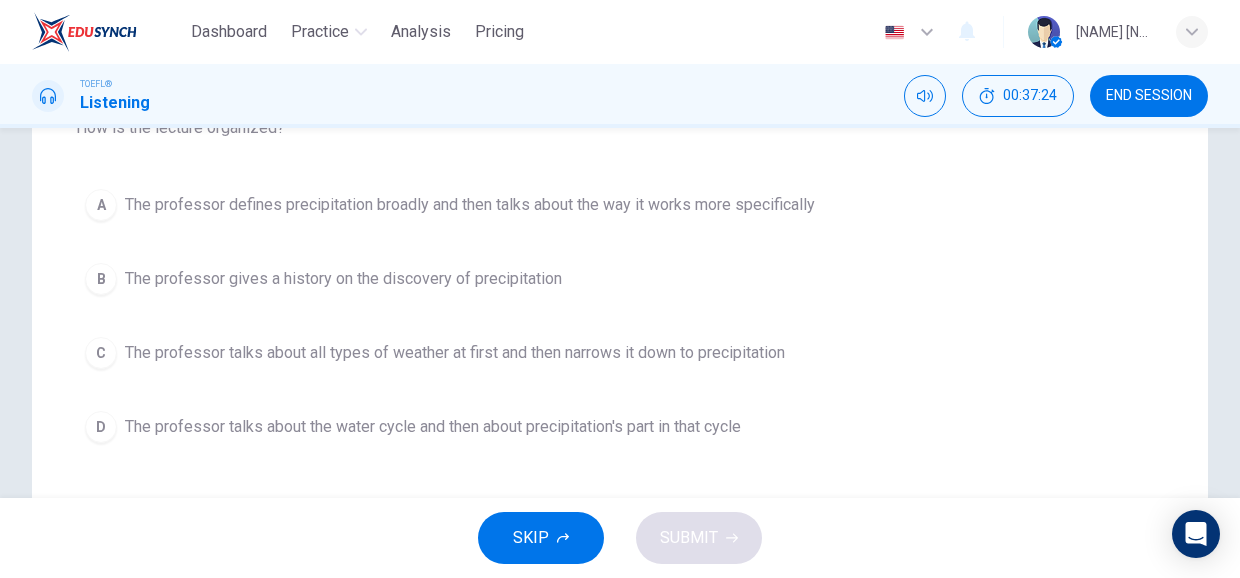 click on "The professor defines precipitation broadly and then talks about the way it works more specifically" at bounding box center [470, 205] 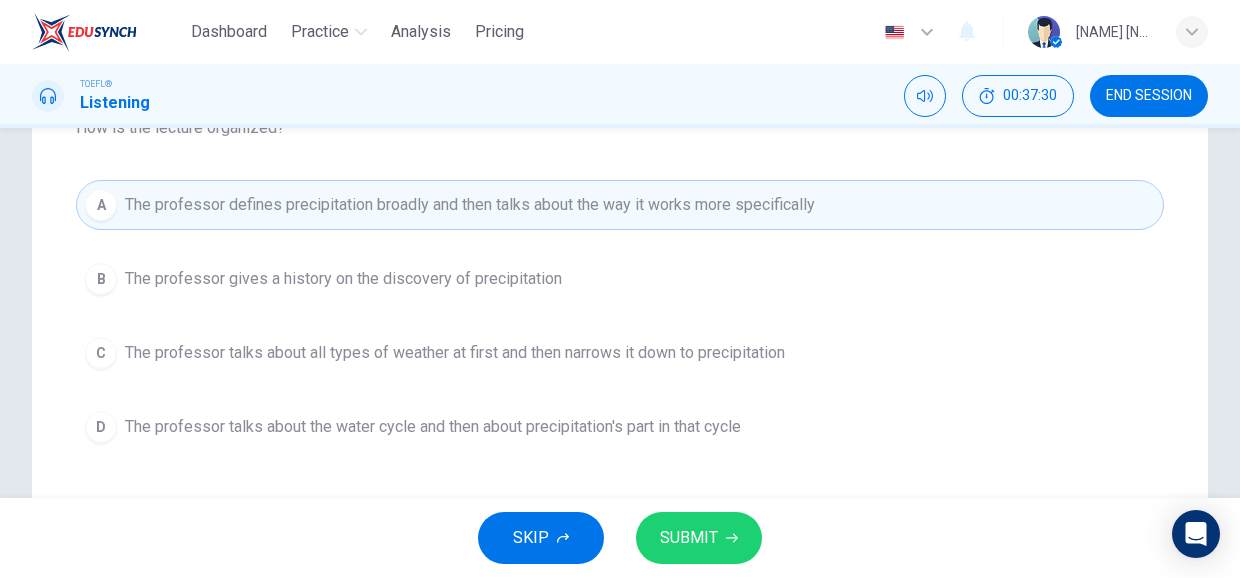 click 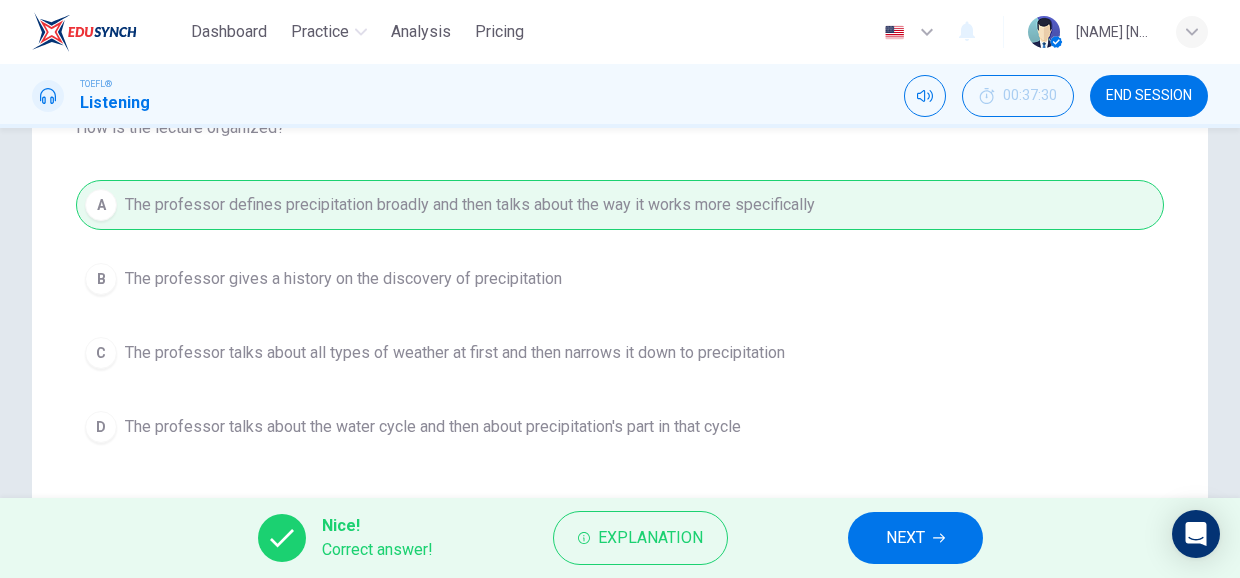 click on "NEXT" at bounding box center (905, 538) 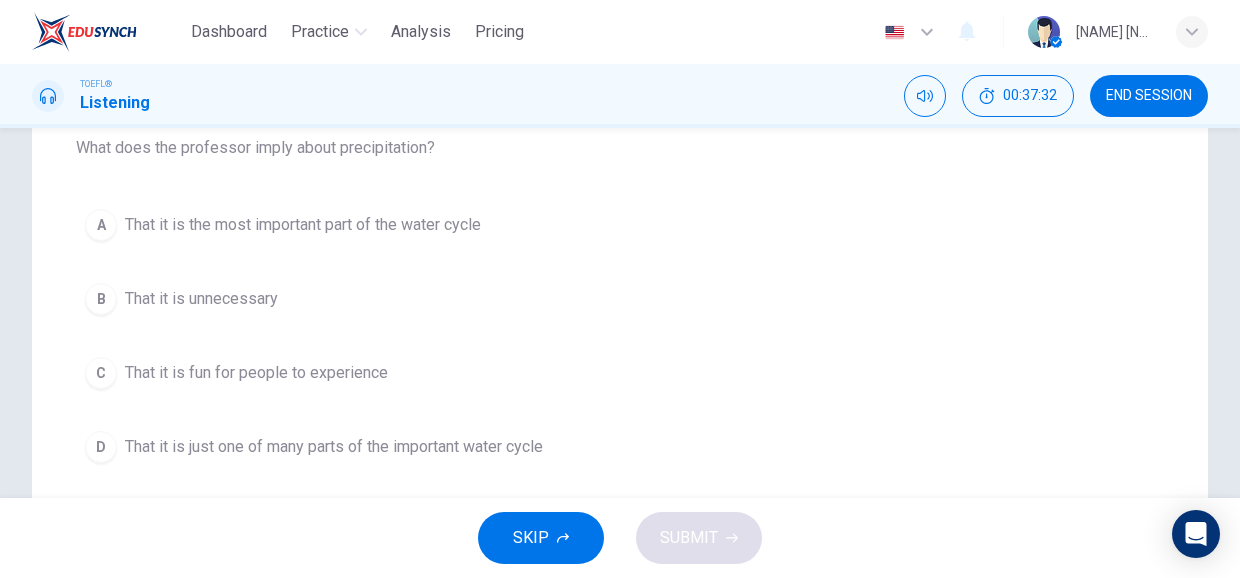 scroll, scrollTop: 221, scrollLeft: 0, axis: vertical 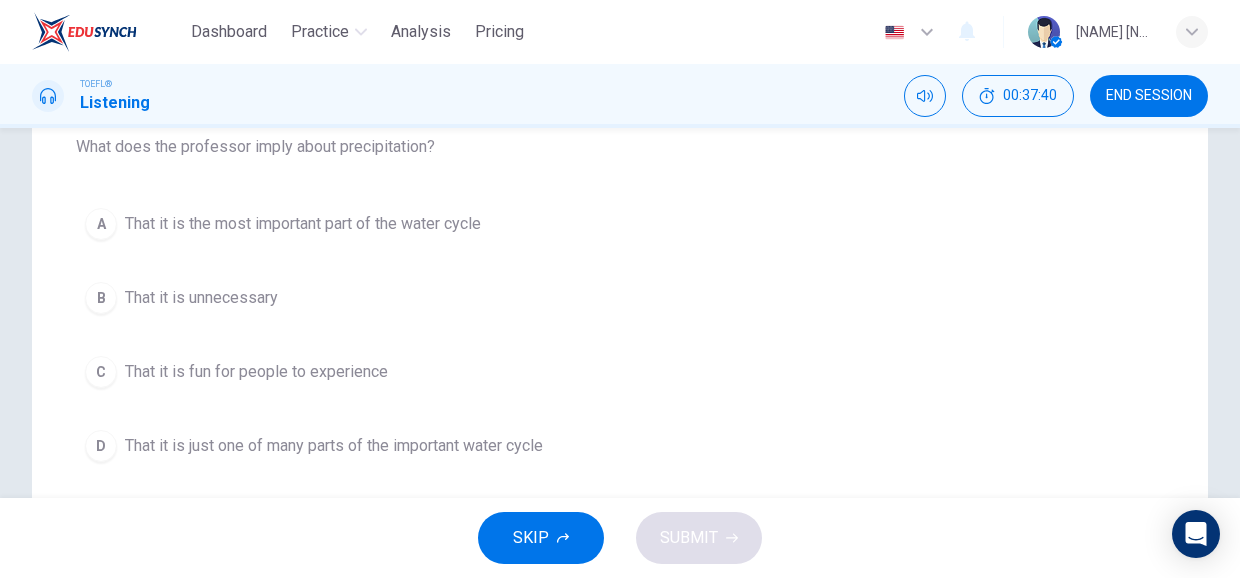 click on "That it is just one of many parts of the important water cycle" at bounding box center [334, 446] 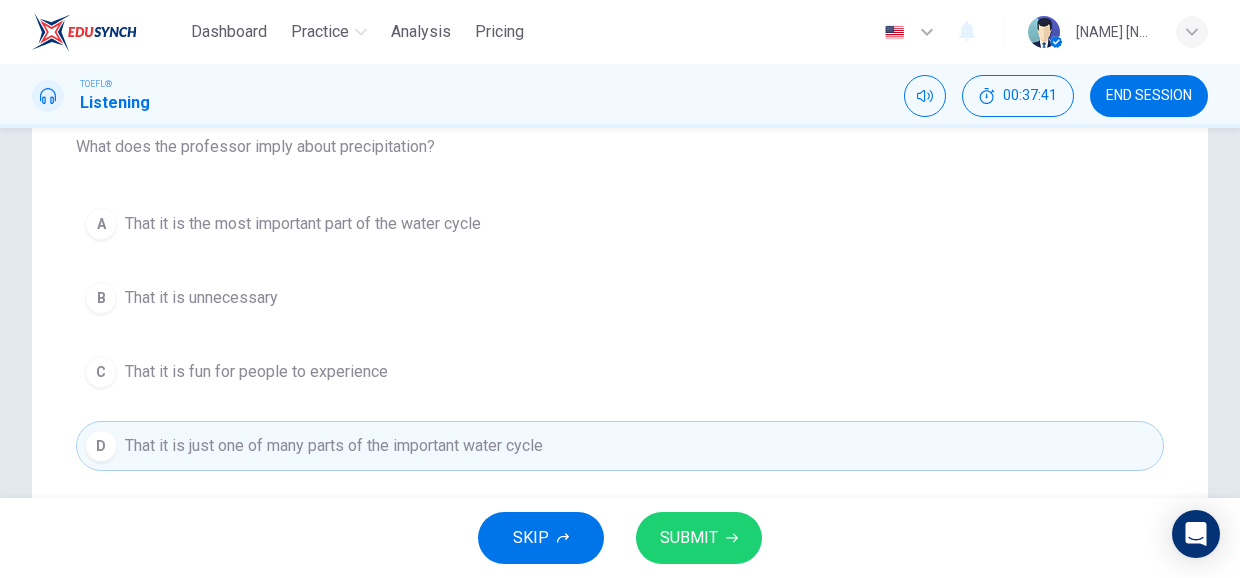 click 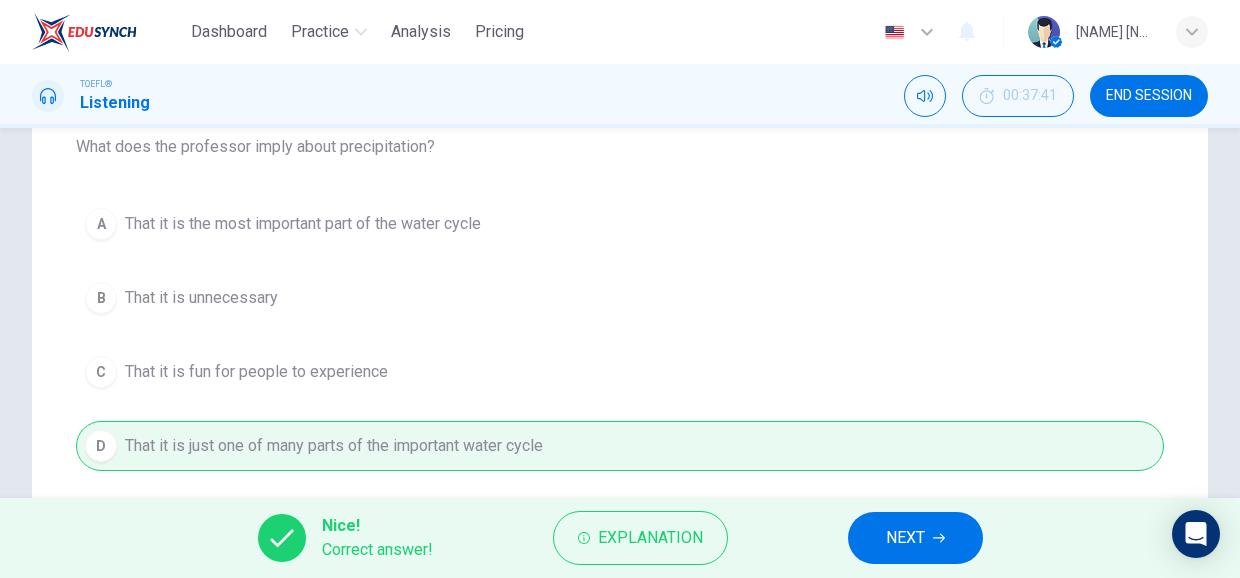 click on "NEXT" at bounding box center [905, 538] 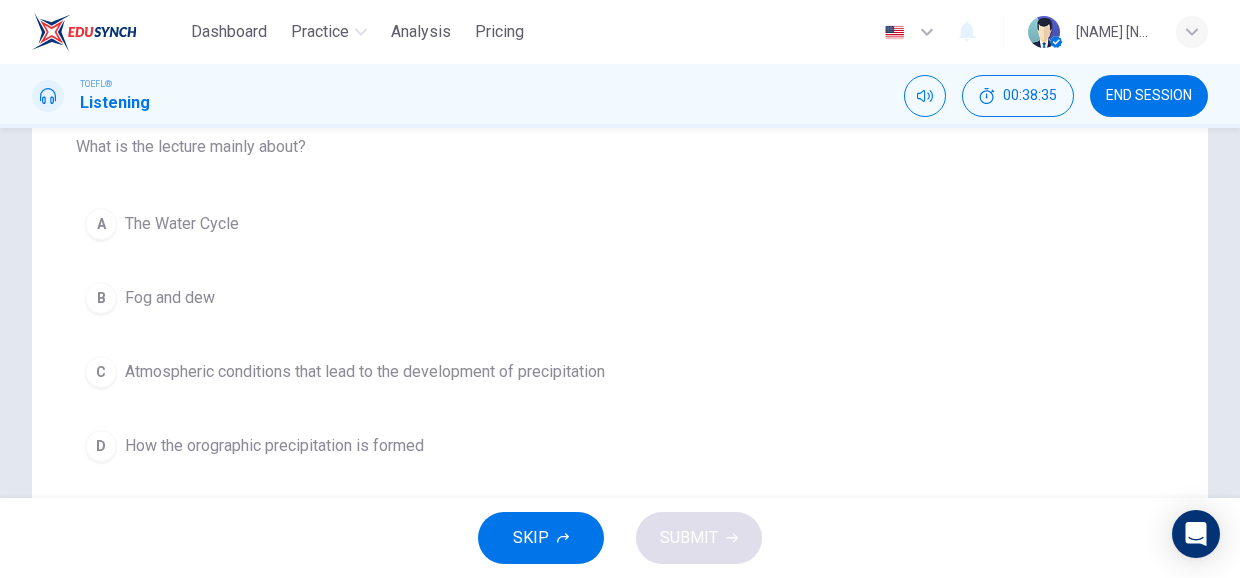 click on "Atmospheric conditions that lead to the development of precipitation" at bounding box center [365, 372] 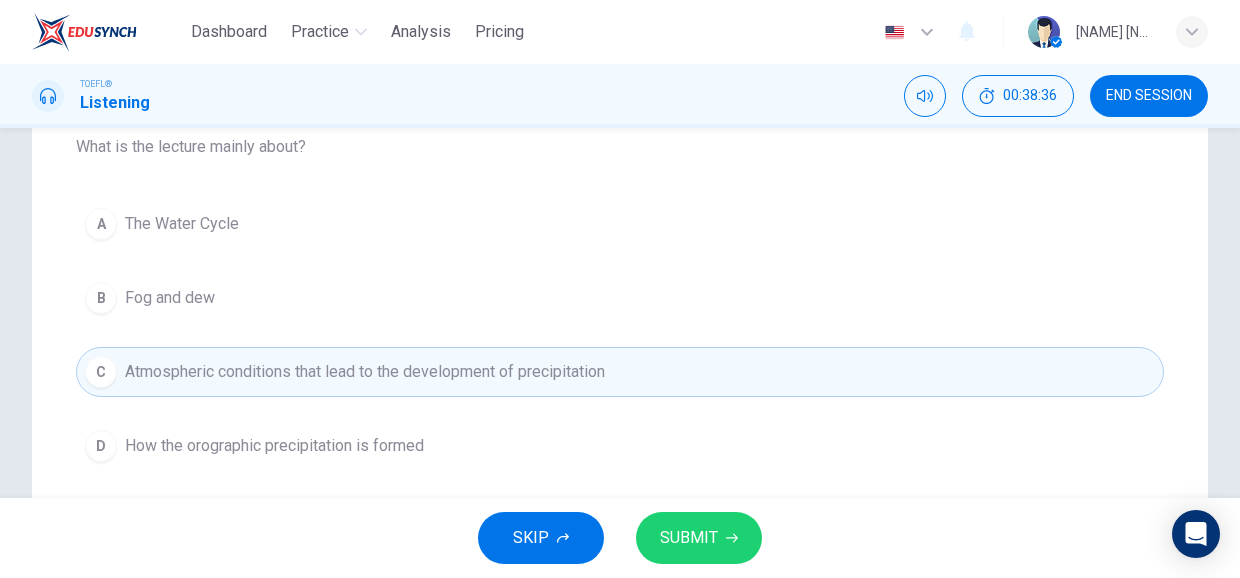click on "SUBMIT" at bounding box center (689, 538) 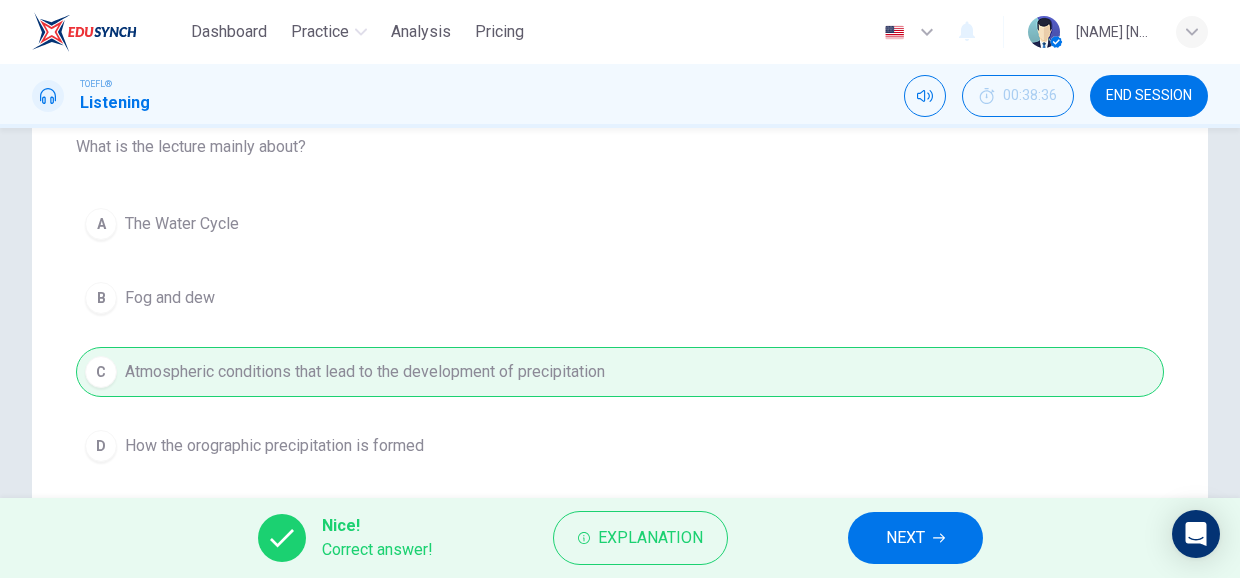 click on "NEXT" at bounding box center [905, 538] 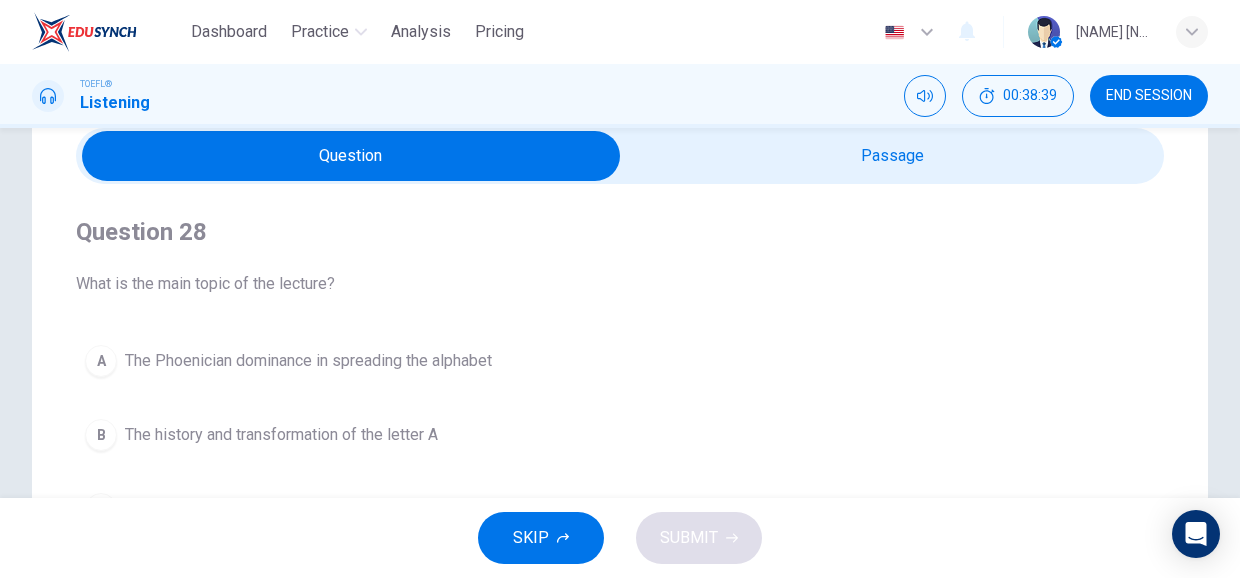 scroll, scrollTop: 0, scrollLeft: 0, axis: both 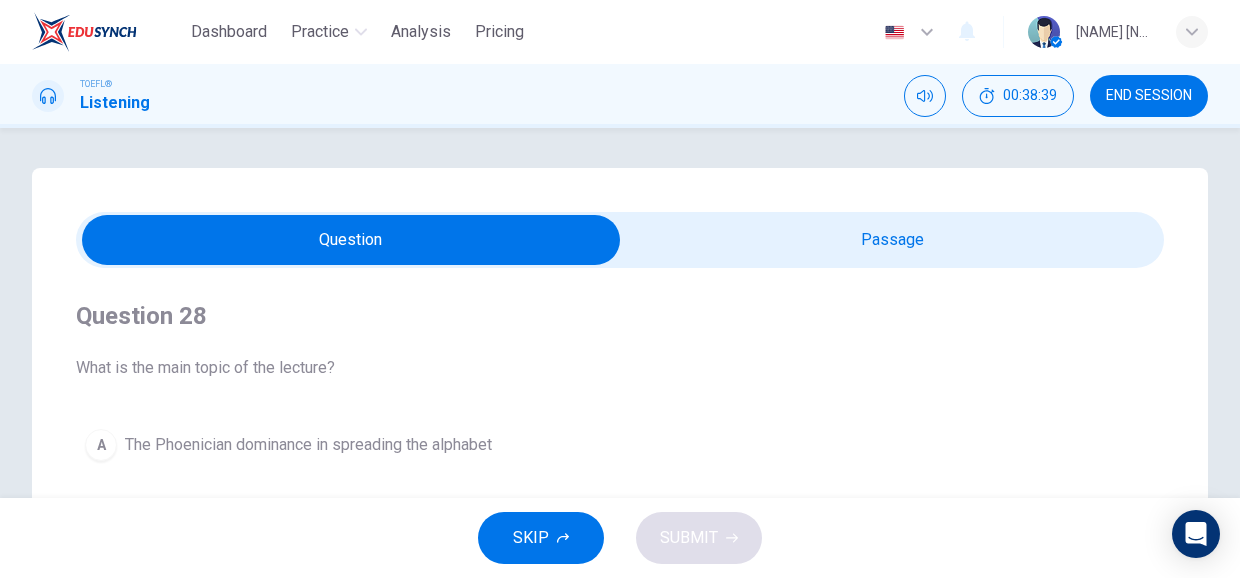 click at bounding box center (351, 240) 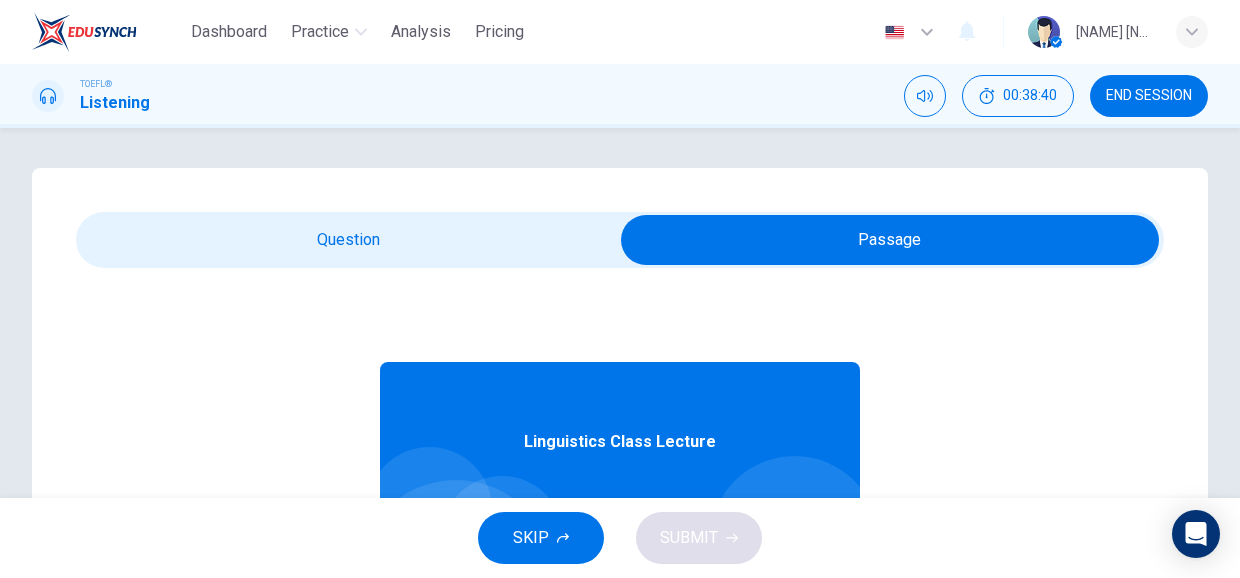 scroll, scrollTop: 112, scrollLeft: 0, axis: vertical 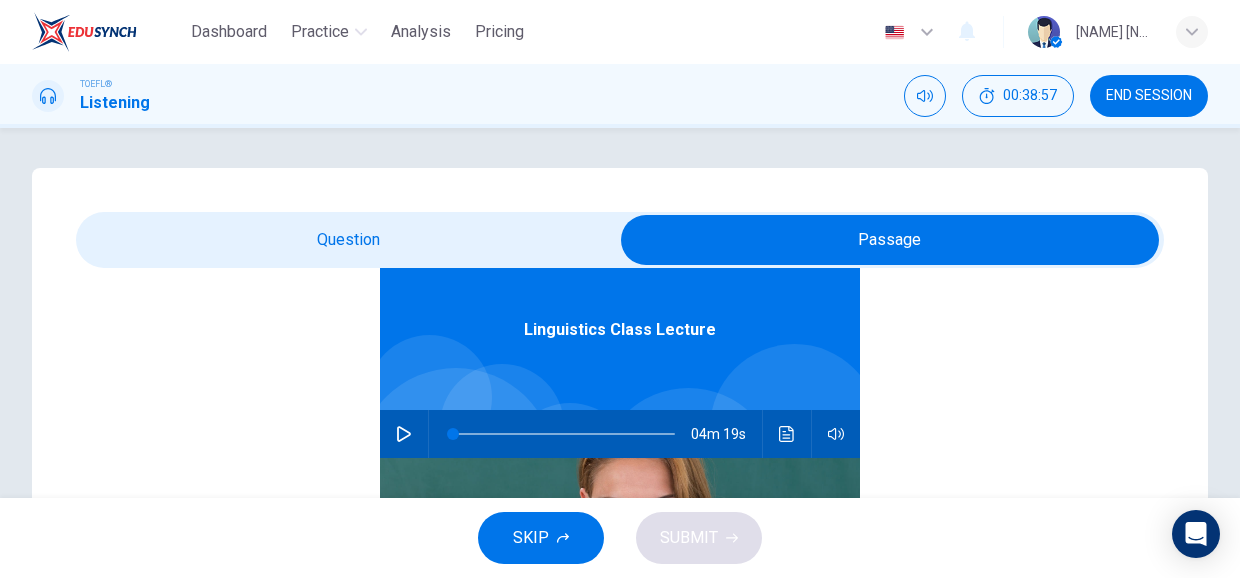 click 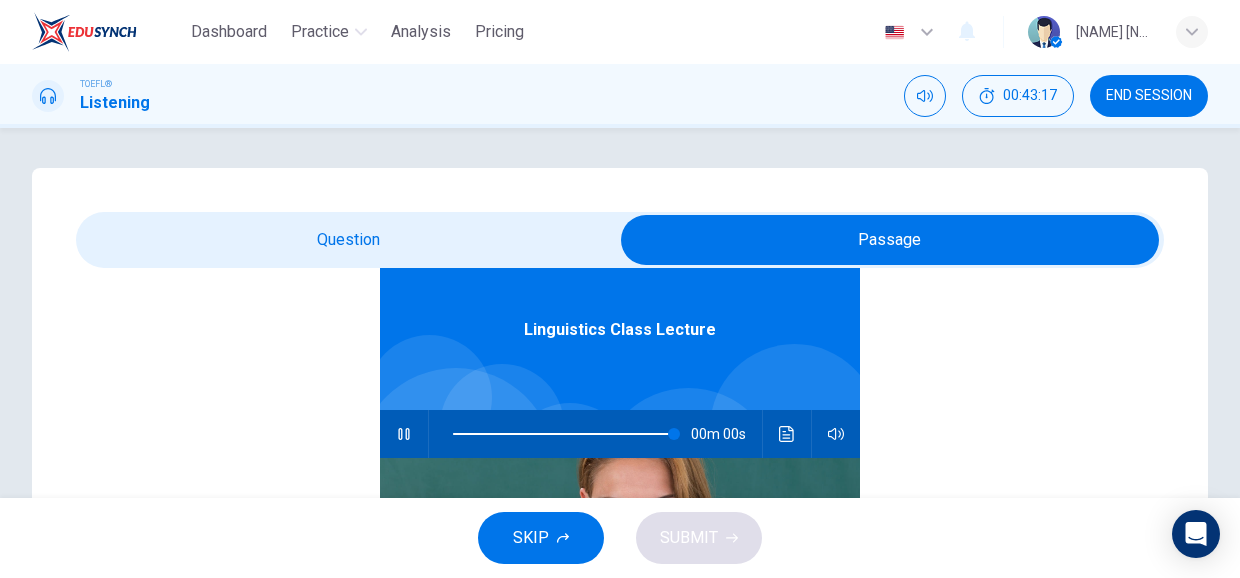 type on "0" 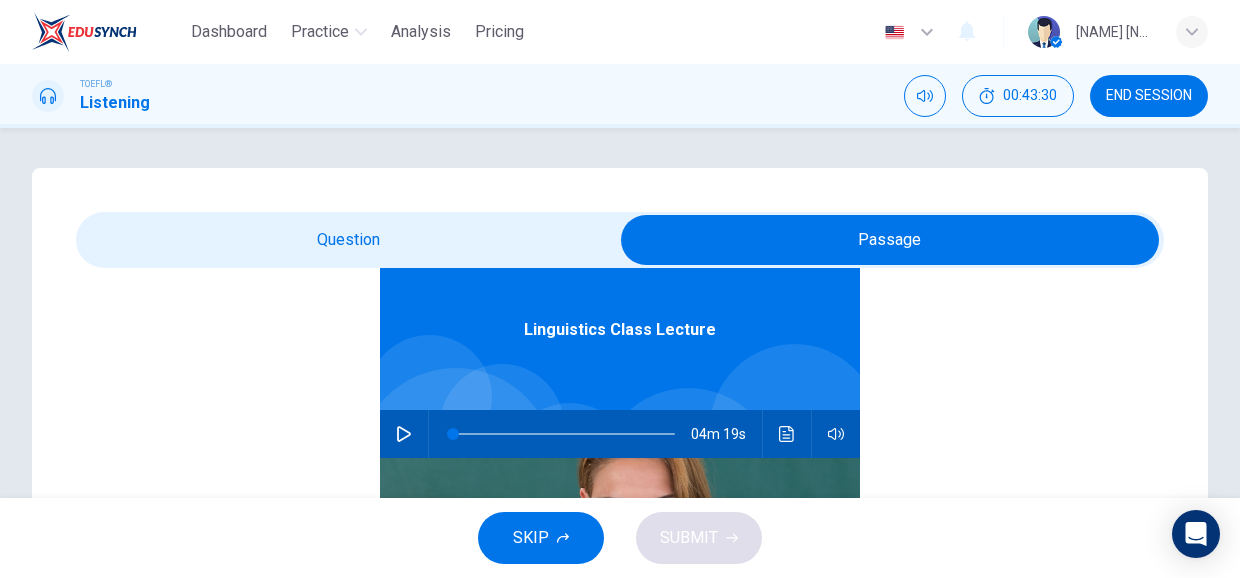 click at bounding box center [890, 240] 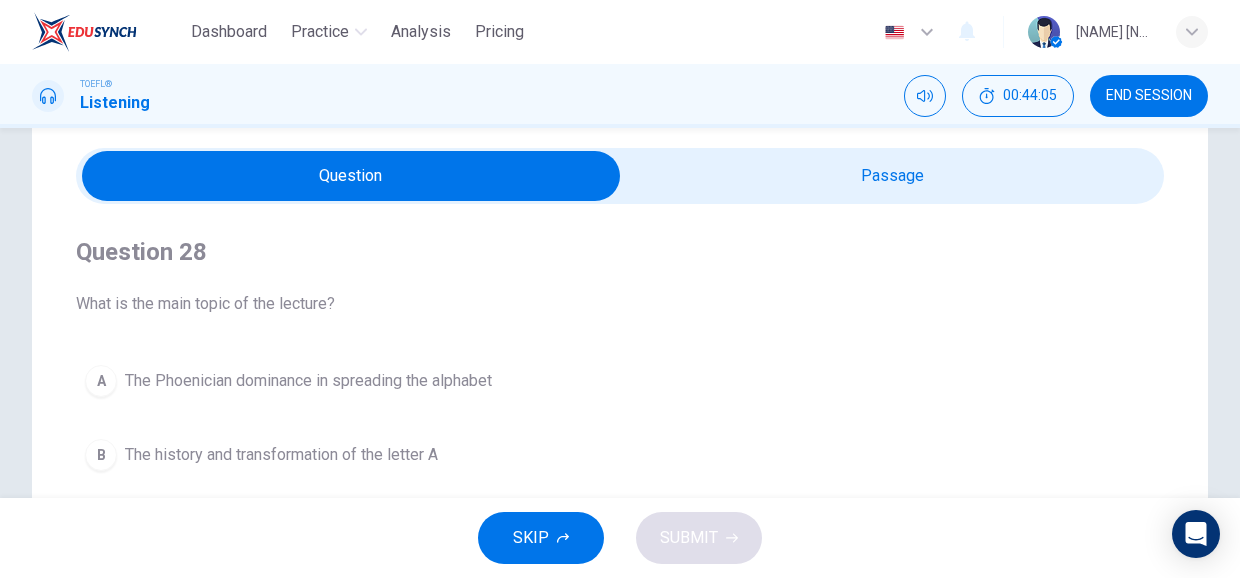scroll, scrollTop: 63, scrollLeft: 0, axis: vertical 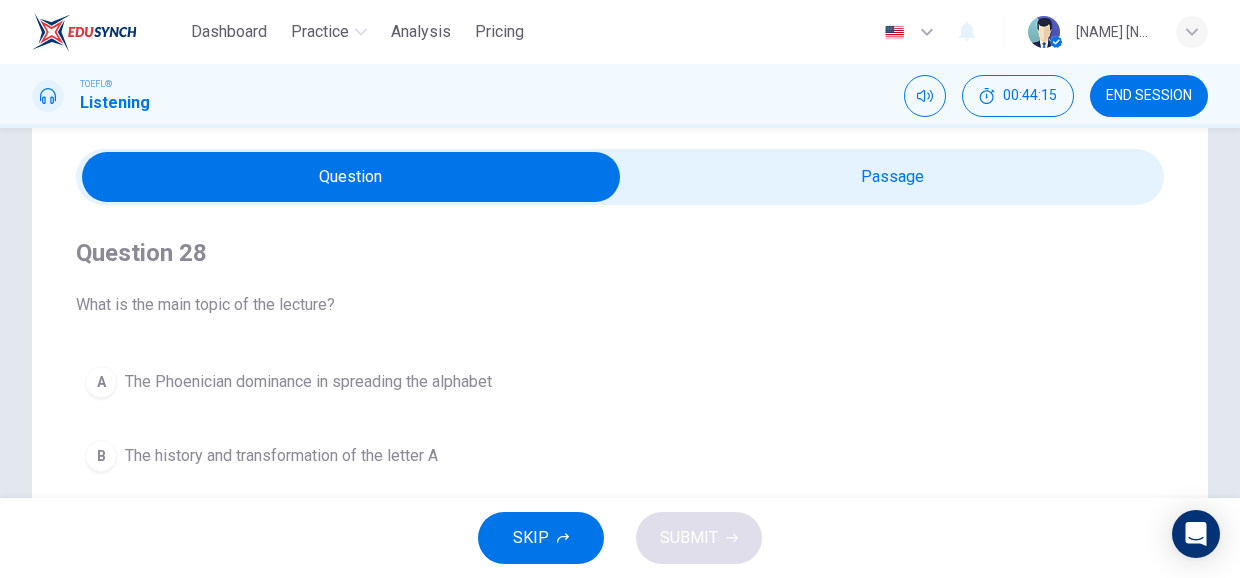 click on "B The history and transformation of the letter A" at bounding box center [620, 456] 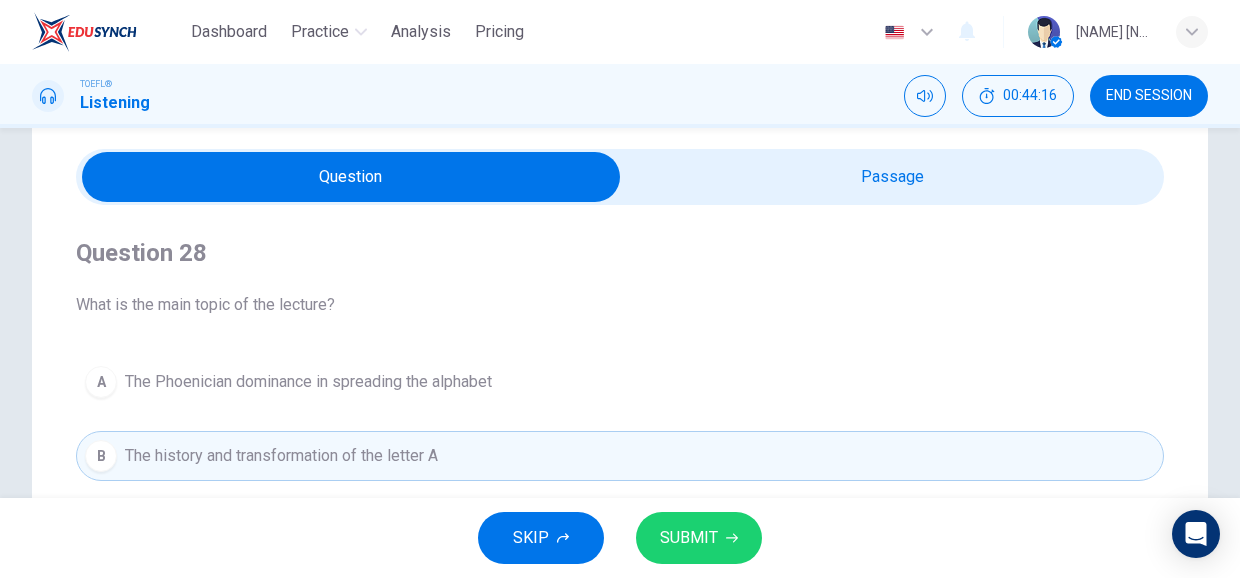 click on "SUBMIT" at bounding box center [689, 538] 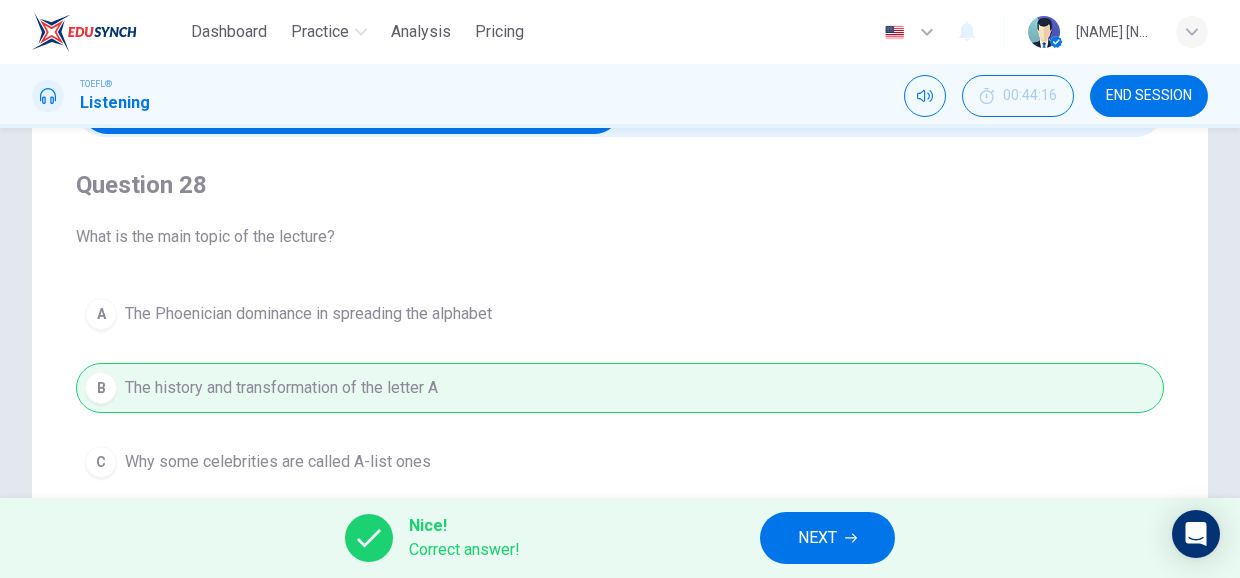 scroll, scrollTop: 133, scrollLeft: 0, axis: vertical 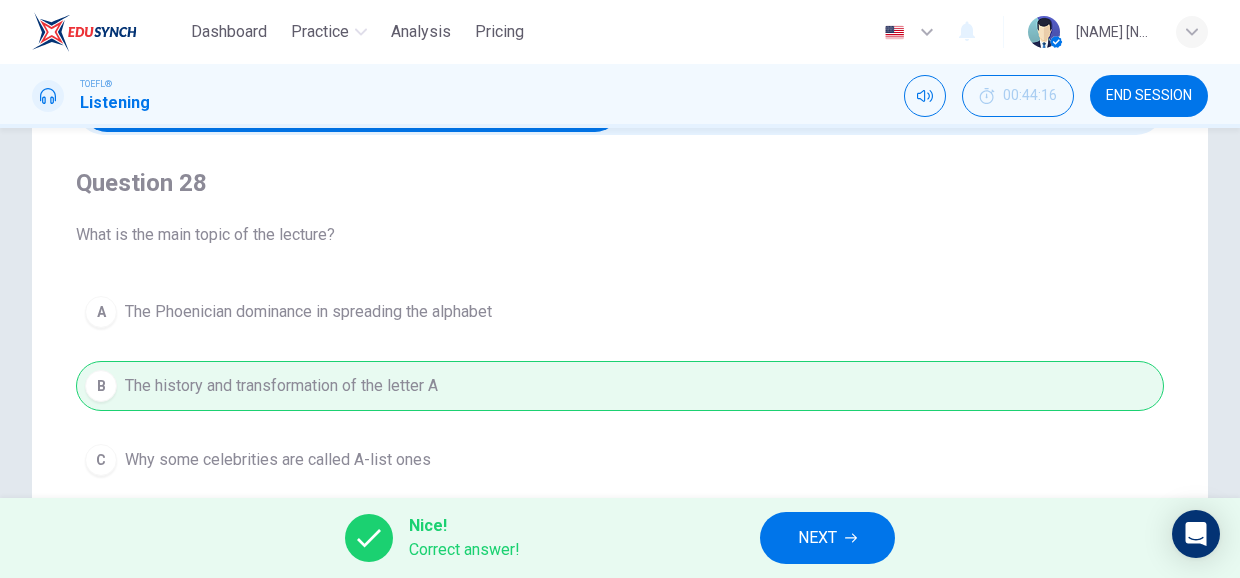 click on "NEXT" at bounding box center (817, 538) 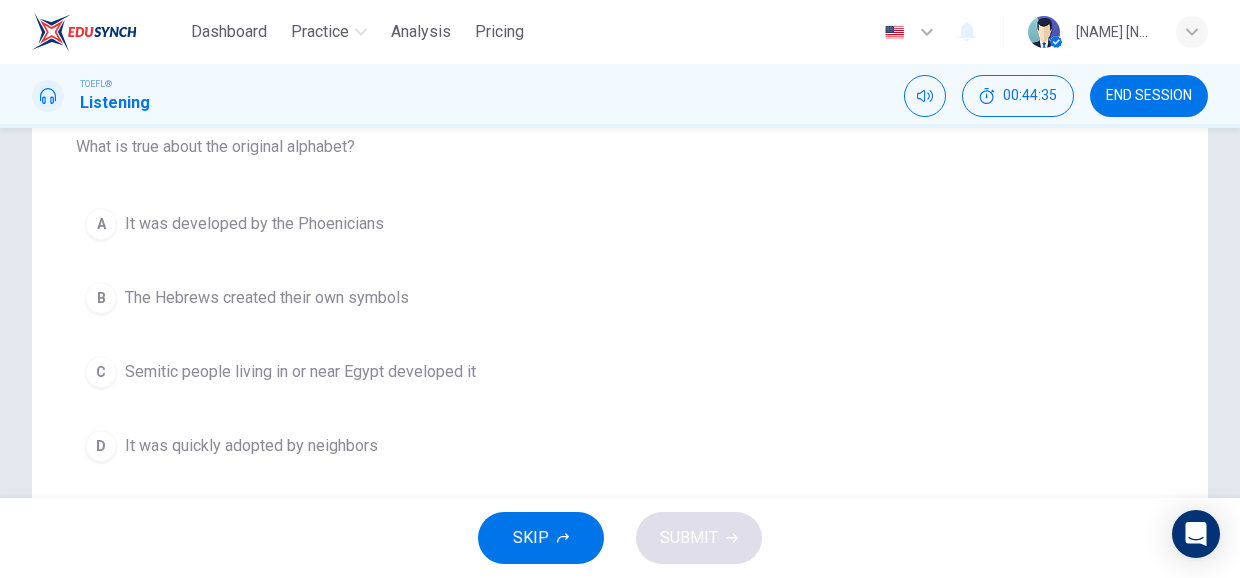 scroll, scrollTop: 171, scrollLeft: 0, axis: vertical 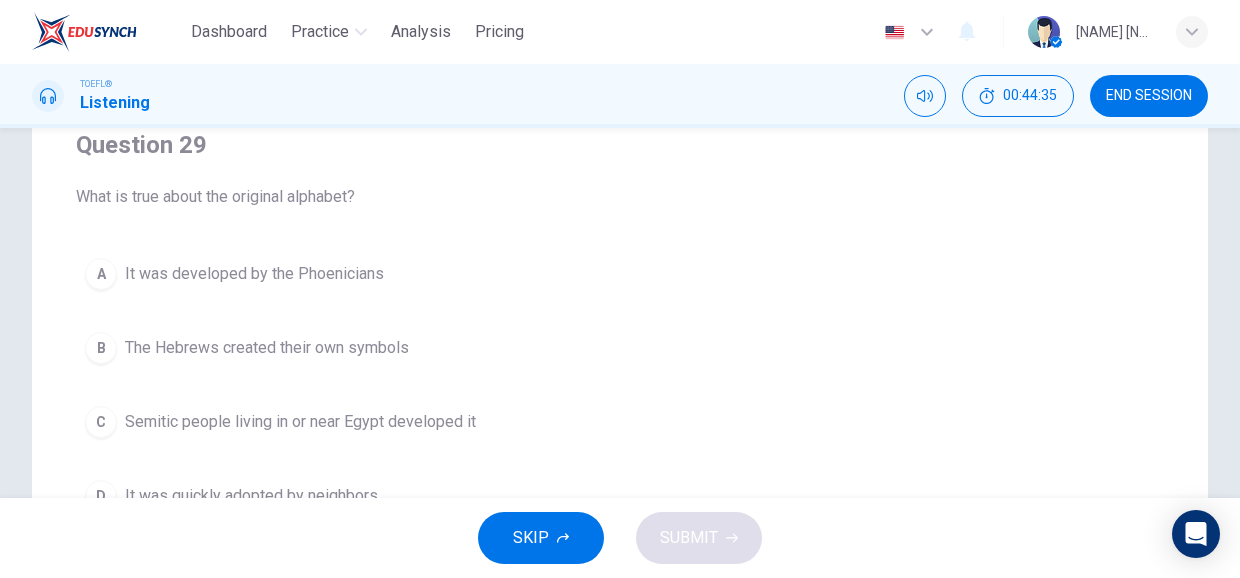click on "It was developed by the Phoenicians" at bounding box center [254, 274] 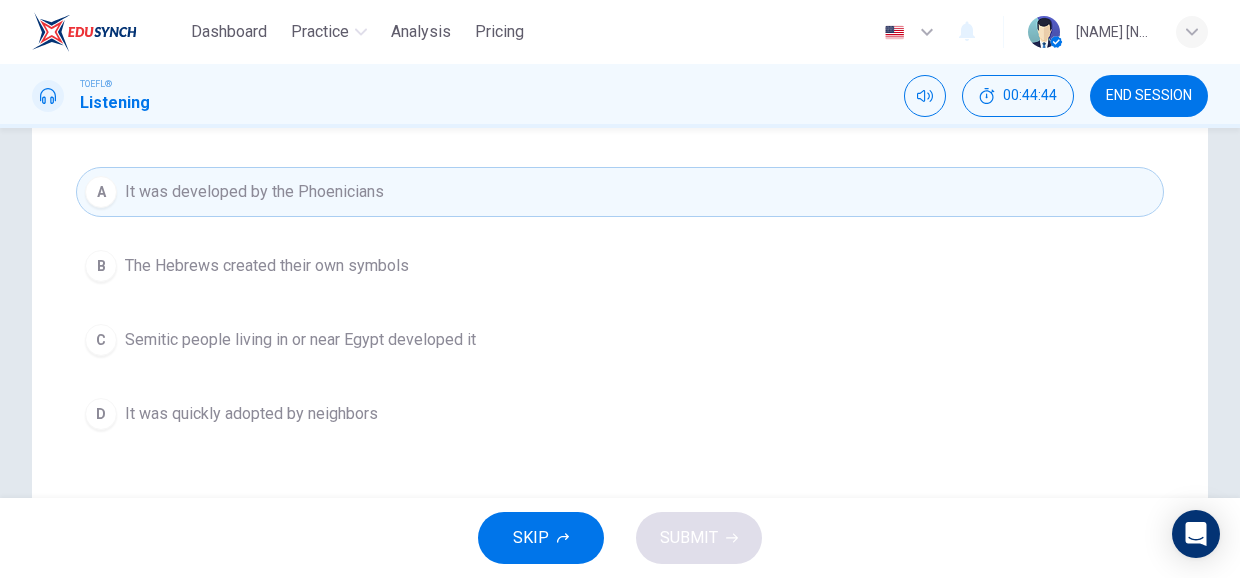 scroll, scrollTop: 258, scrollLeft: 0, axis: vertical 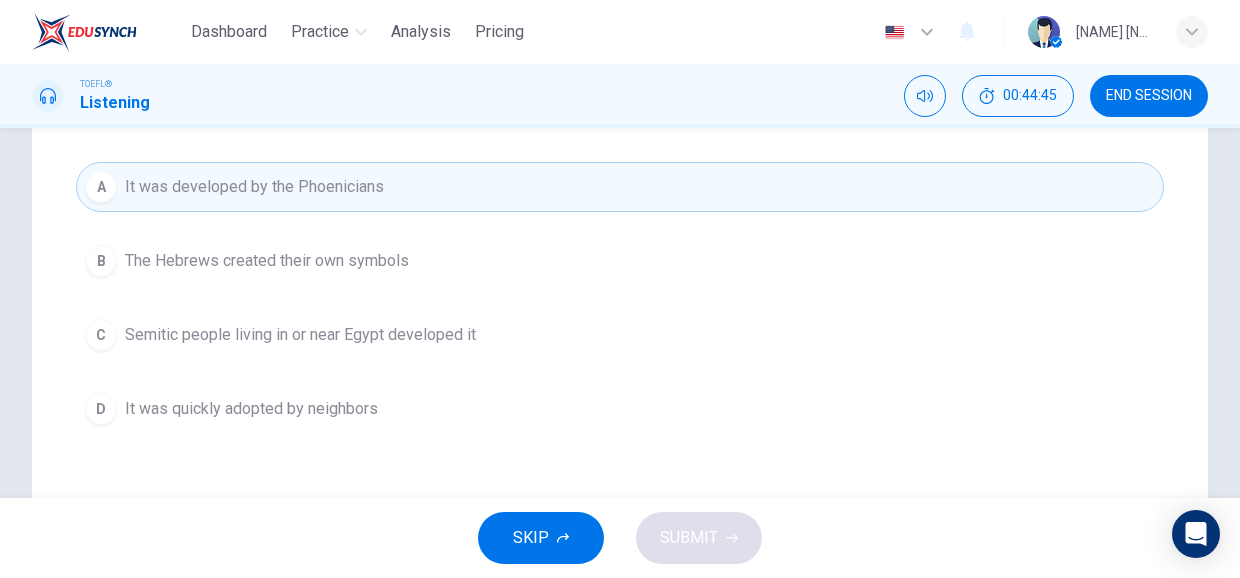 click on "It was quickly adopted by neighbors" at bounding box center (251, 409) 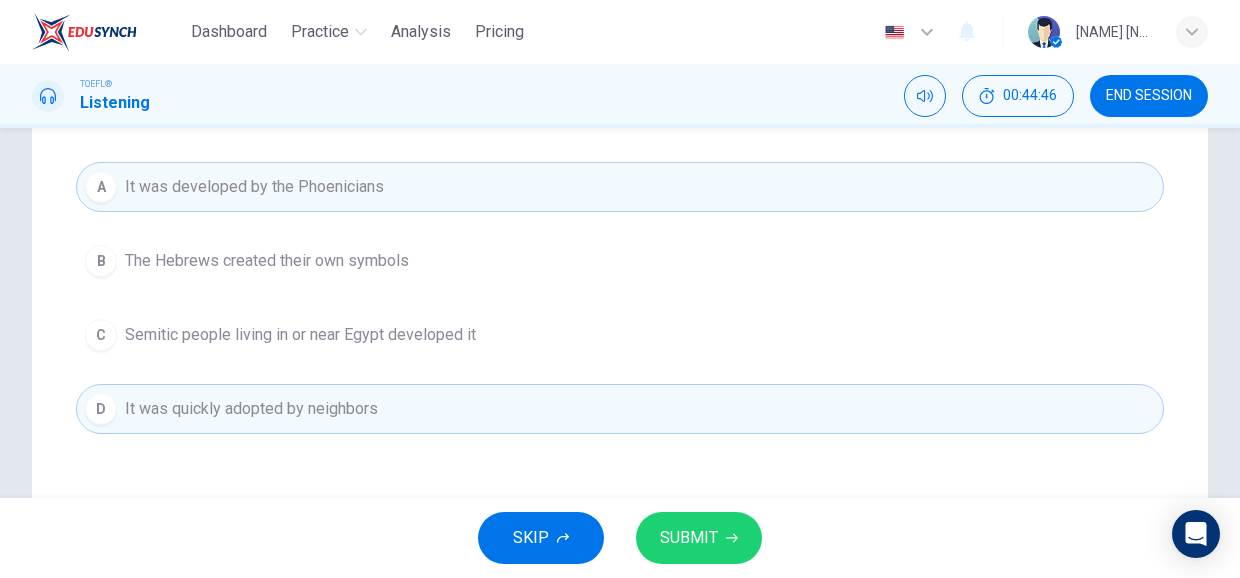 click on "SUBMIT" at bounding box center [689, 538] 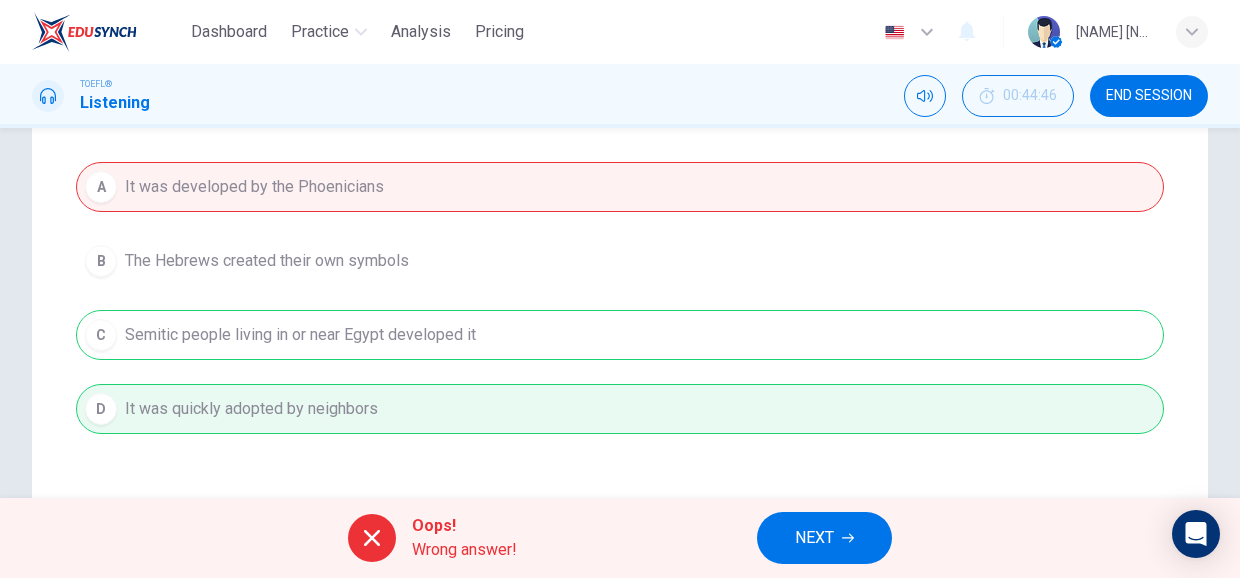 click 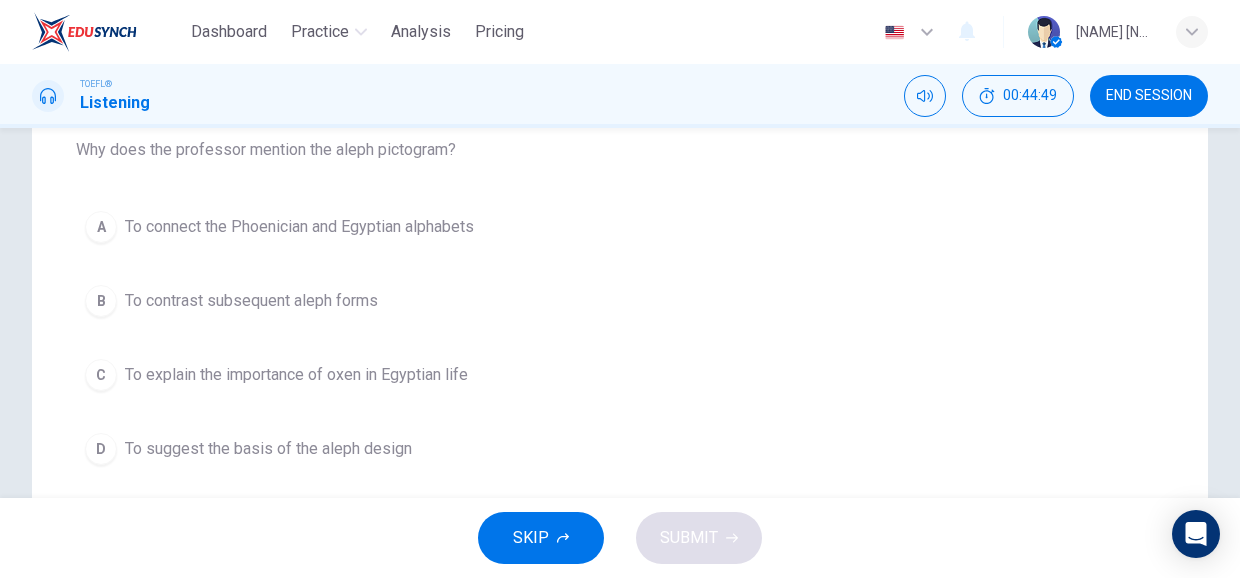 scroll, scrollTop: 217, scrollLeft: 0, axis: vertical 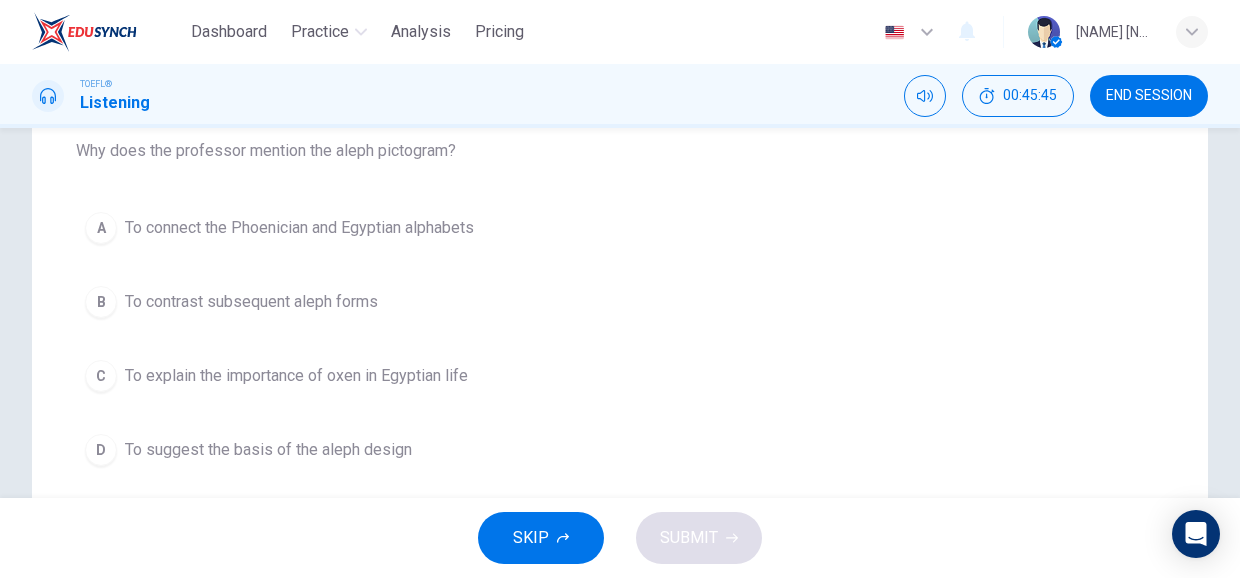 click on "To suggest the basis of the aleph design" at bounding box center [268, 450] 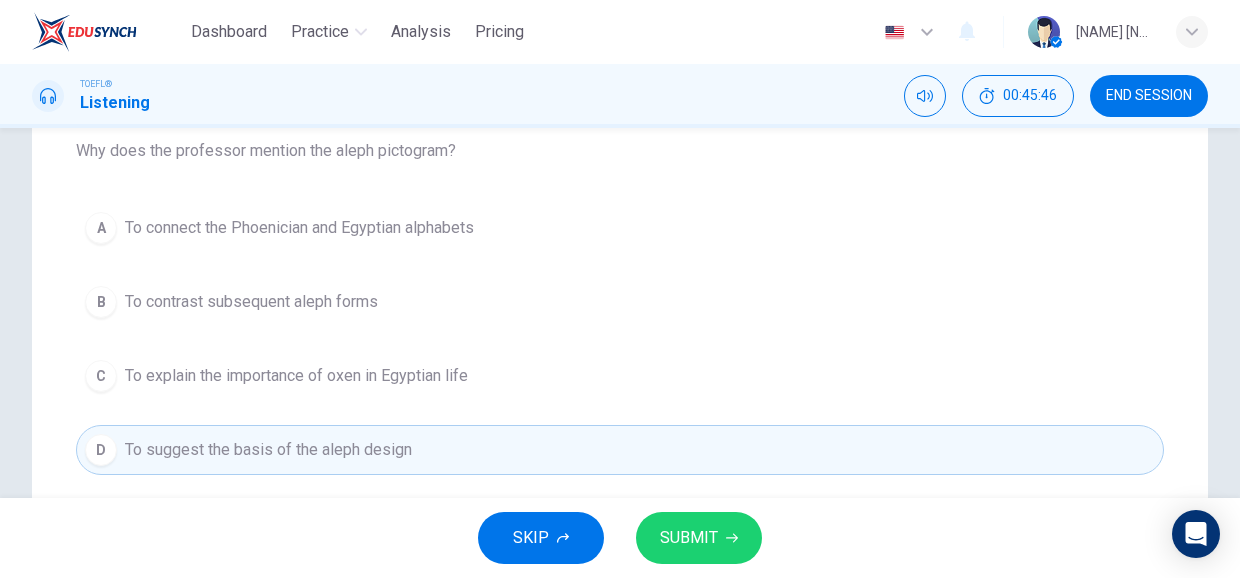 click on "SUBMIT" at bounding box center [689, 538] 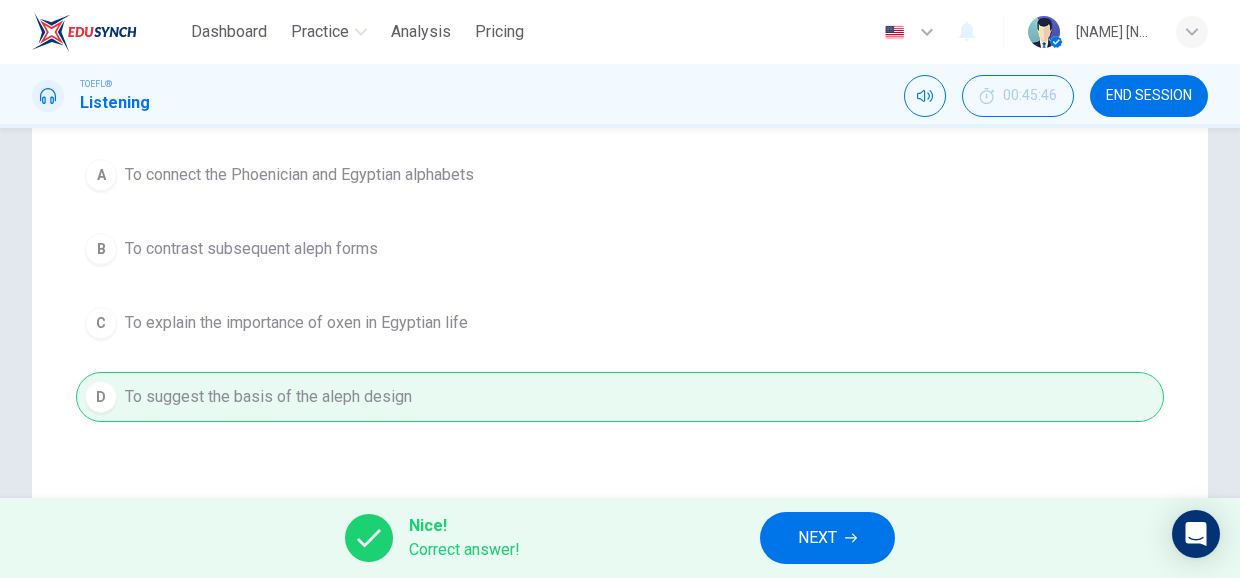 scroll, scrollTop: 310, scrollLeft: 0, axis: vertical 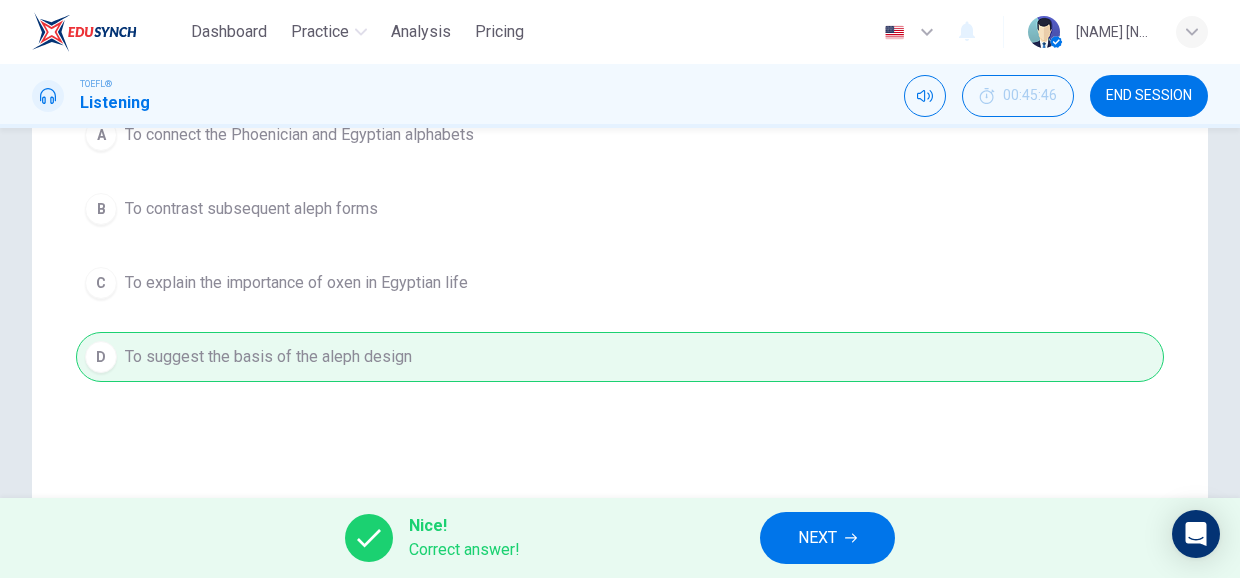 click on "NEXT" at bounding box center [817, 538] 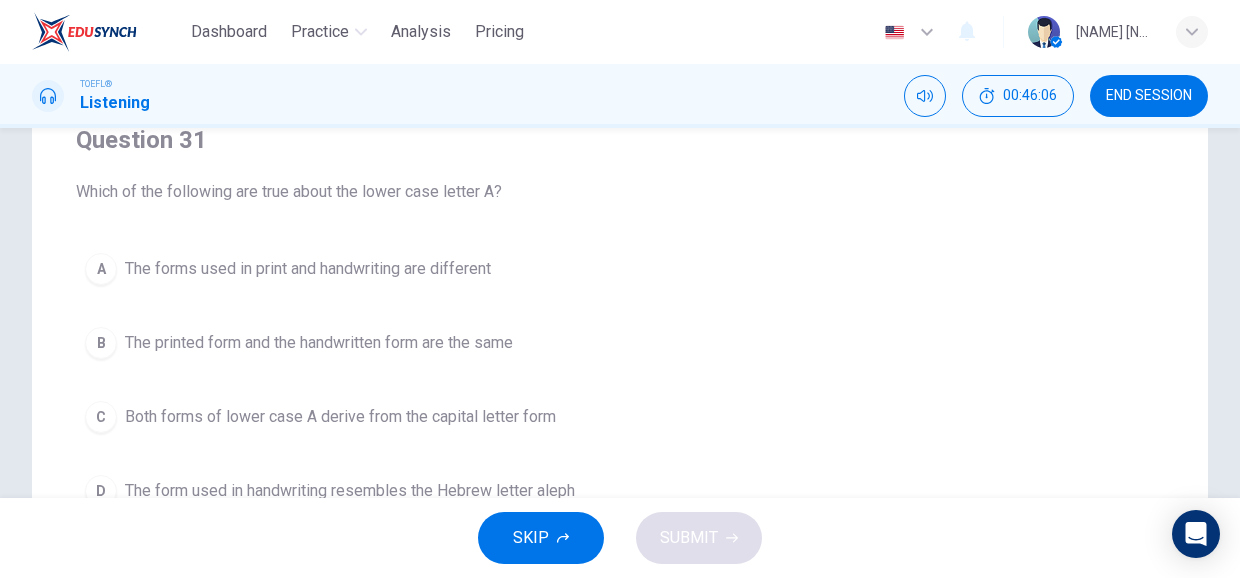 scroll, scrollTop: 174, scrollLeft: 0, axis: vertical 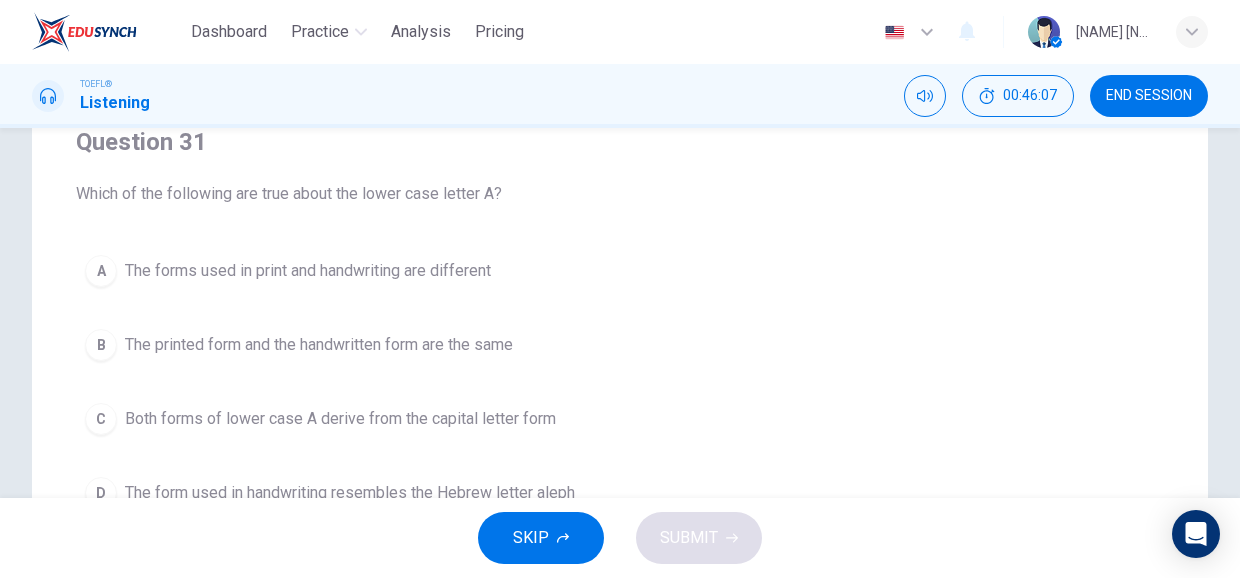 click on "A The forms used in print and handwriting are different" at bounding box center (620, 271) 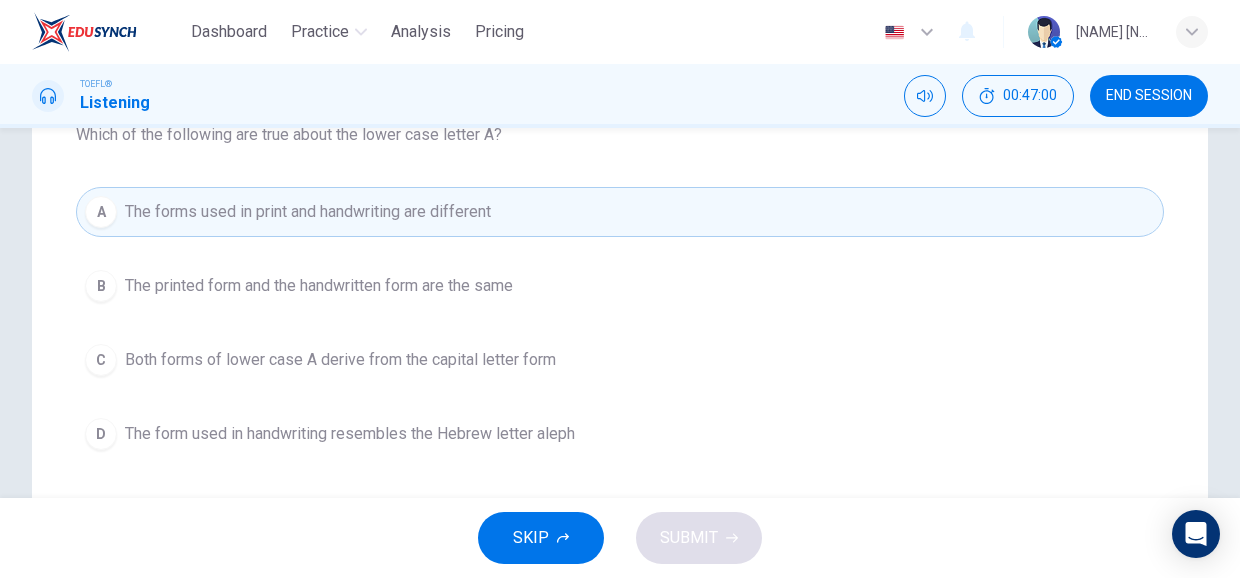 scroll, scrollTop: 234, scrollLeft: 0, axis: vertical 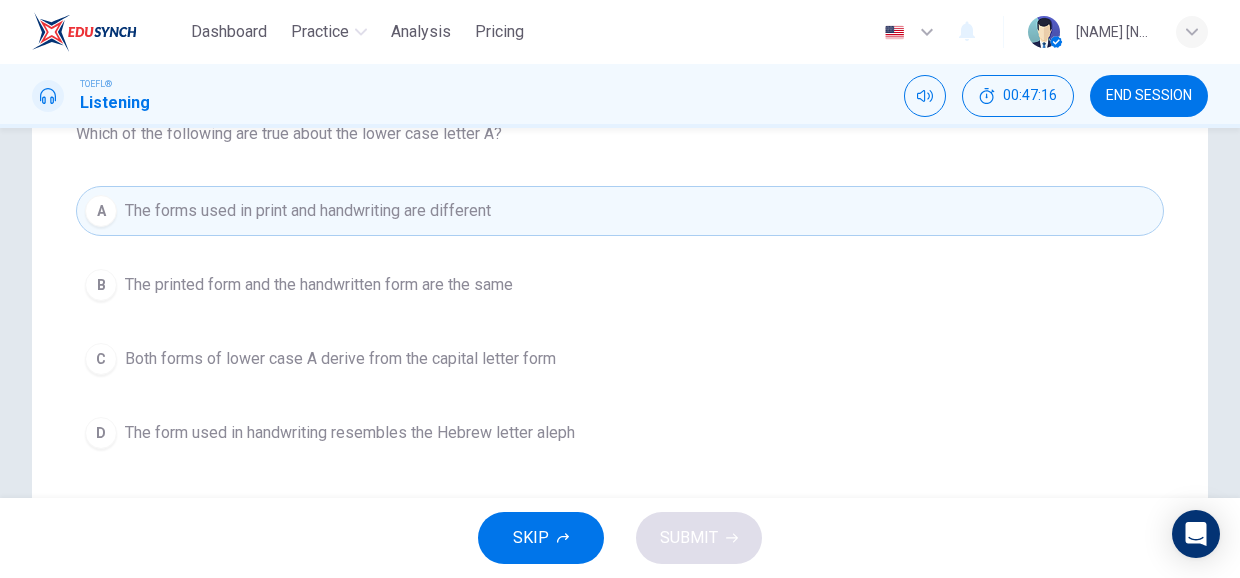 click on "C Both forms of lower case A derive from the capital letter form" at bounding box center (620, 359) 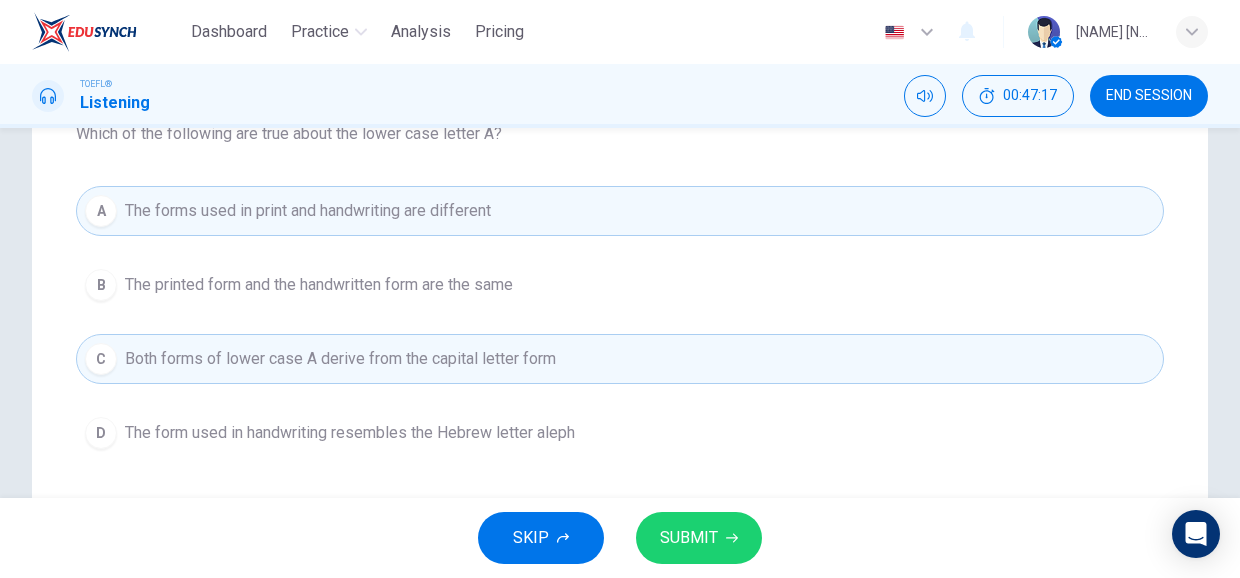 click on "SUBMIT" at bounding box center [689, 538] 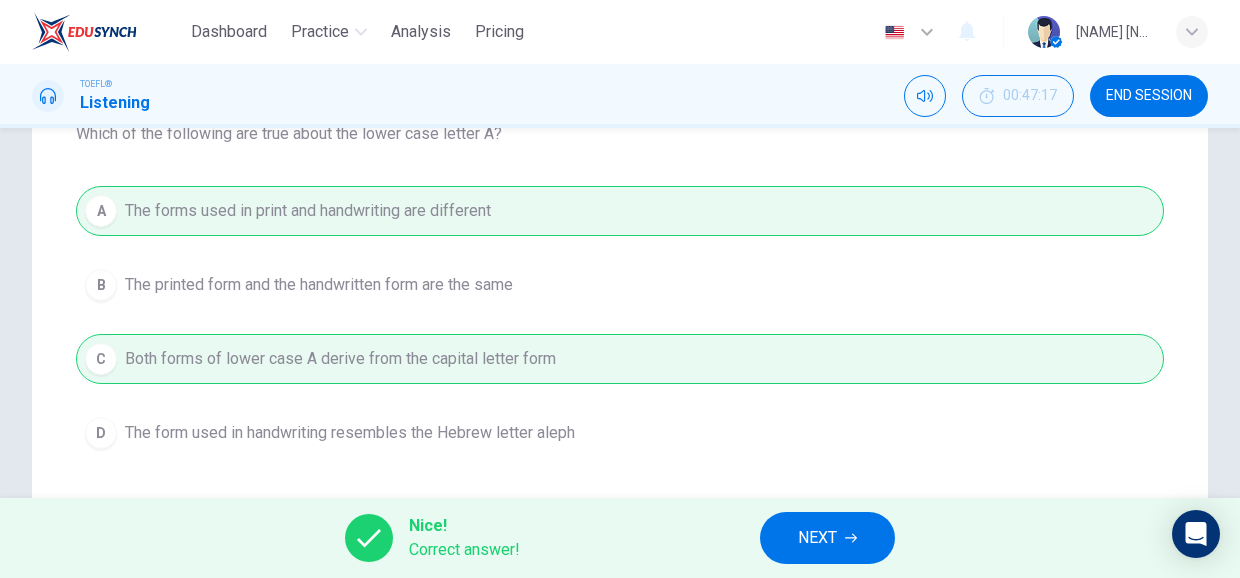 click on "NEXT" at bounding box center [817, 538] 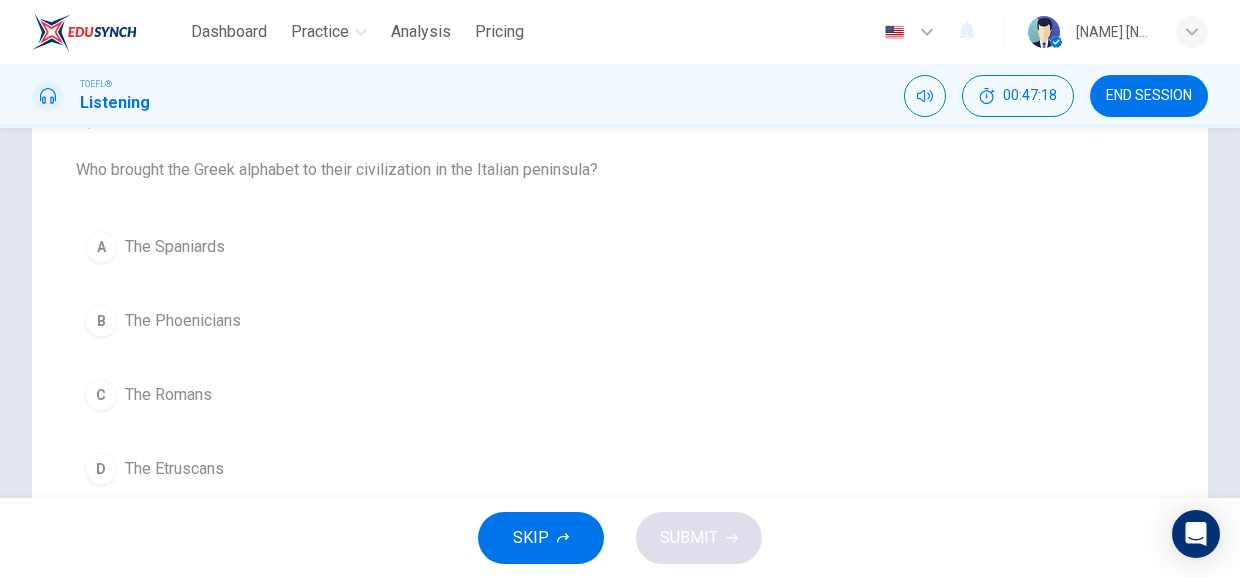 scroll, scrollTop: 197, scrollLeft: 0, axis: vertical 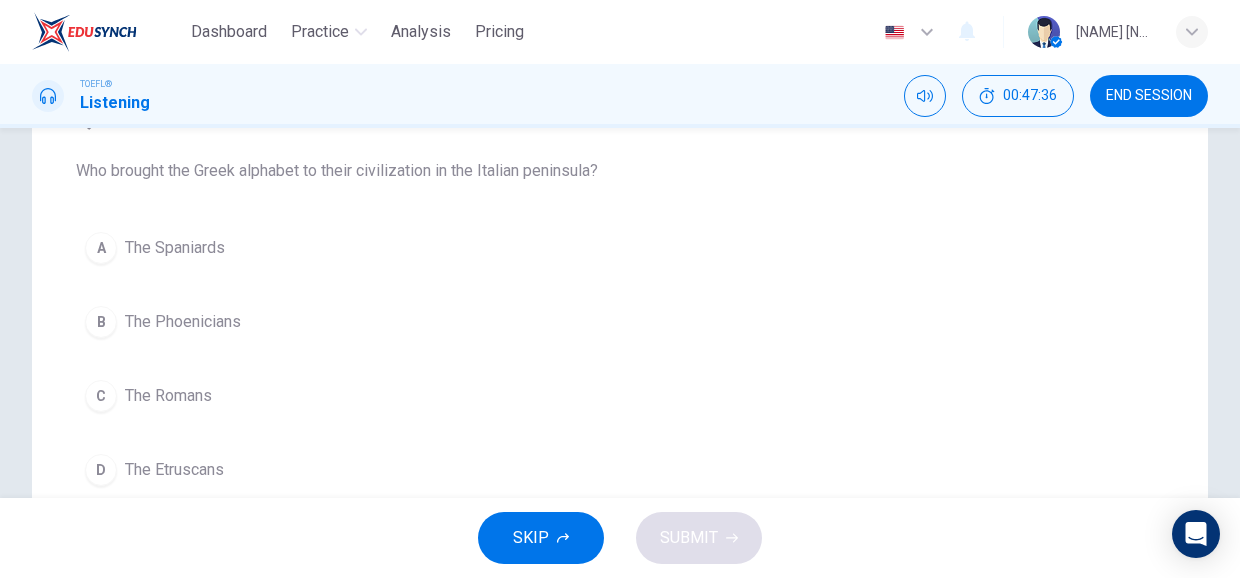 click on "The Romans" at bounding box center [168, 396] 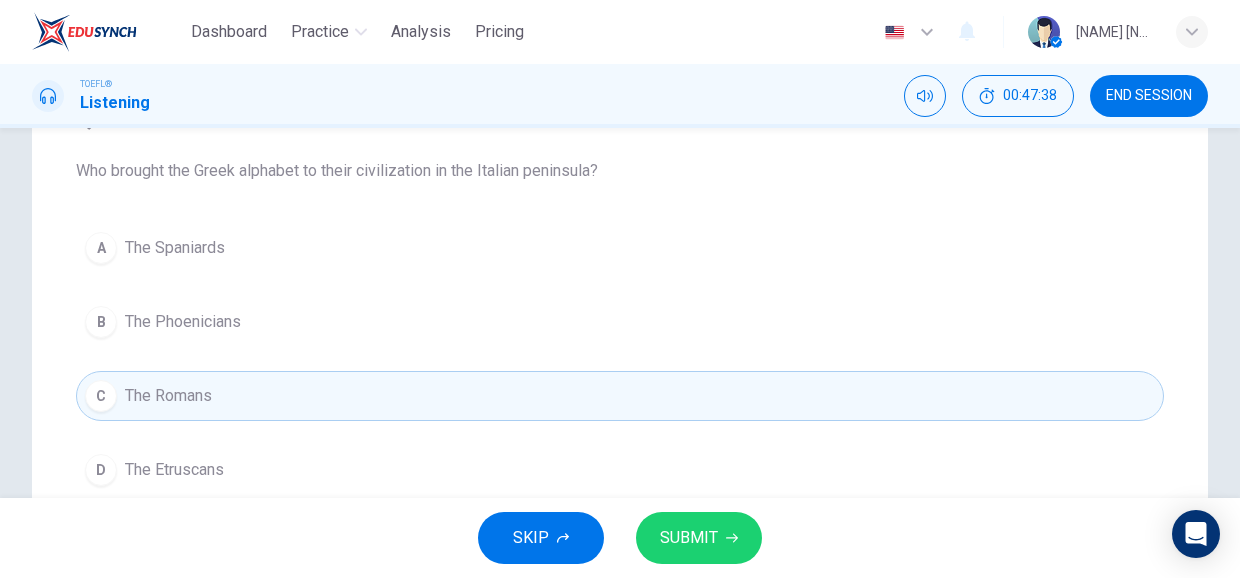 click 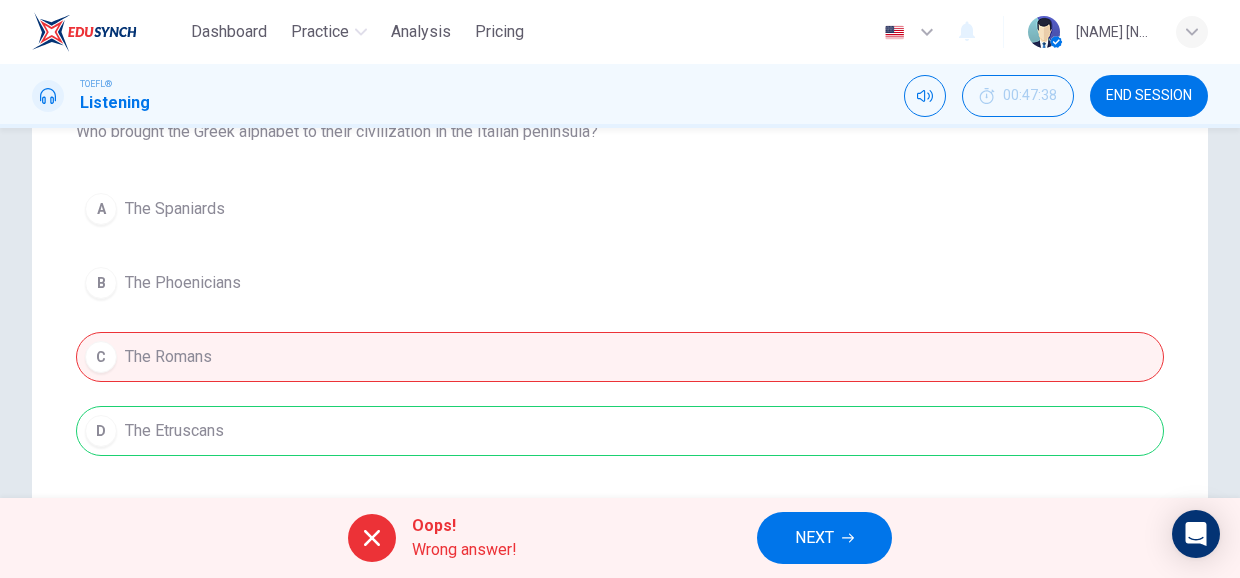 scroll, scrollTop: 257, scrollLeft: 0, axis: vertical 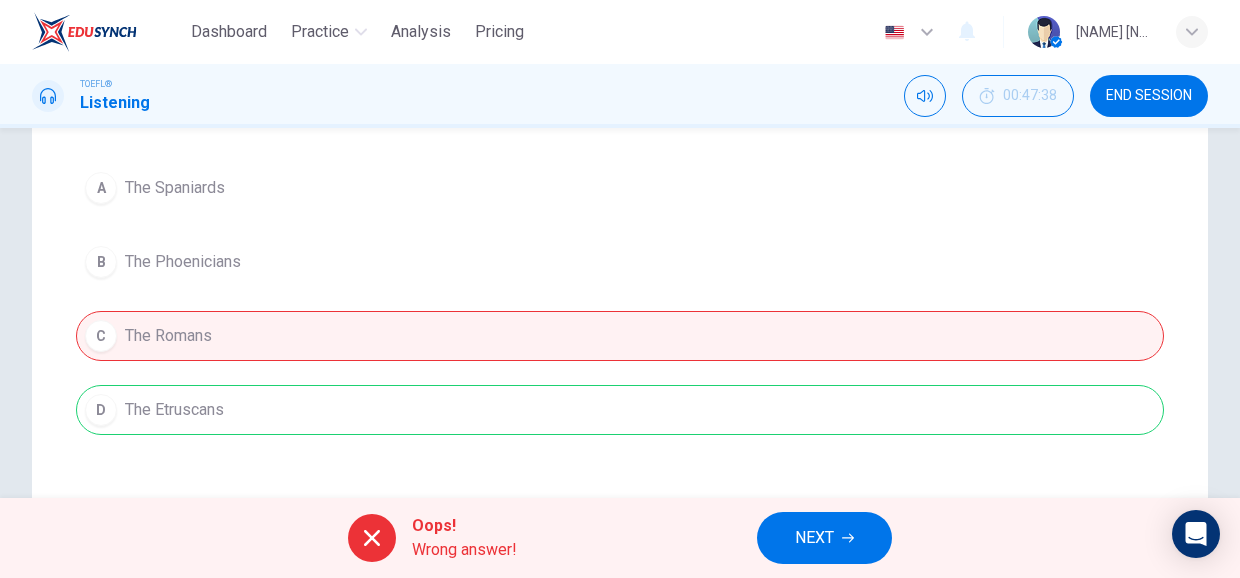 click on "NEXT" at bounding box center [814, 538] 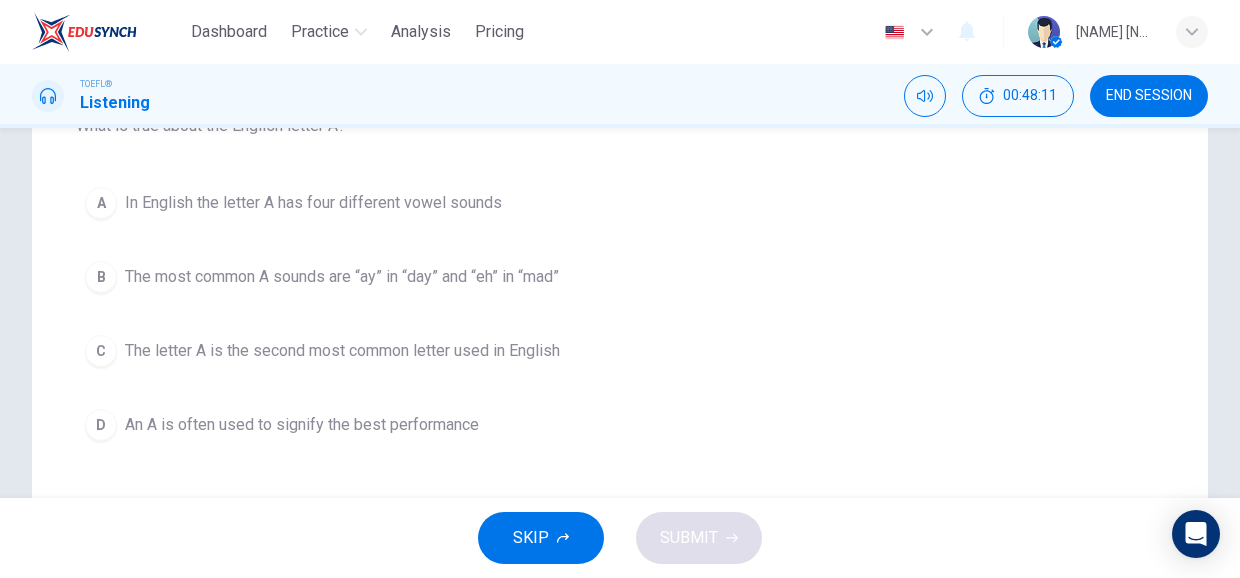 scroll, scrollTop: 250, scrollLeft: 0, axis: vertical 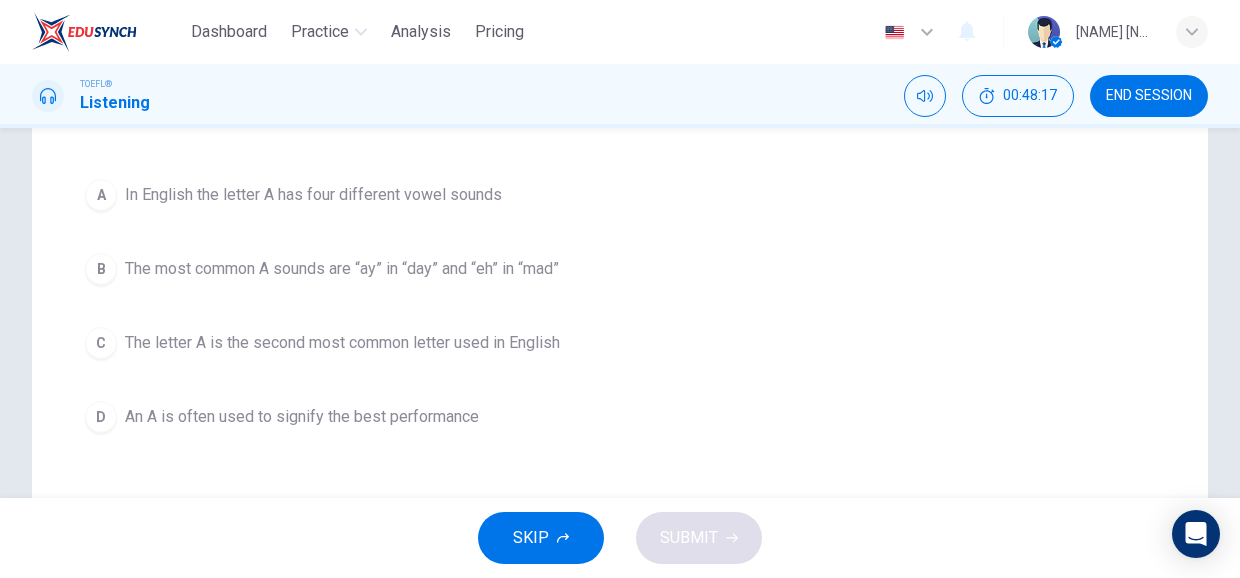 click on "An A is often used to signify the best performance" at bounding box center [302, 417] 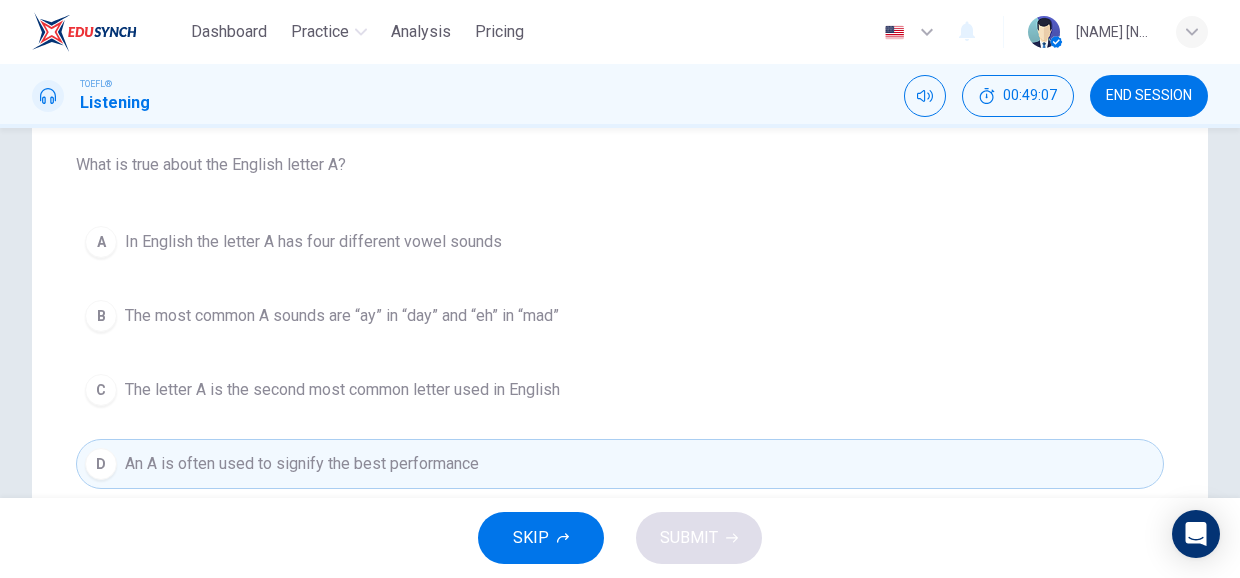 scroll, scrollTop: 202, scrollLeft: 0, axis: vertical 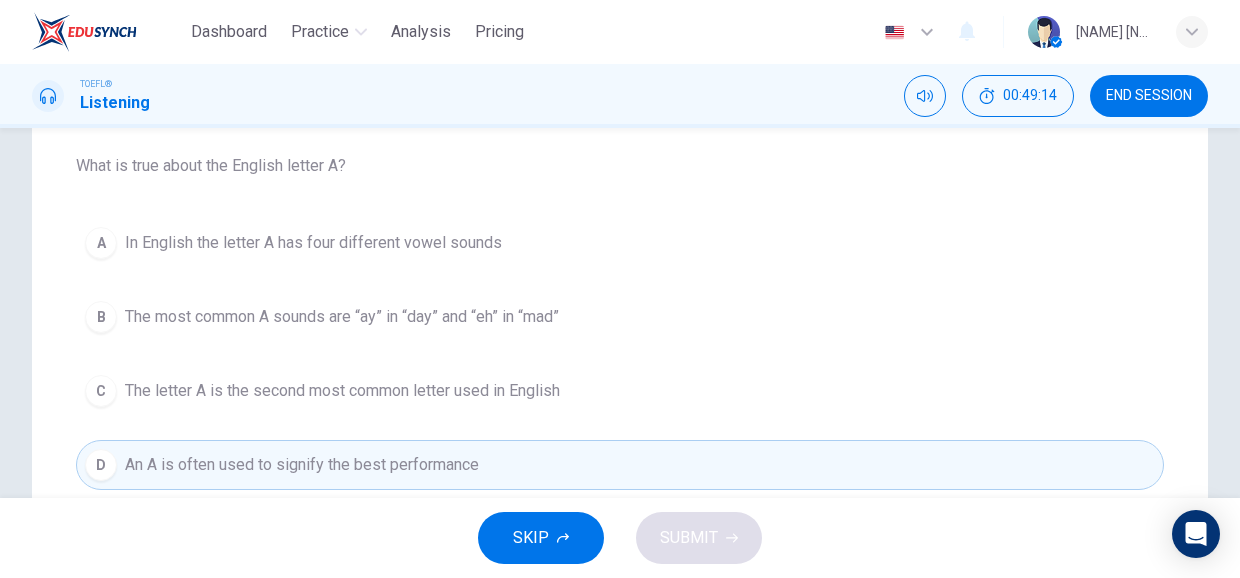 click on "C The letter A is the second most common letter used in English" at bounding box center [620, 391] 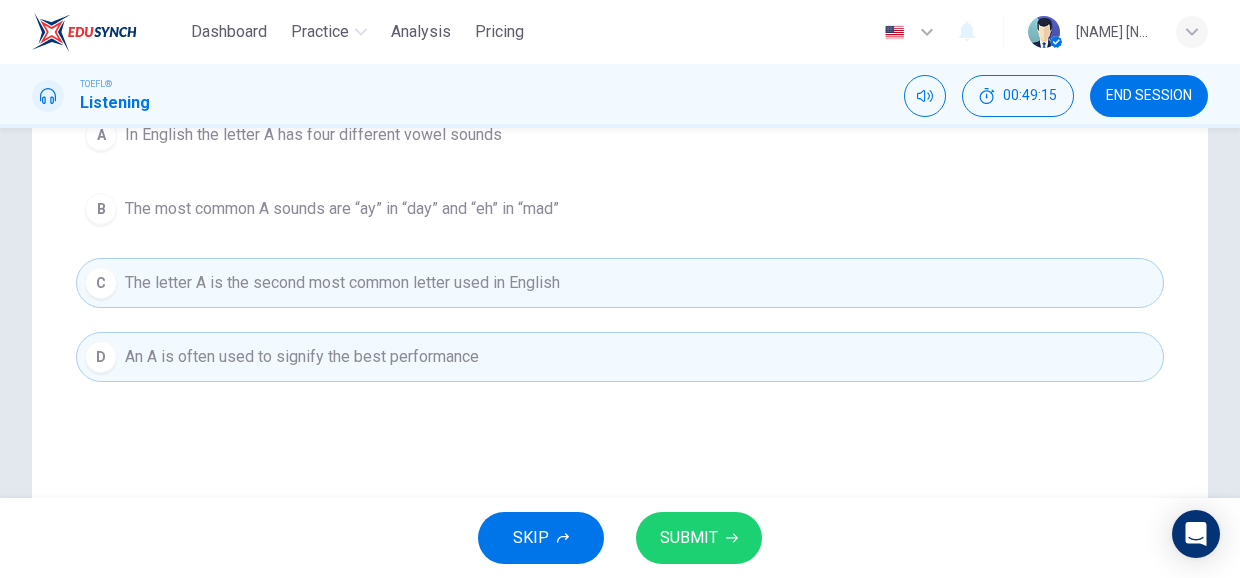 scroll, scrollTop: 358, scrollLeft: 0, axis: vertical 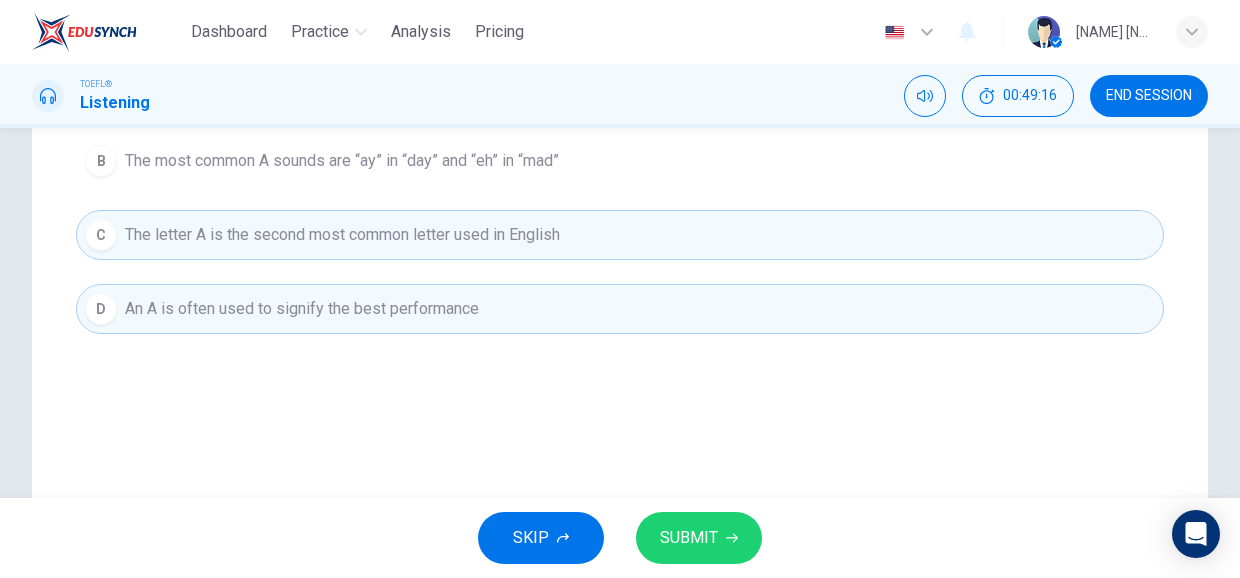 click 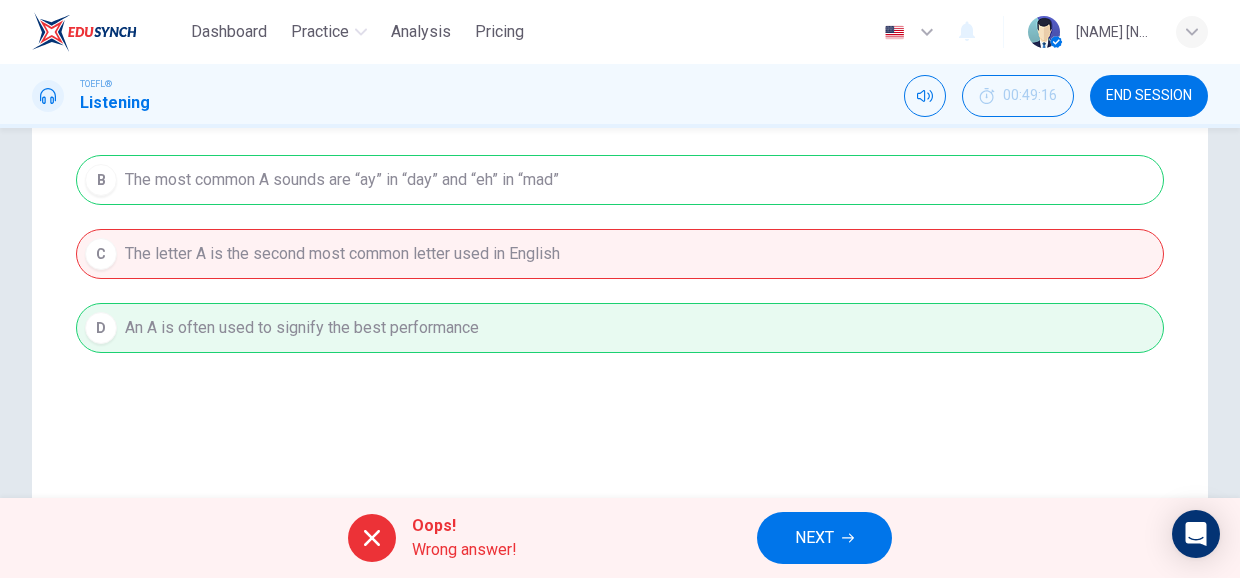 scroll, scrollTop: 362, scrollLeft: 0, axis: vertical 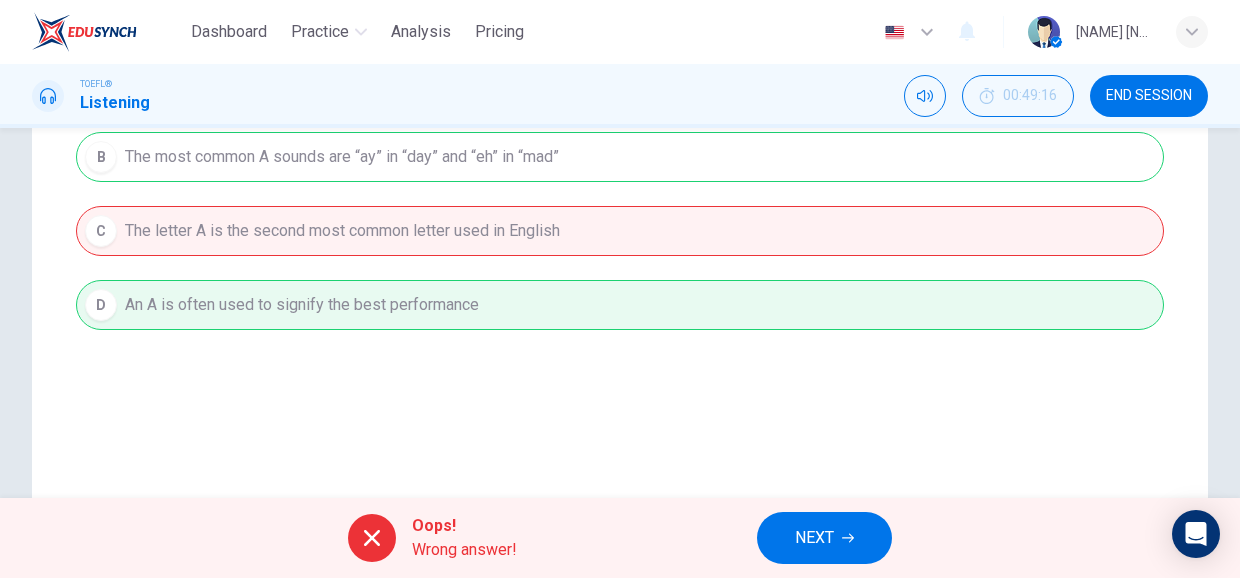 click 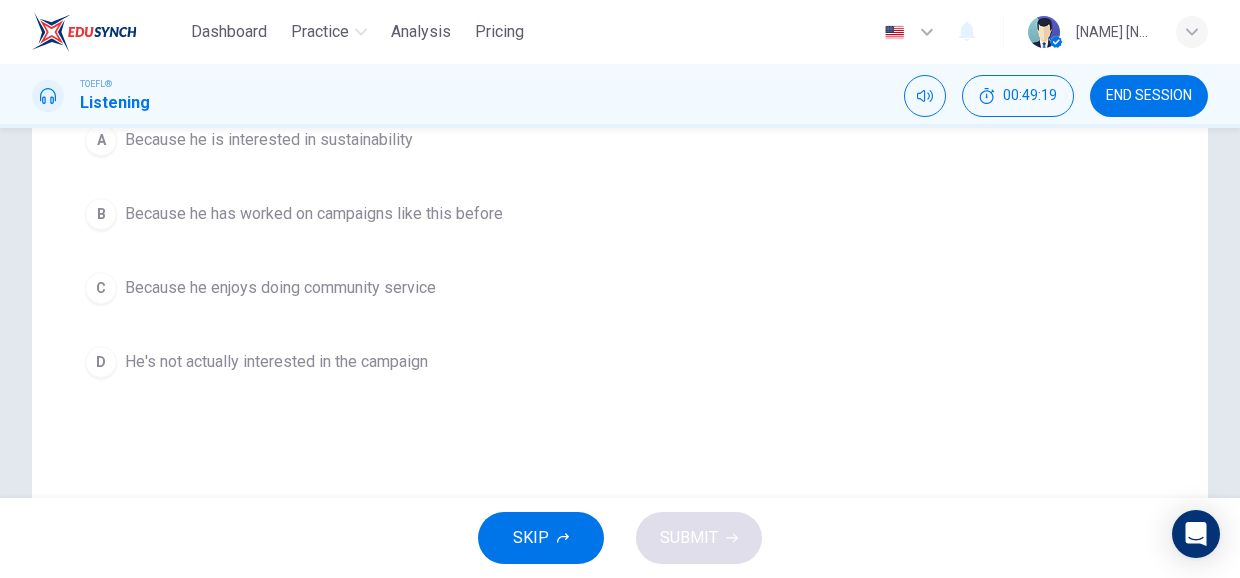 scroll, scrollTop: 314, scrollLeft: 0, axis: vertical 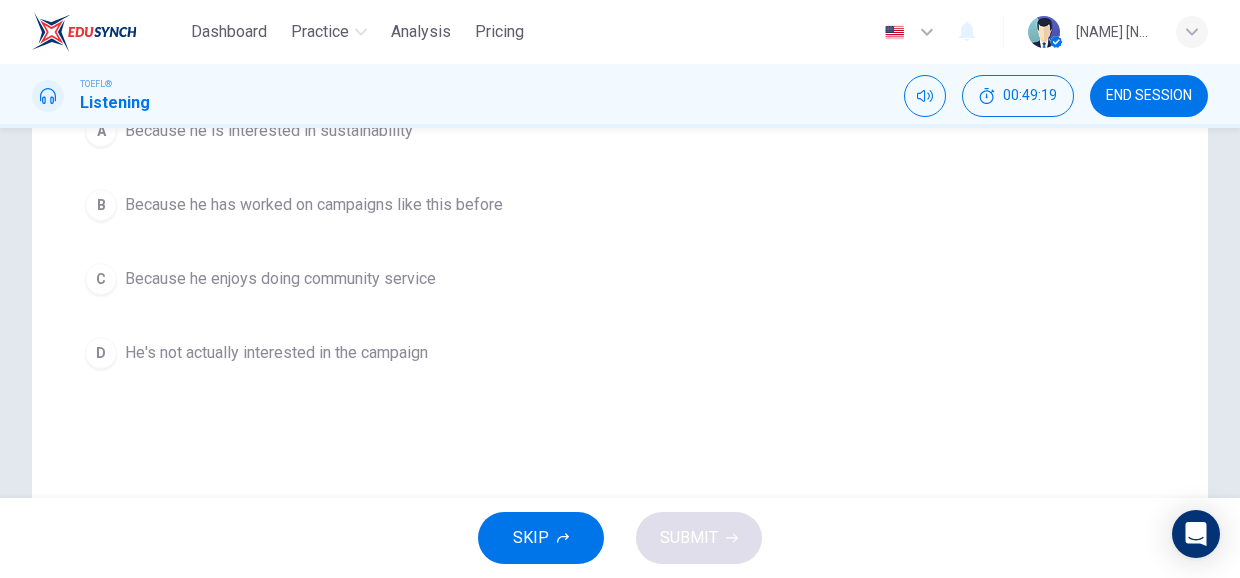 click on "END SESSION" at bounding box center (1149, 96) 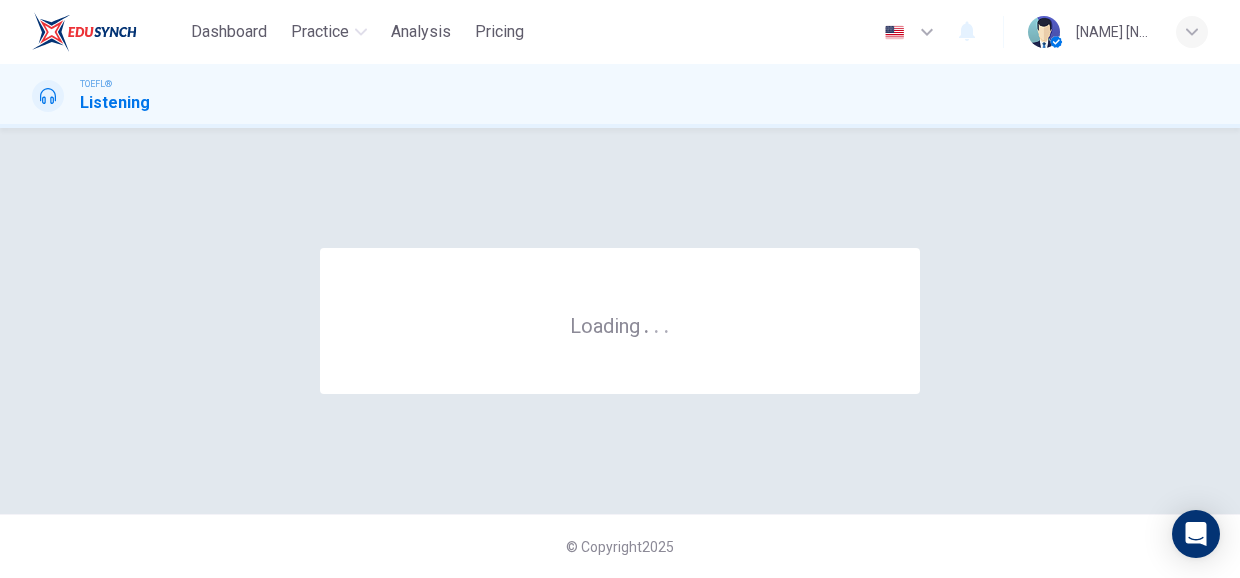 scroll, scrollTop: 0, scrollLeft: 0, axis: both 